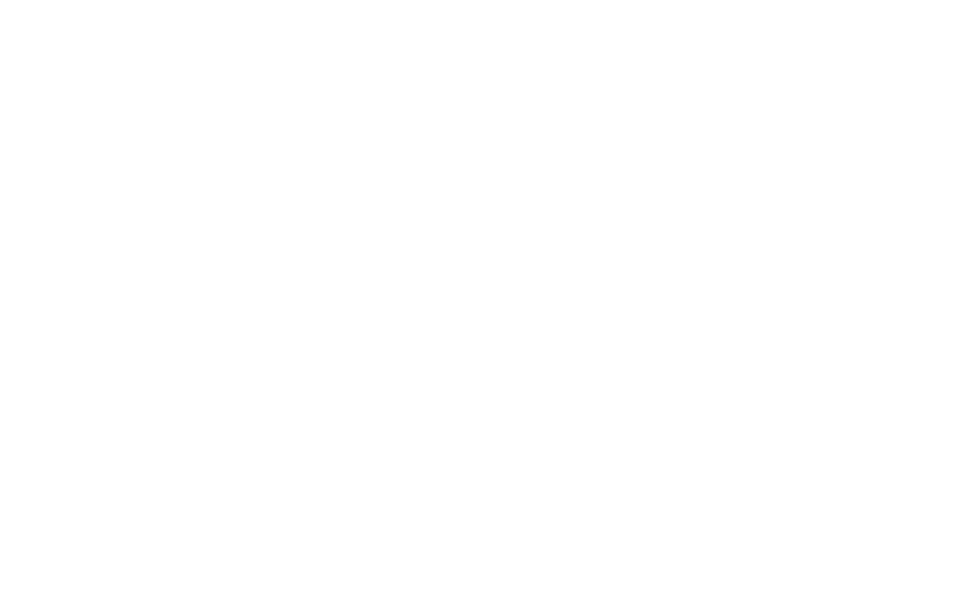 scroll, scrollTop: 0, scrollLeft: 0, axis: both 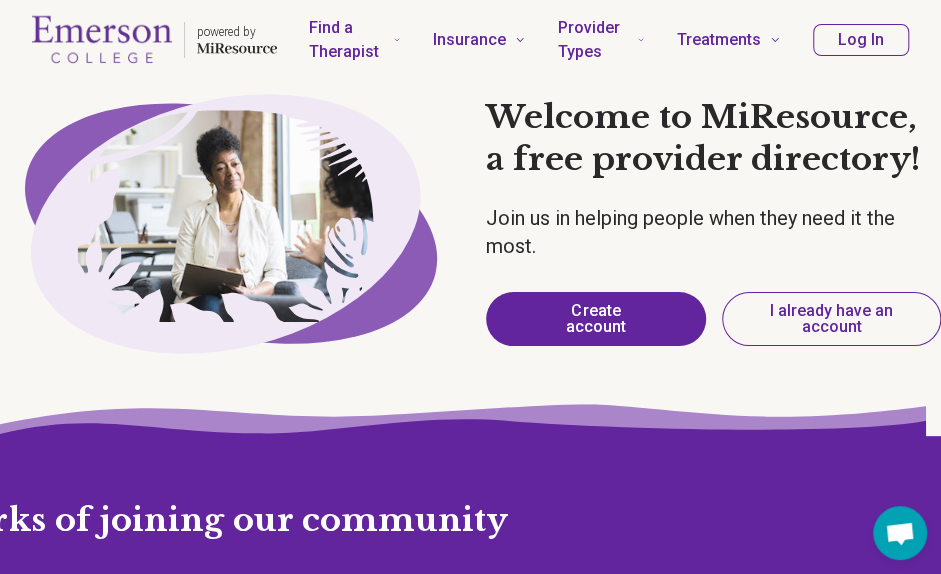 type on "*" 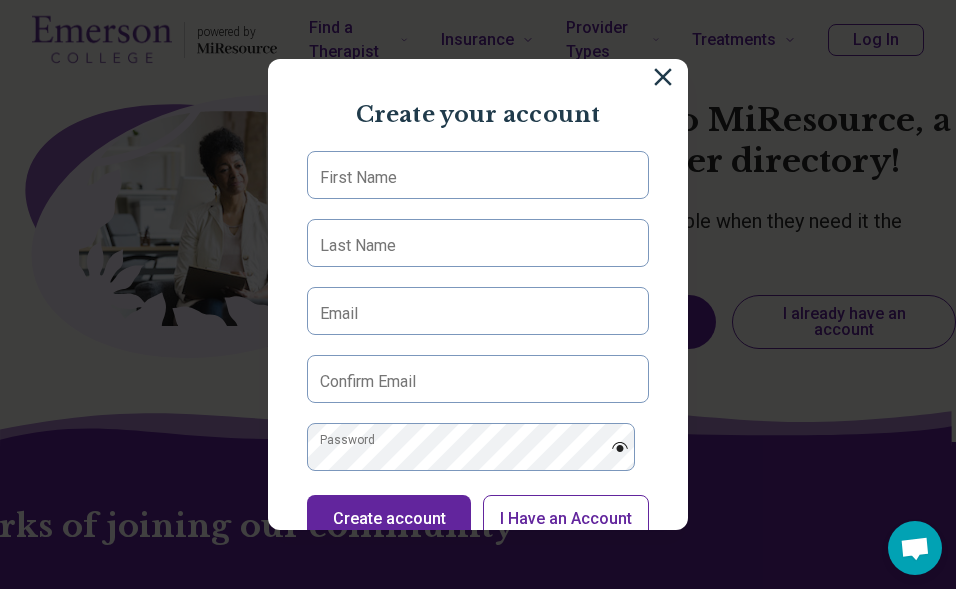 scroll, scrollTop: 0, scrollLeft: 0, axis: both 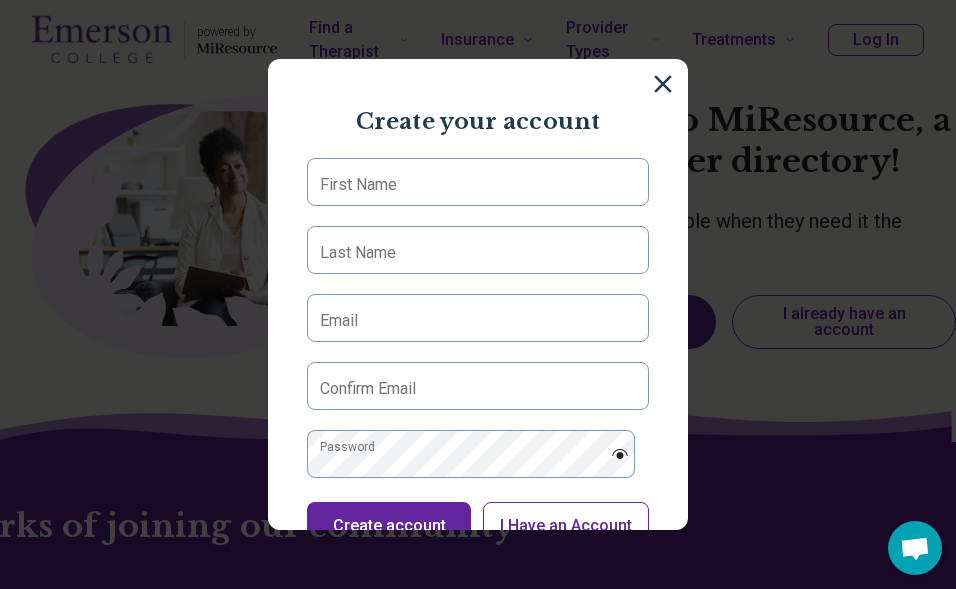 click on "First Name" at bounding box center (358, 185) 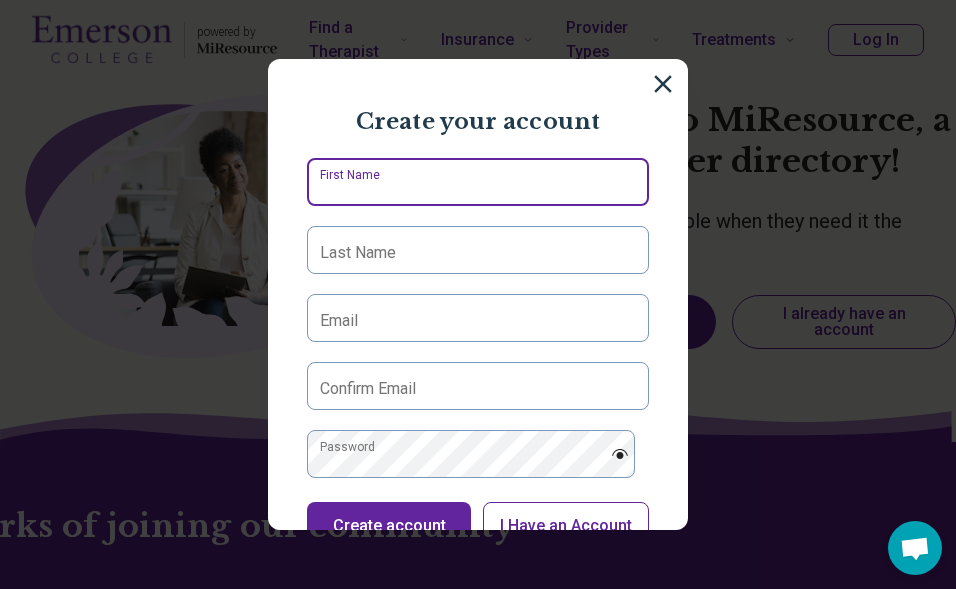 click on "First Name" at bounding box center (478, 182) 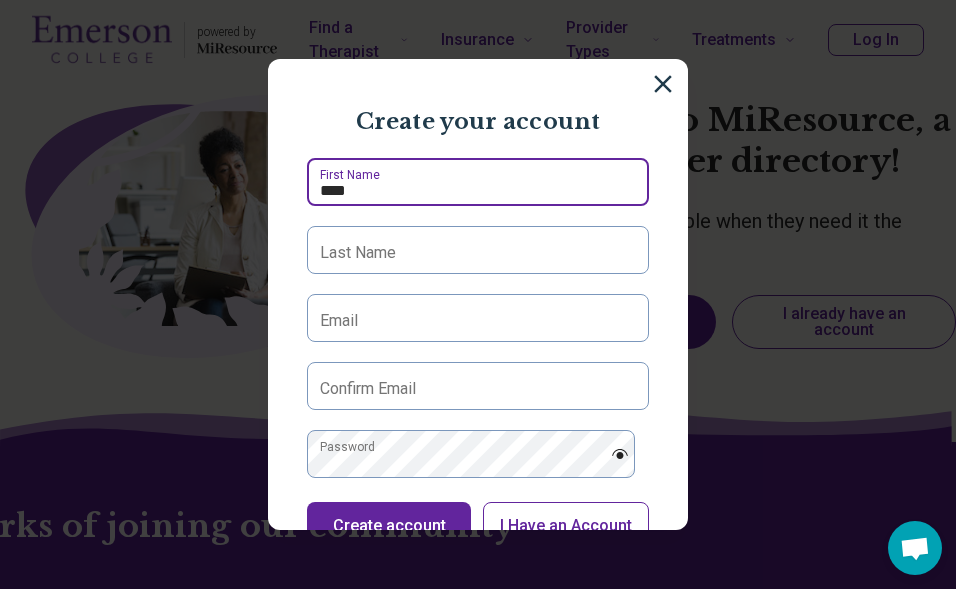 type on "*****" 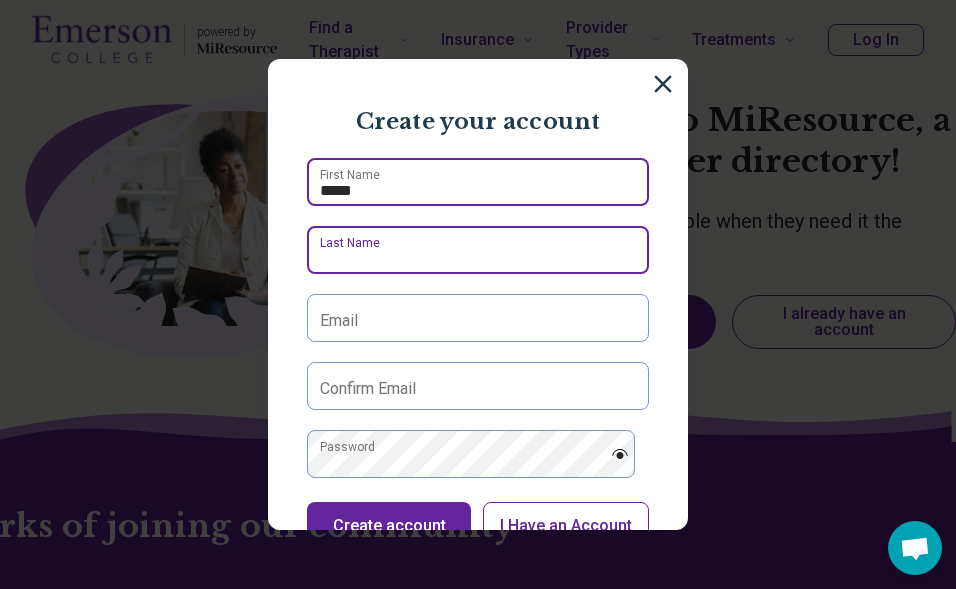 type on "*******" 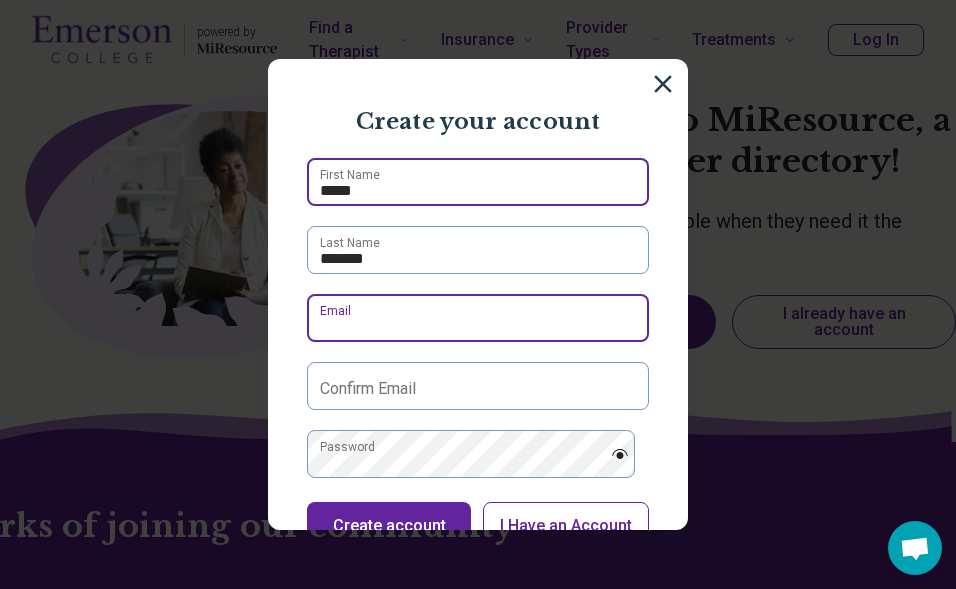 type on "**********" 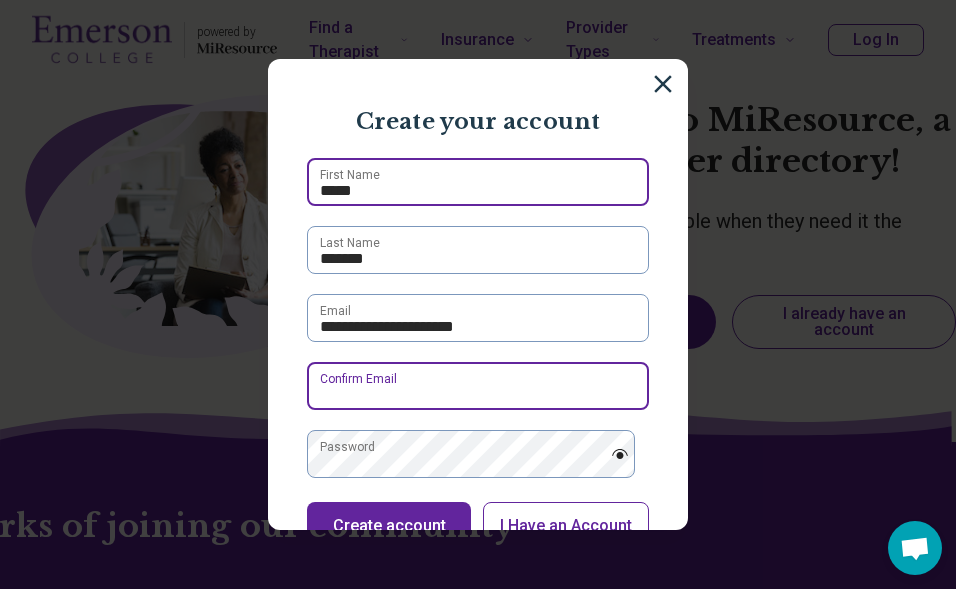type on "**********" 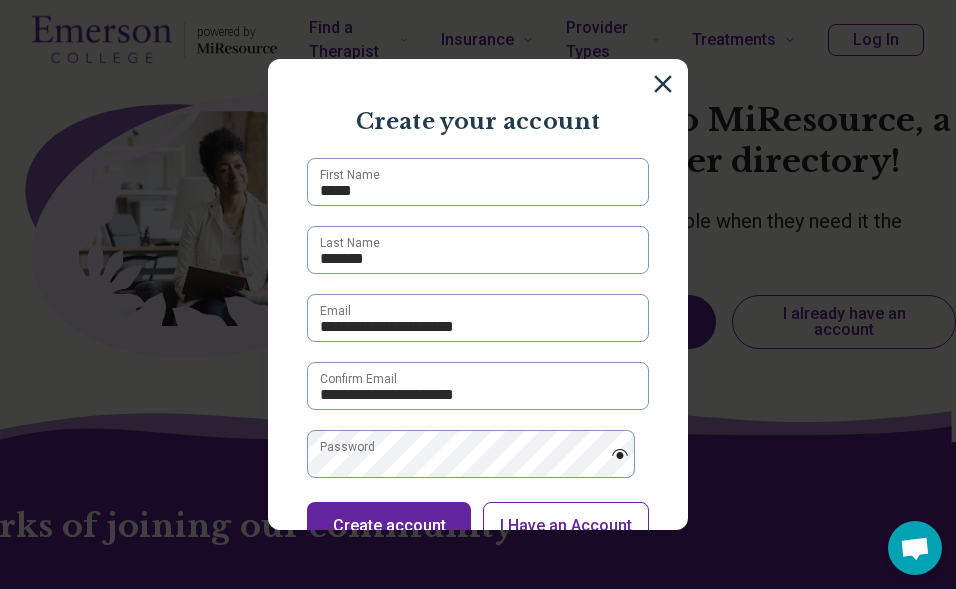 click on "Password" at bounding box center (347, 447) 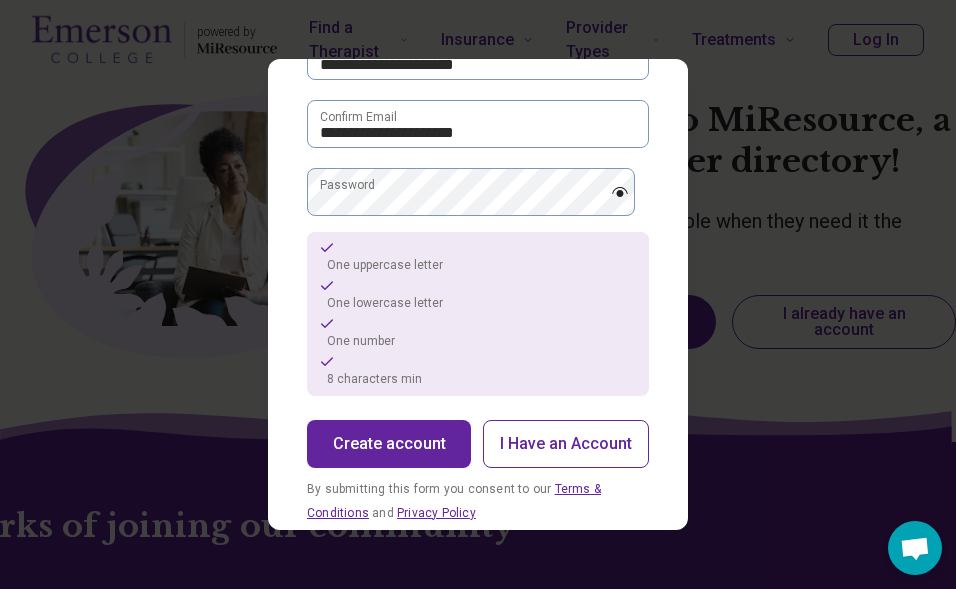 scroll, scrollTop: 295, scrollLeft: 0, axis: vertical 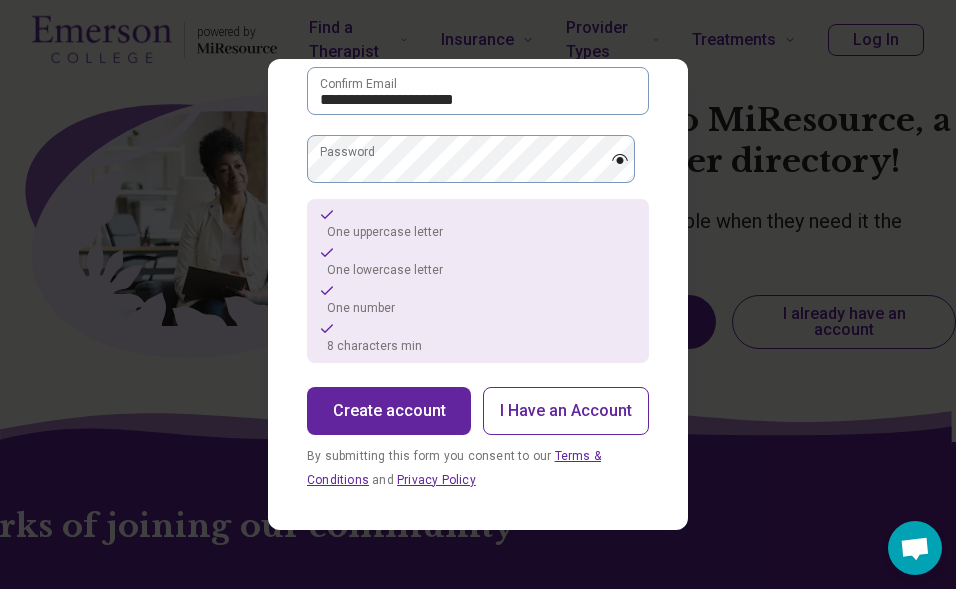 click on "Create account" at bounding box center (389, 411) 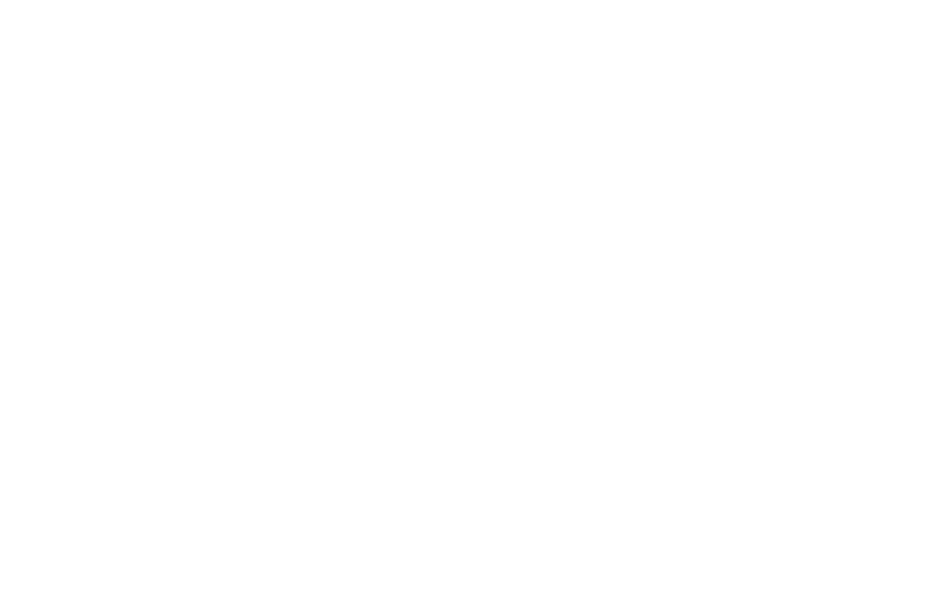 scroll, scrollTop: 0, scrollLeft: 0, axis: both 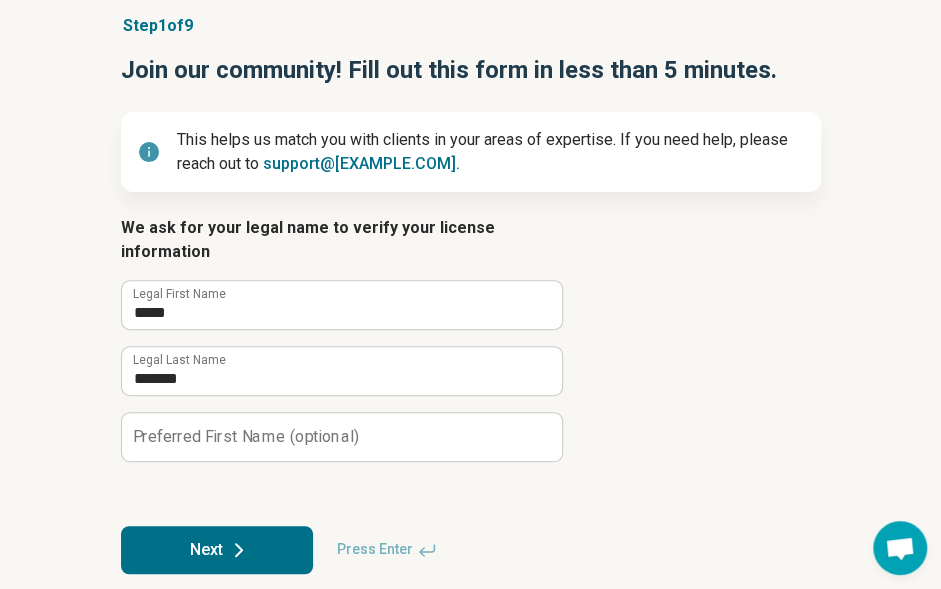click on "Next" at bounding box center (217, 550) 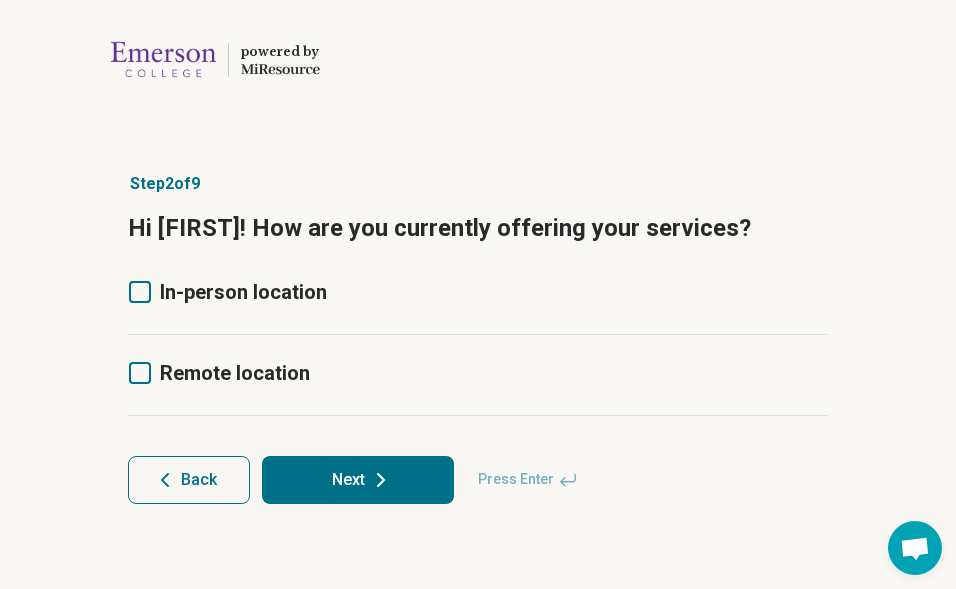 click 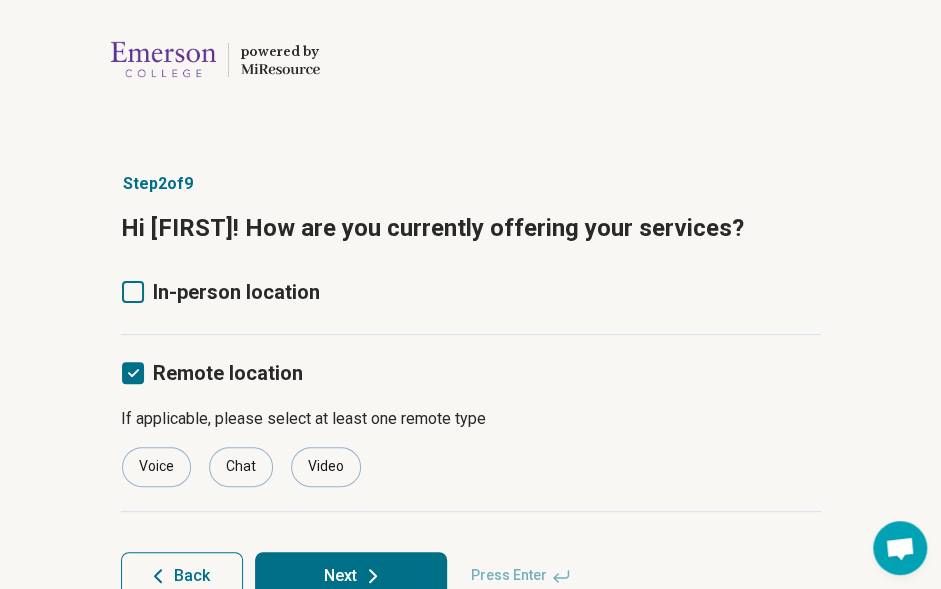 click 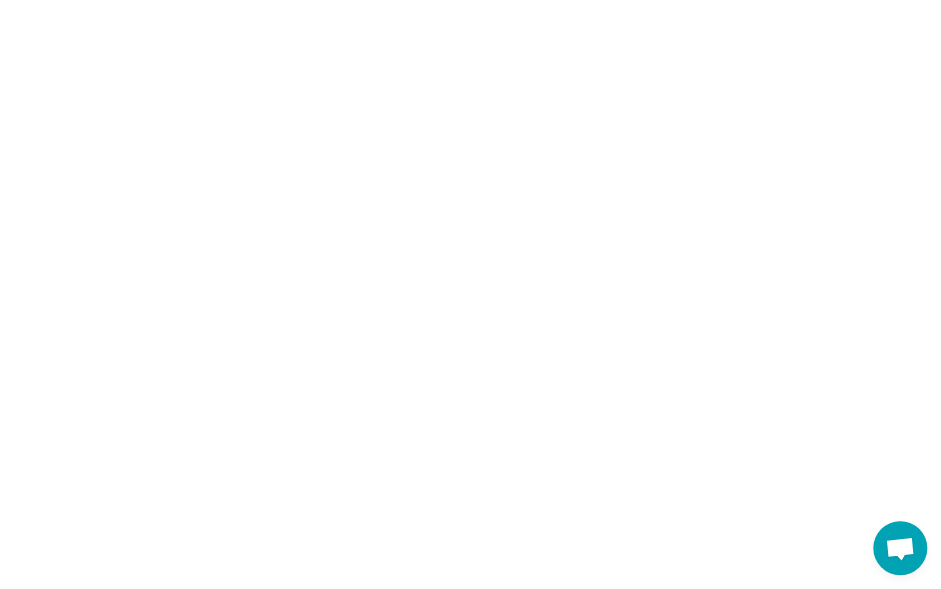 scroll, scrollTop: 0, scrollLeft: 0, axis: both 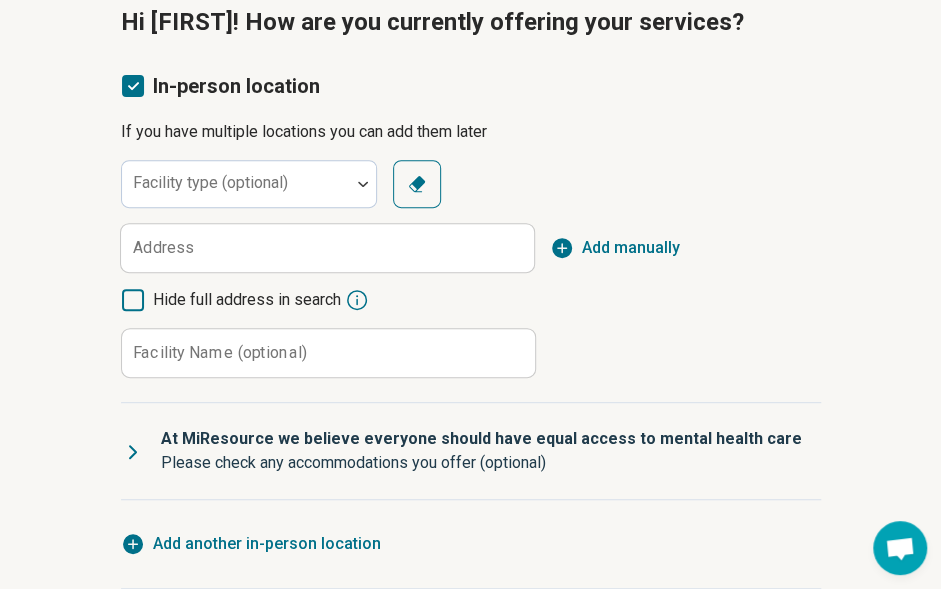click 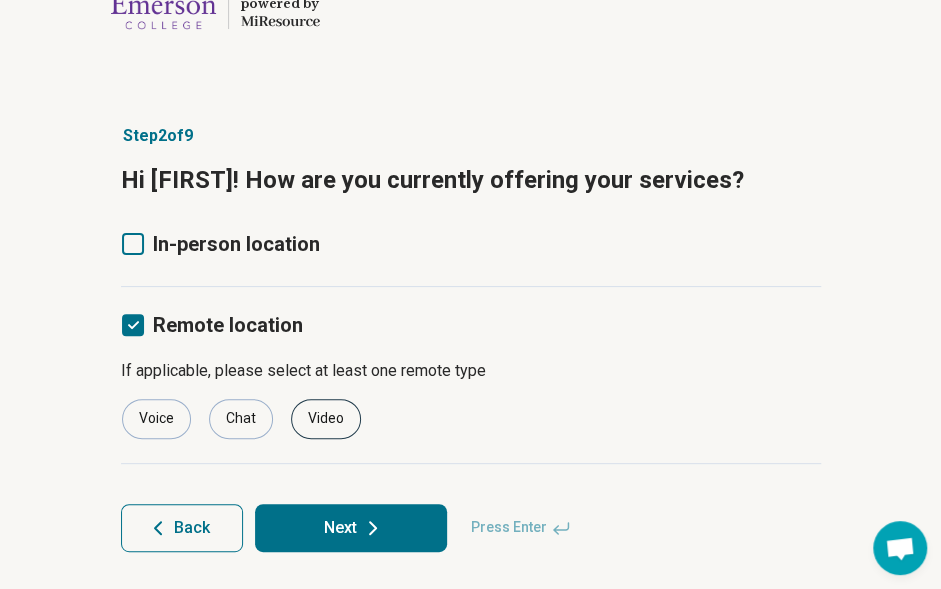 click on "Video" at bounding box center [326, 419] 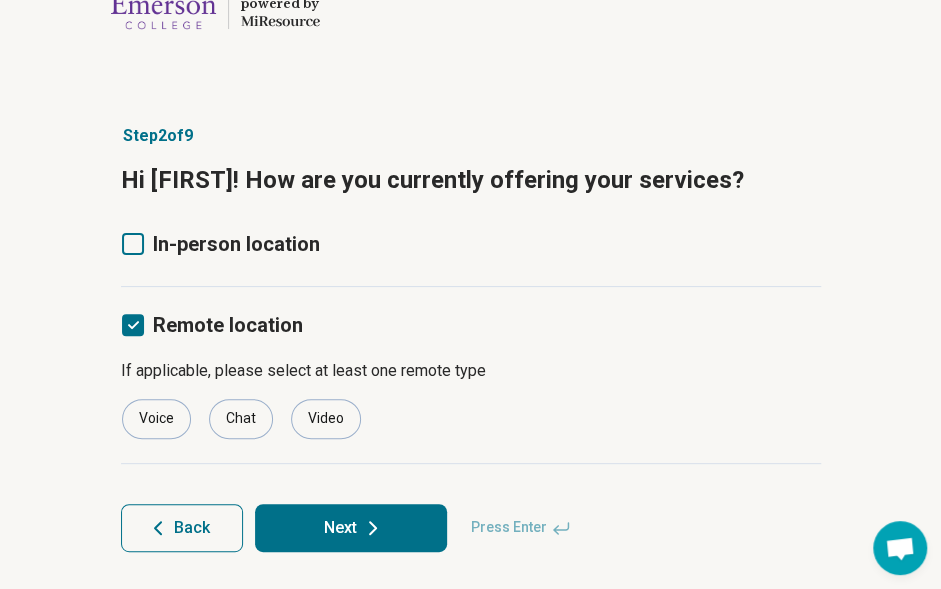 drag, startPoint x: 374, startPoint y: 535, endPoint x: 358, endPoint y: 525, distance: 18.867962 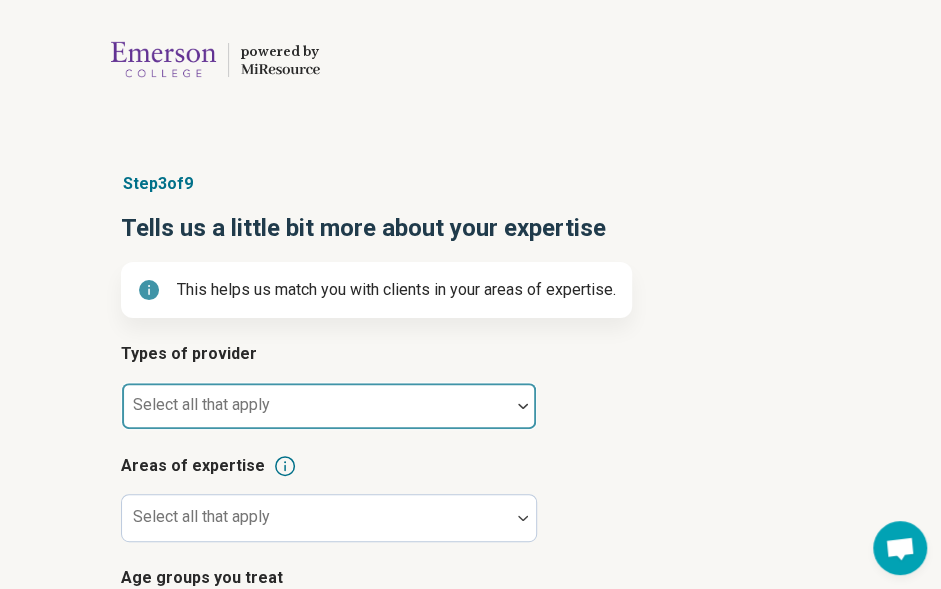click at bounding box center [523, 406] 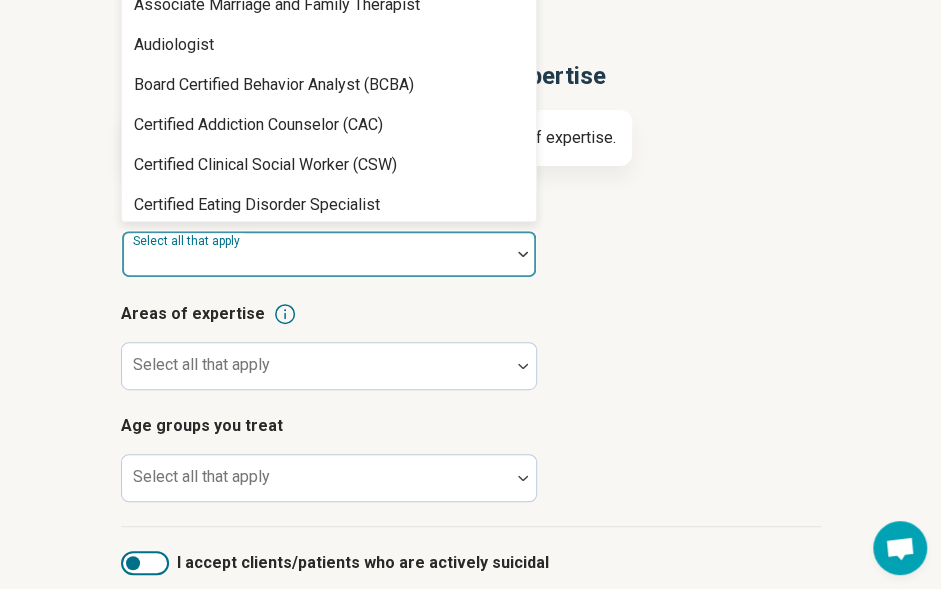 scroll, scrollTop: 178, scrollLeft: 0, axis: vertical 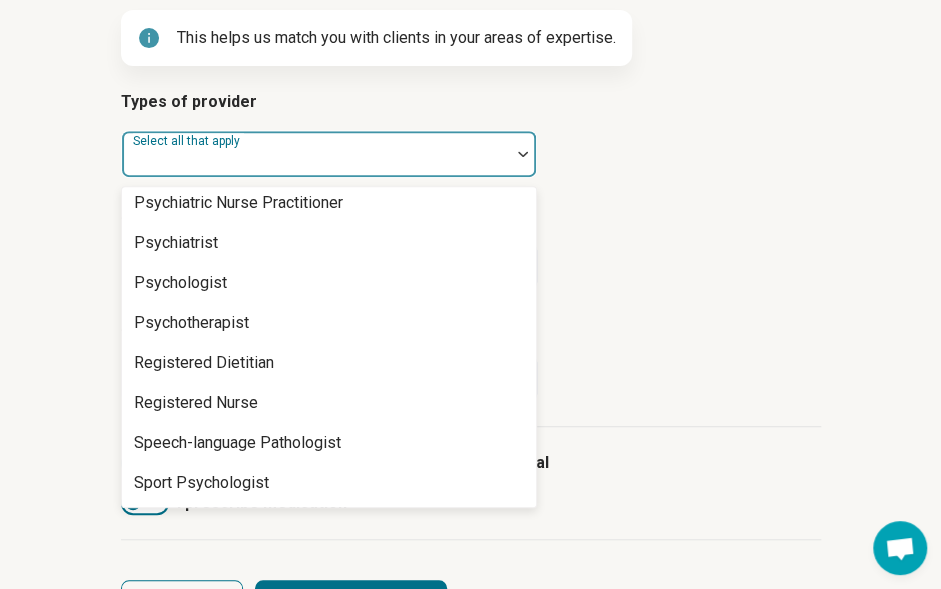 click on "Psychologist" at bounding box center [180, 283] 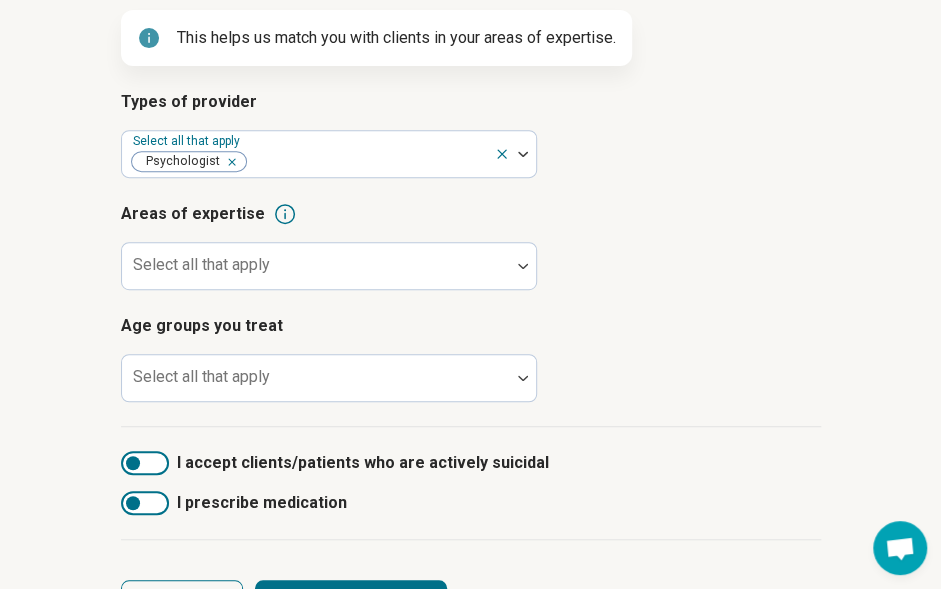 click on "Types of provider Select all that apply Psychologist" at bounding box center [471, 134] 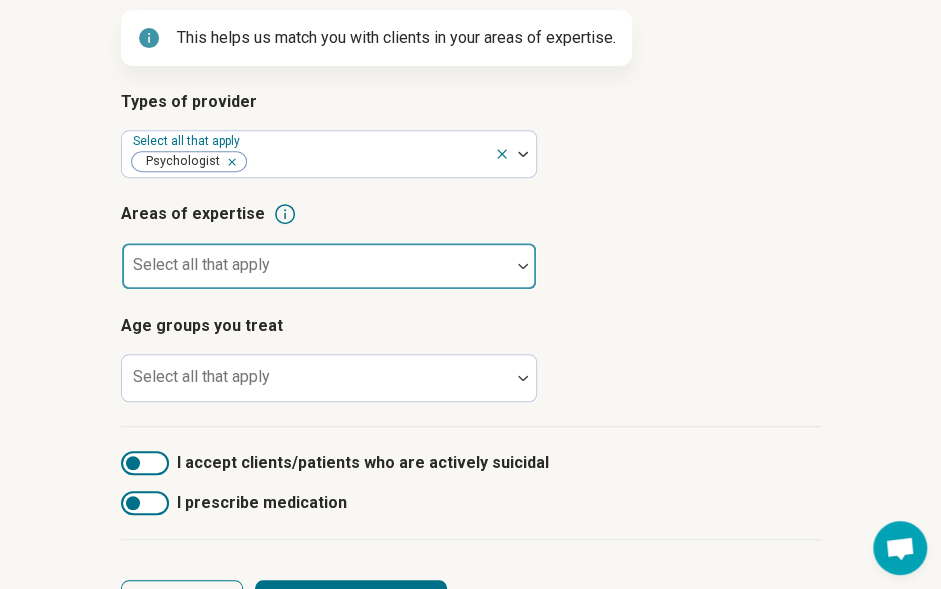click on "Select all that apply" at bounding box center [201, 264] 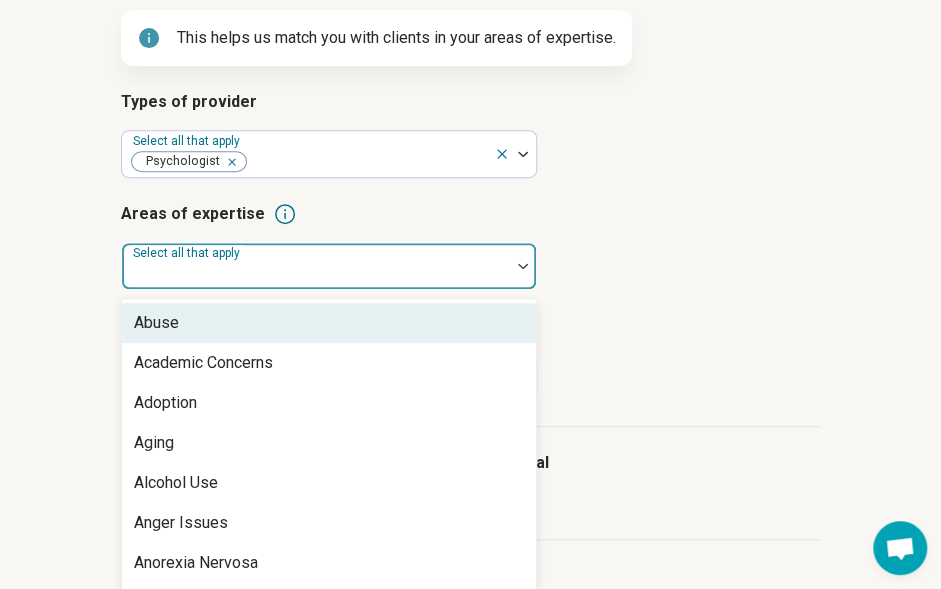 scroll, scrollTop: 290, scrollLeft: 0, axis: vertical 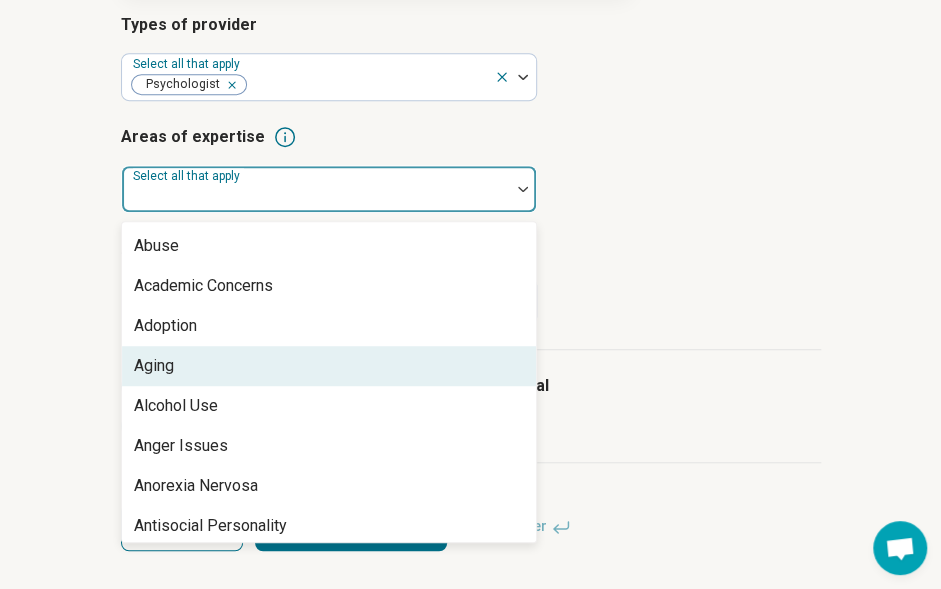 click on "Aging" at bounding box center [154, 366] 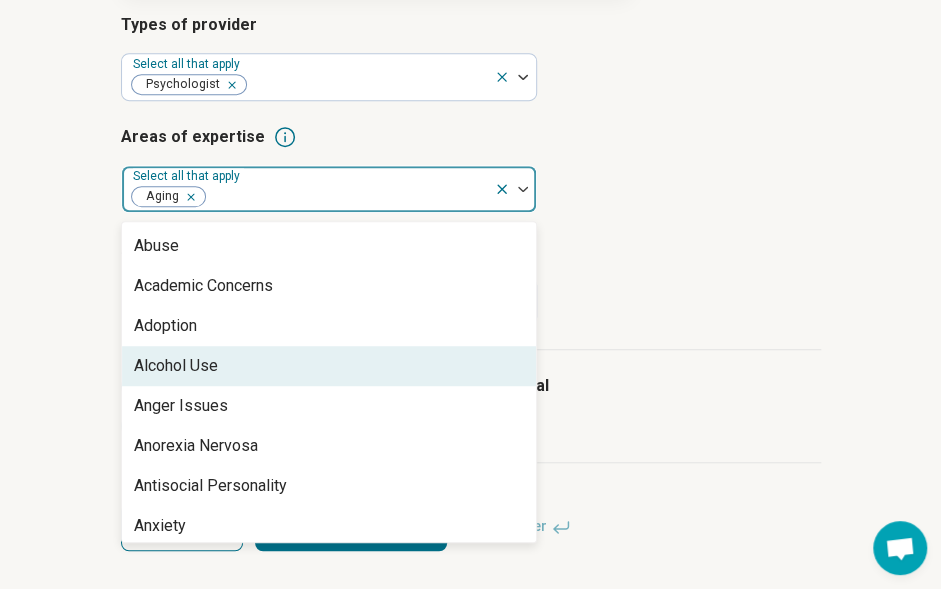 click on "Alcohol Use" at bounding box center (329, 366) 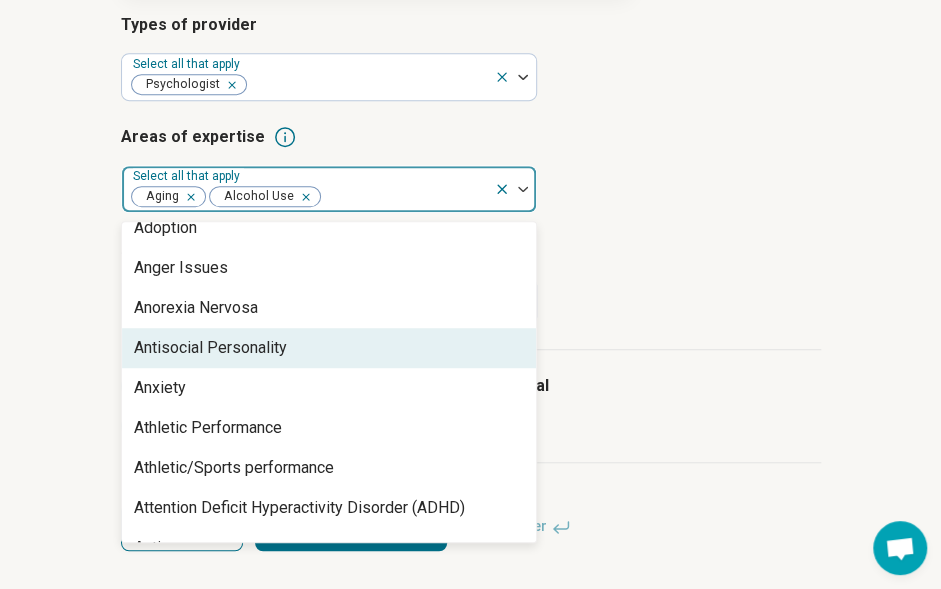 scroll, scrollTop: 100, scrollLeft: 0, axis: vertical 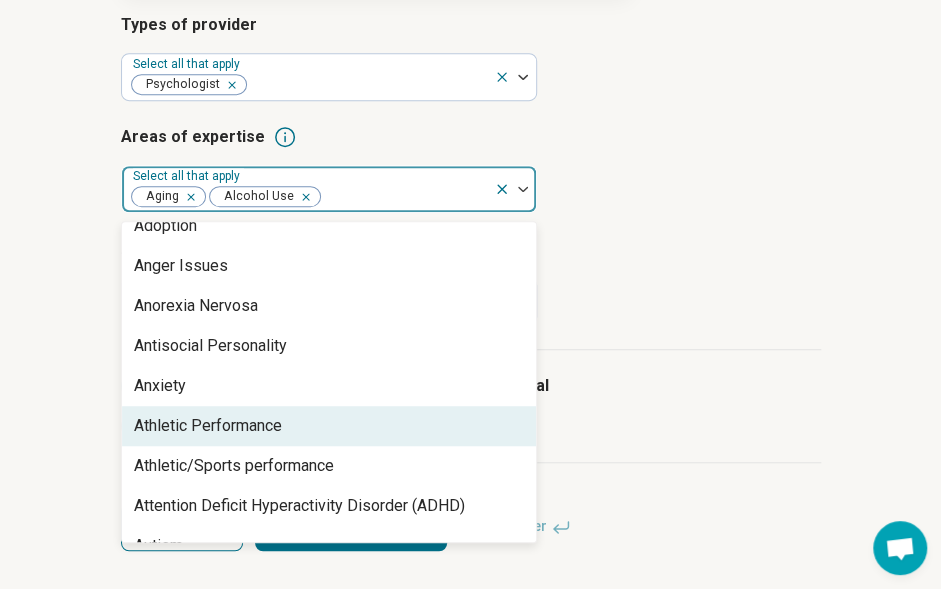 click on "Athletic Performance" at bounding box center [208, 426] 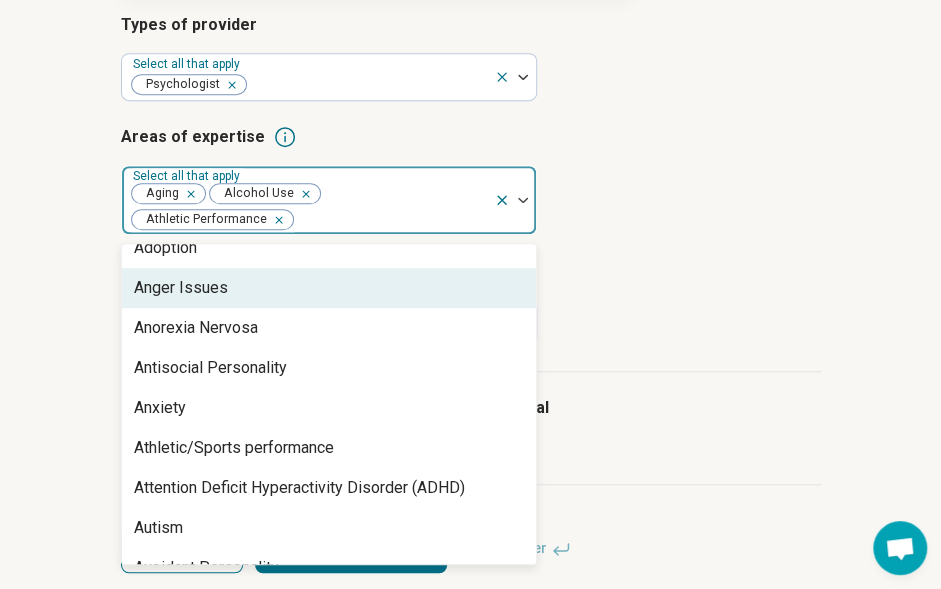 click 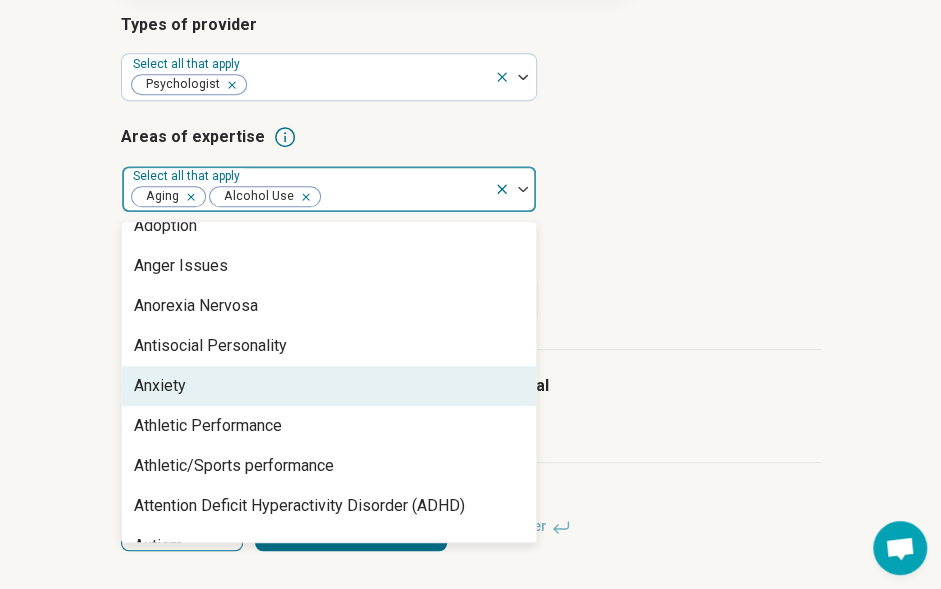 click on "Anxiety" at bounding box center [329, 386] 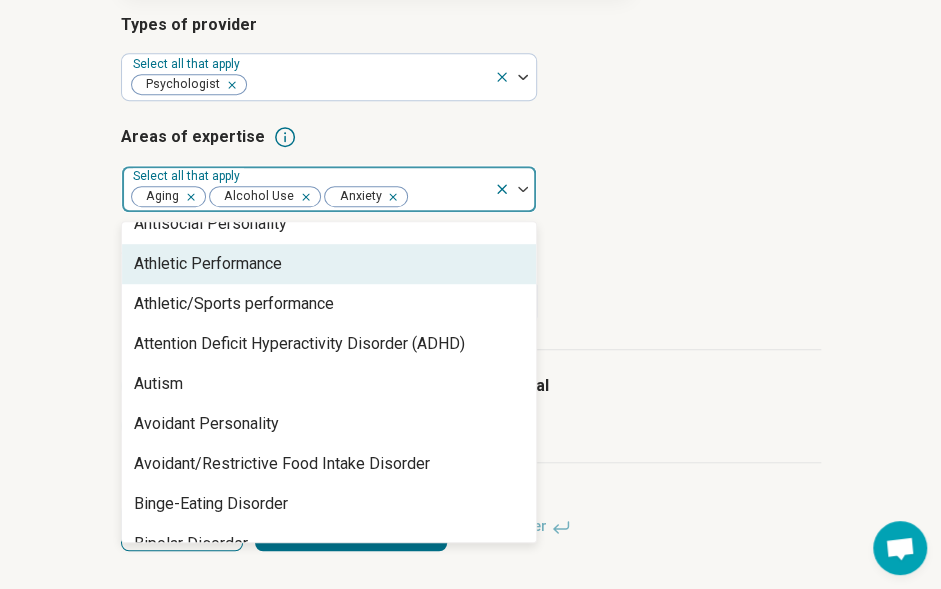 scroll, scrollTop: 228, scrollLeft: 0, axis: vertical 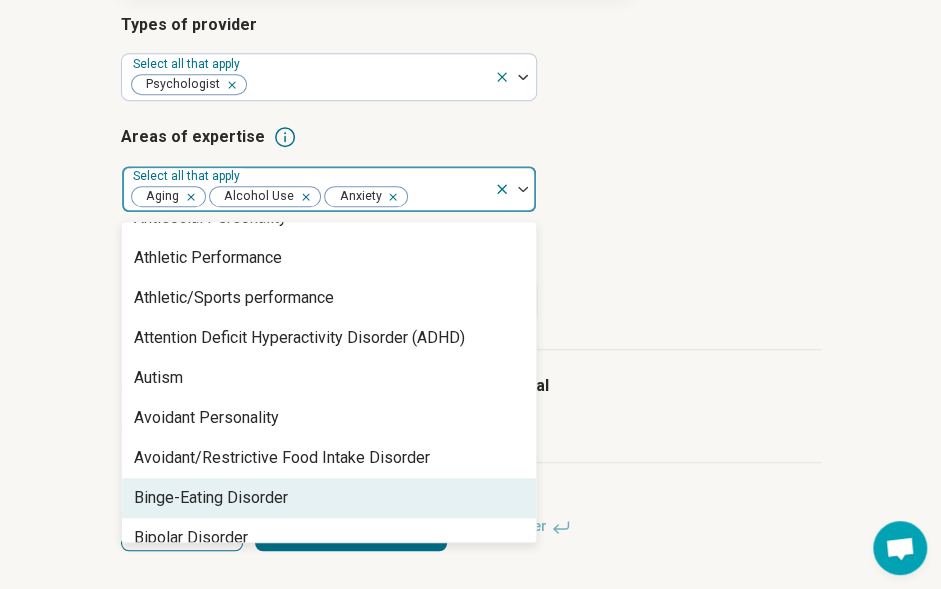 click on "Attention Deficit Hyperactivity Disorder (ADHD)" at bounding box center (329, 338) 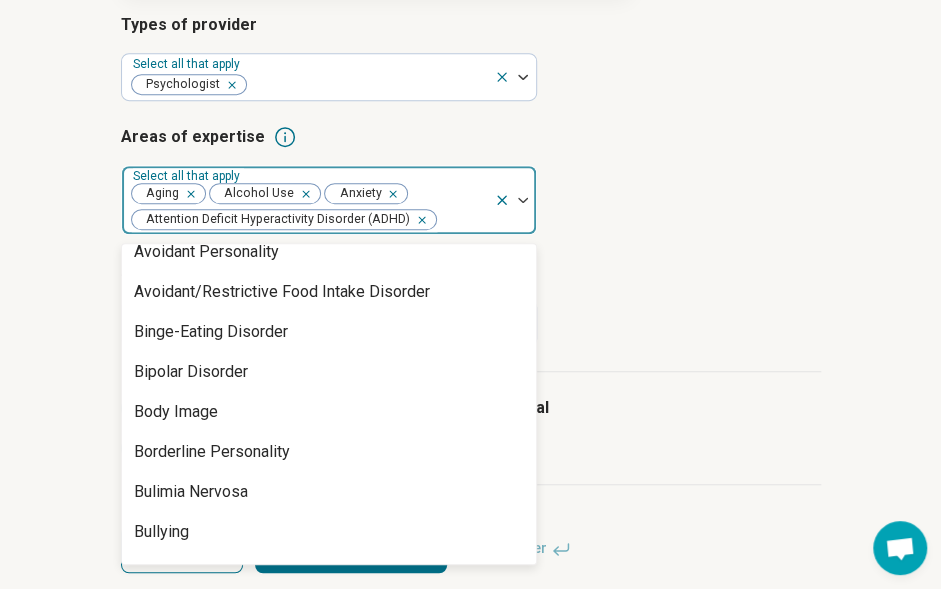scroll, scrollTop: 396, scrollLeft: 0, axis: vertical 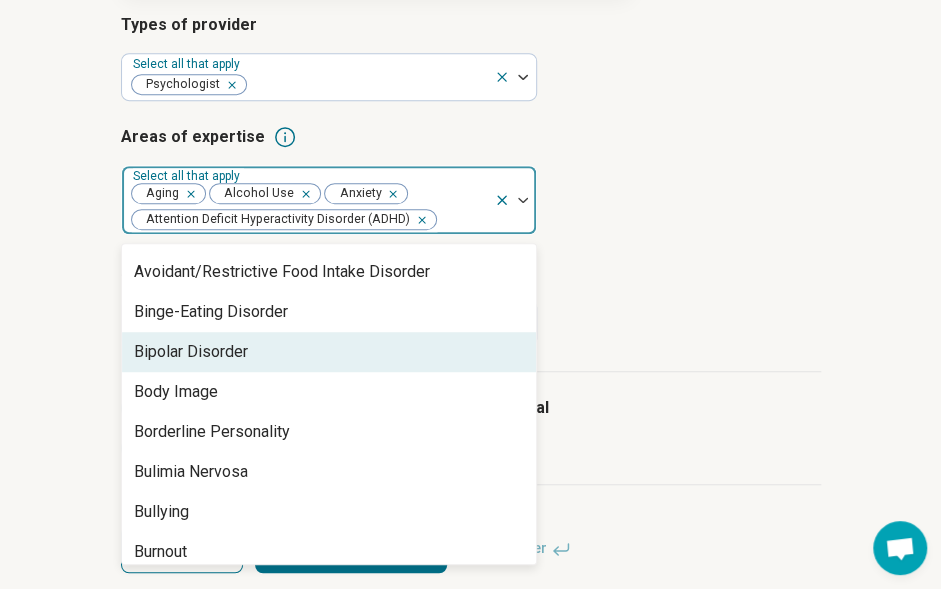 click on "Bipolar Disorder" at bounding box center [329, 352] 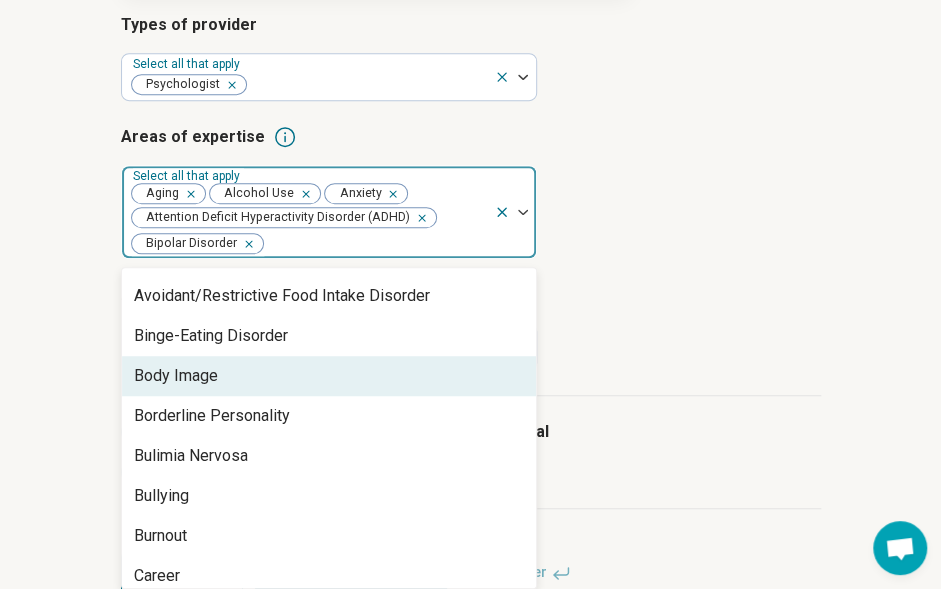 click on "Body Image" at bounding box center [176, 376] 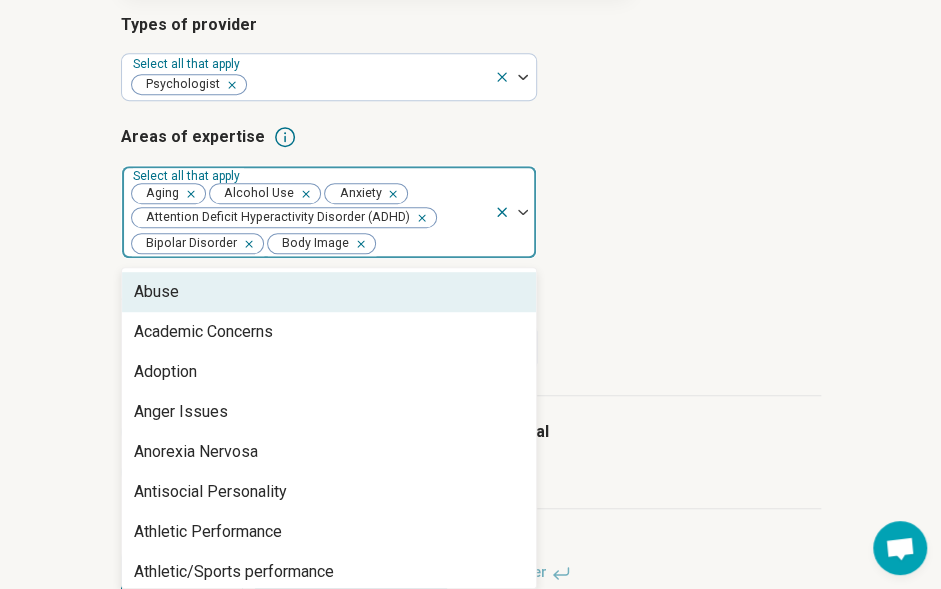 click at bounding box center (432, 244) 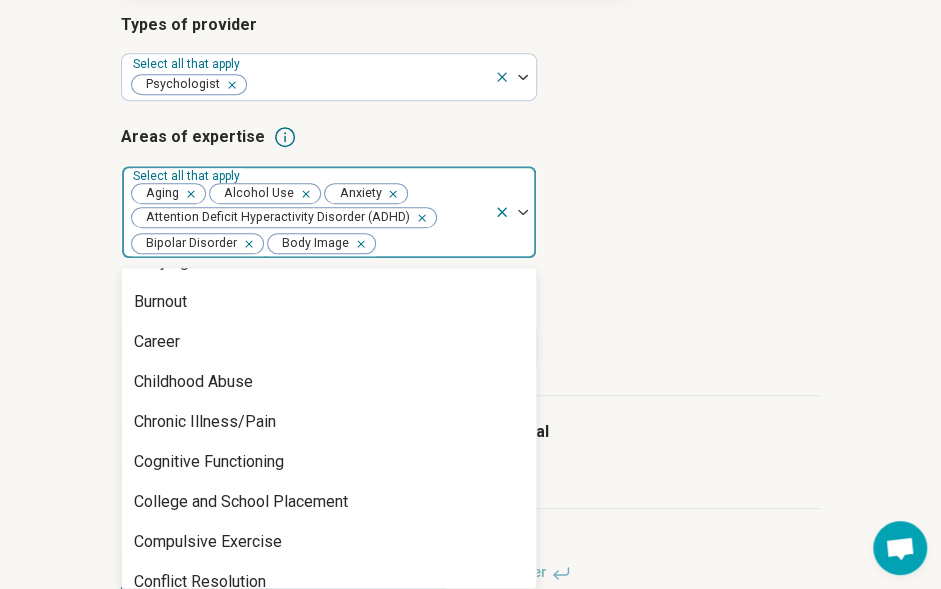 scroll, scrollTop: 583, scrollLeft: 0, axis: vertical 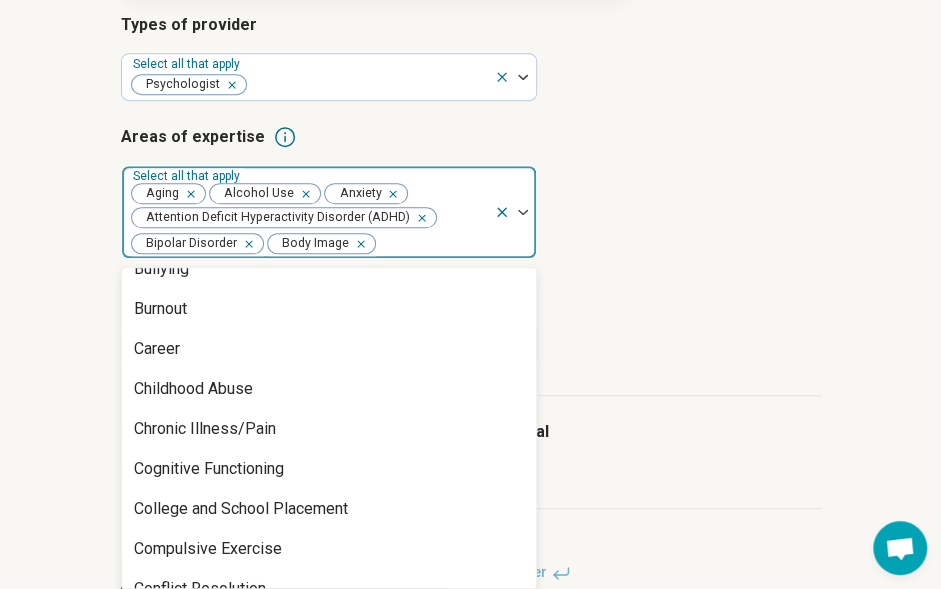 click on "Childhood Abuse" at bounding box center (193, 389) 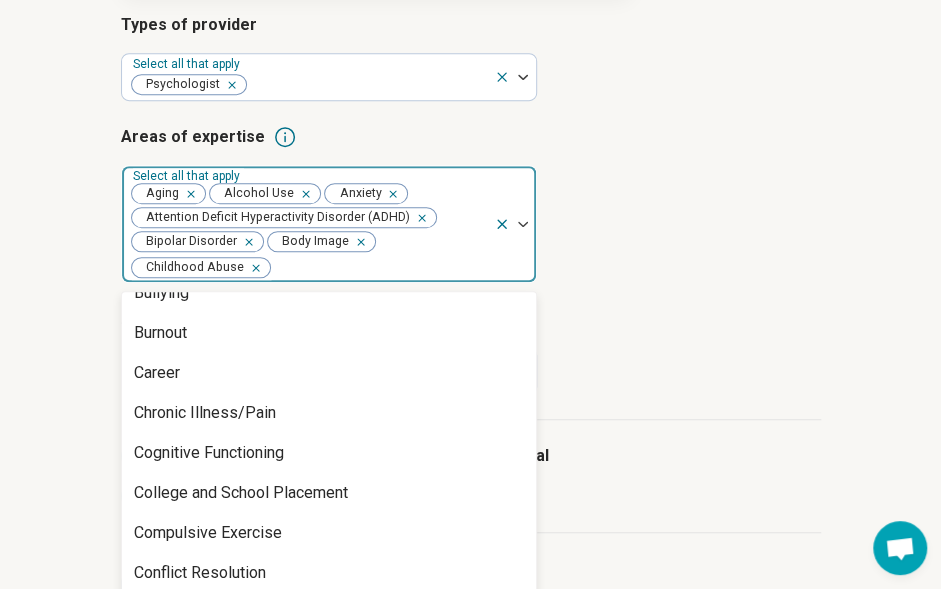 click on "Chronic Illness/Pain" at bounding box center (205, 413) 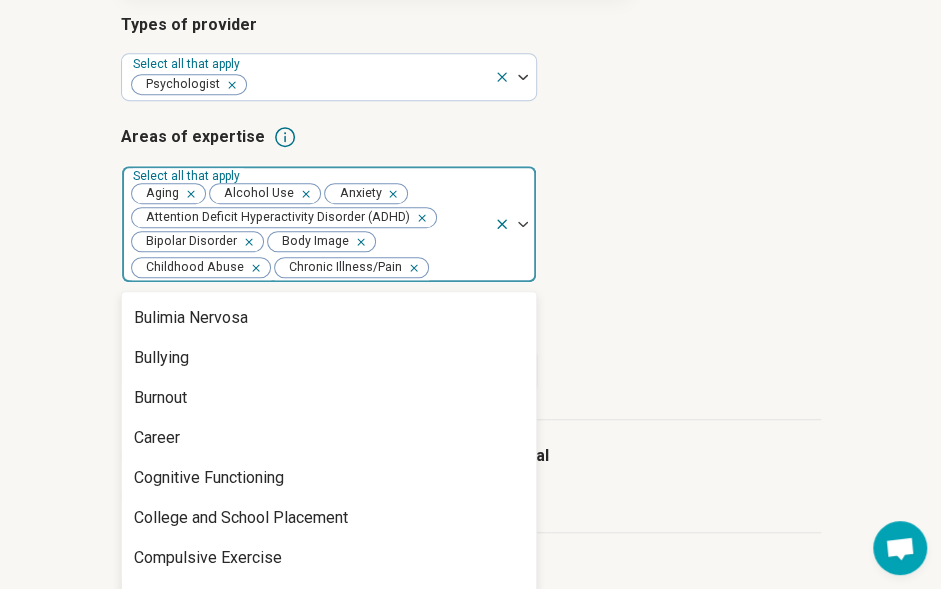 scroll, scrollTop: 516, scrollLeft: 0, axis: vertical 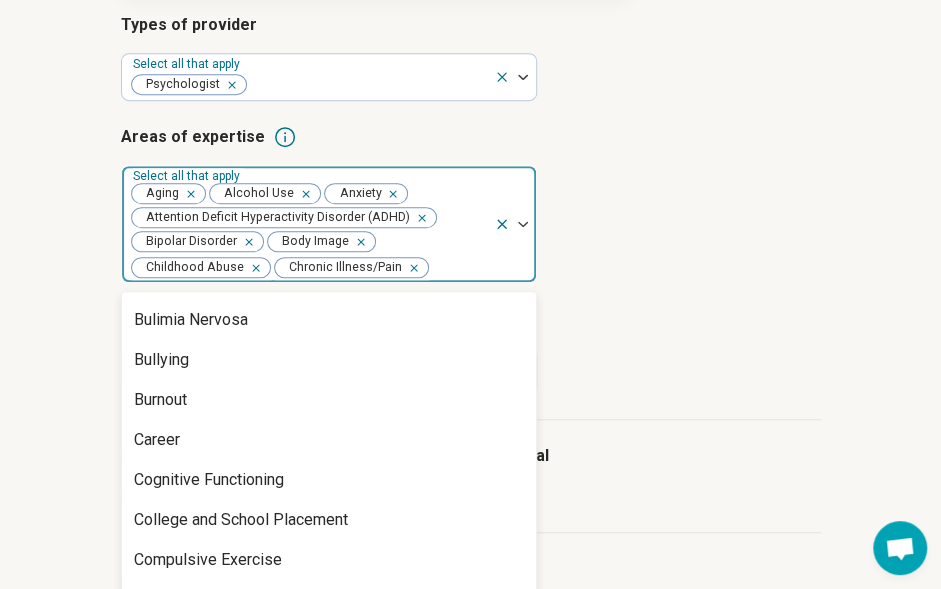 click on "Burnout" at bounding box center (160, 400) 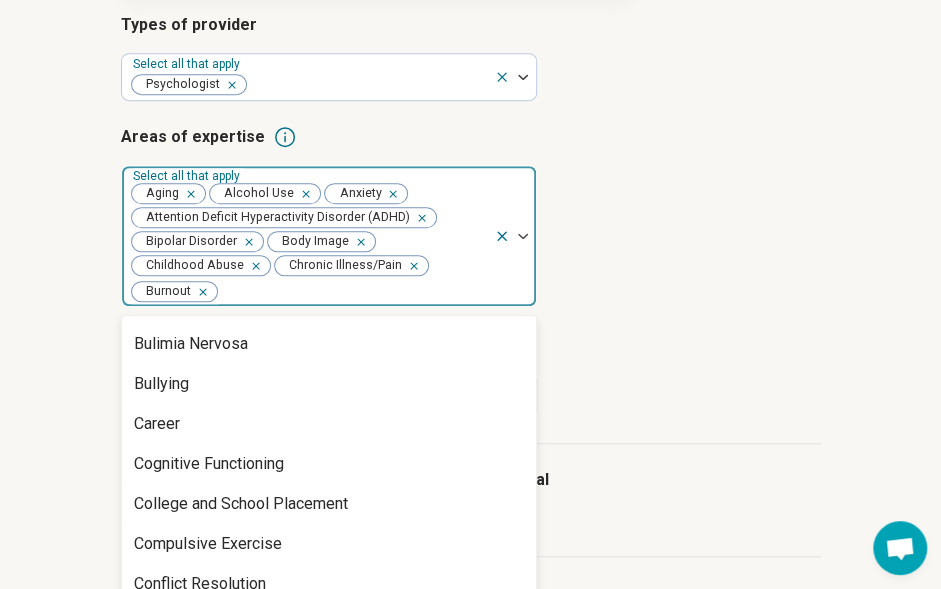 click on "Career" at bounding box center (157, 424) 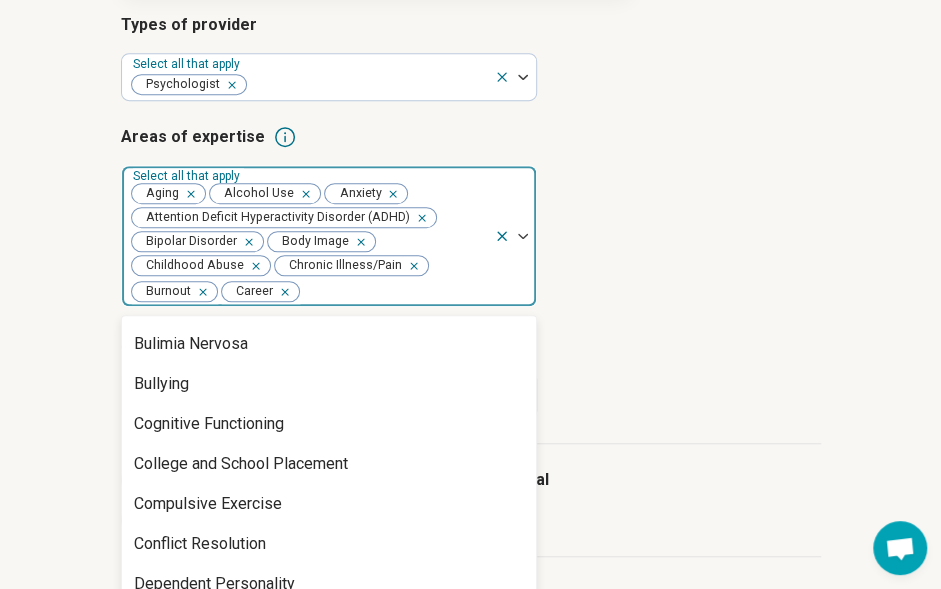 scroll, scrollTop: 342, scrollLeft: 0, axis: vertical 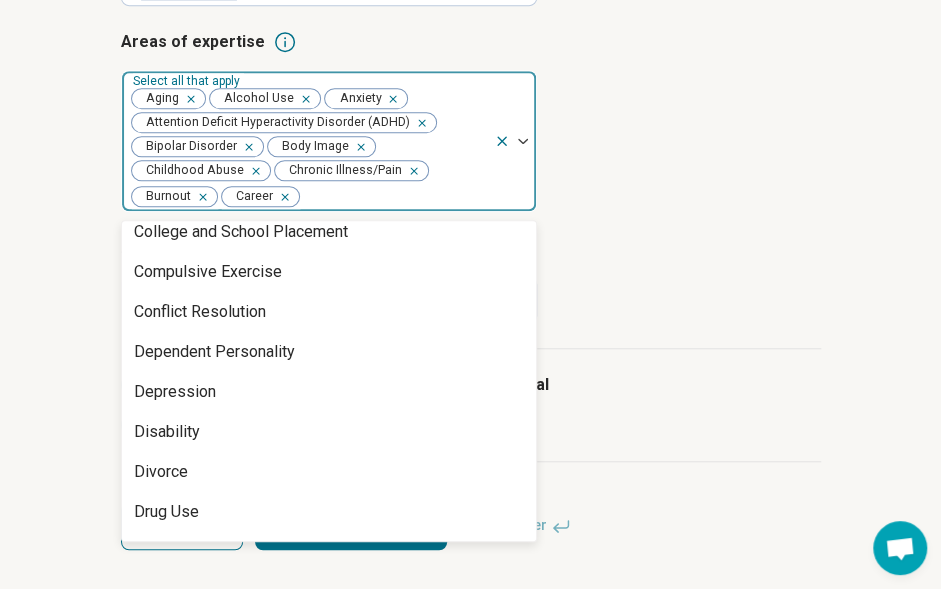 click on "Depression" at bounding box center [175, 392] 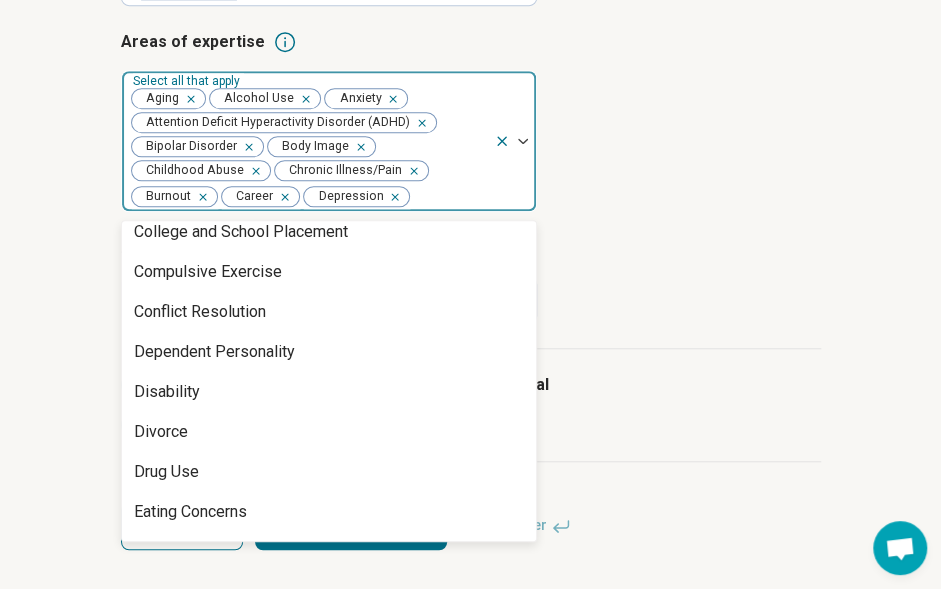 click on "Disability" at bounding box center (167, 392) 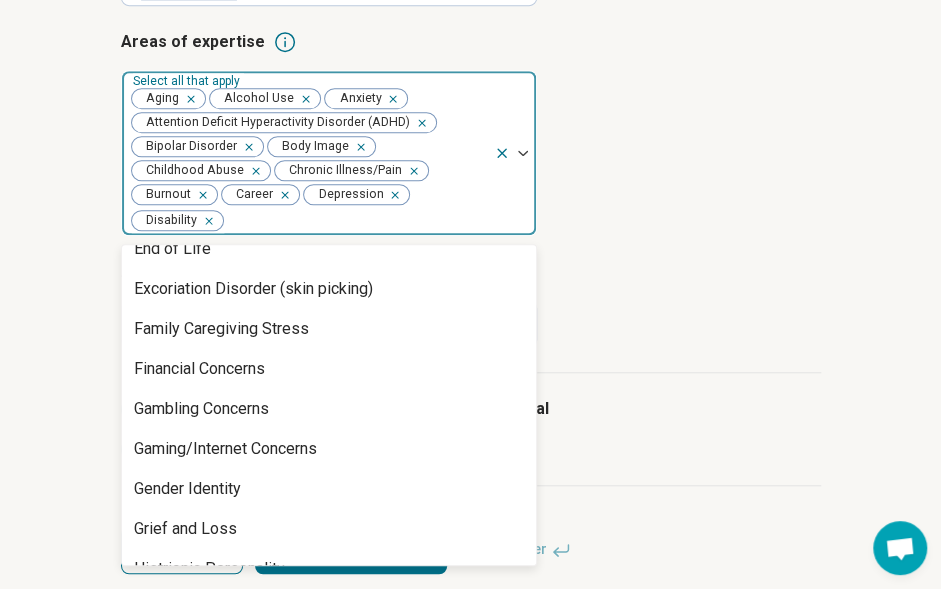 scroll, scrollTop: 941, scrollLeft: 0, axis: vertical 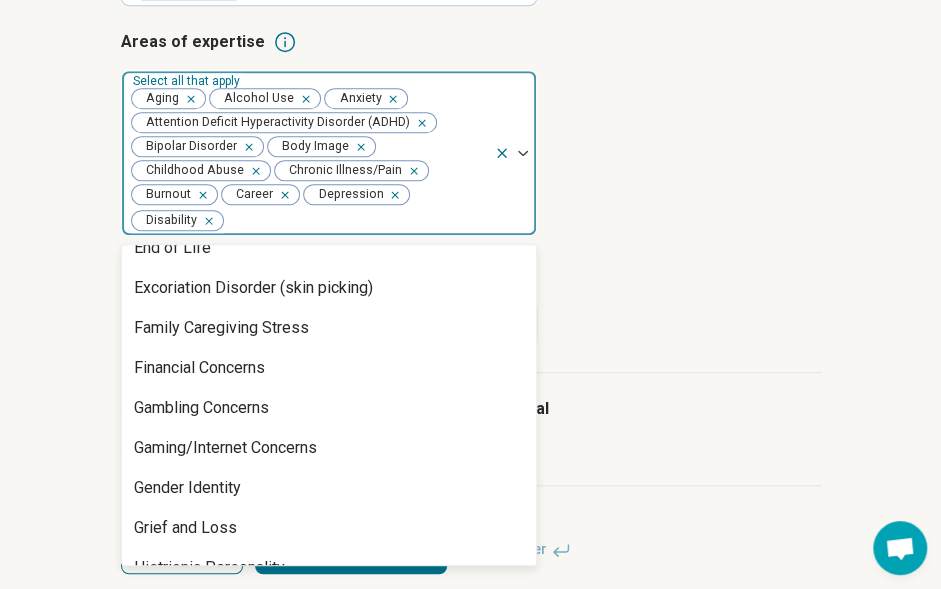 click on "Financial Concerns" at bounding box center [329, 368] 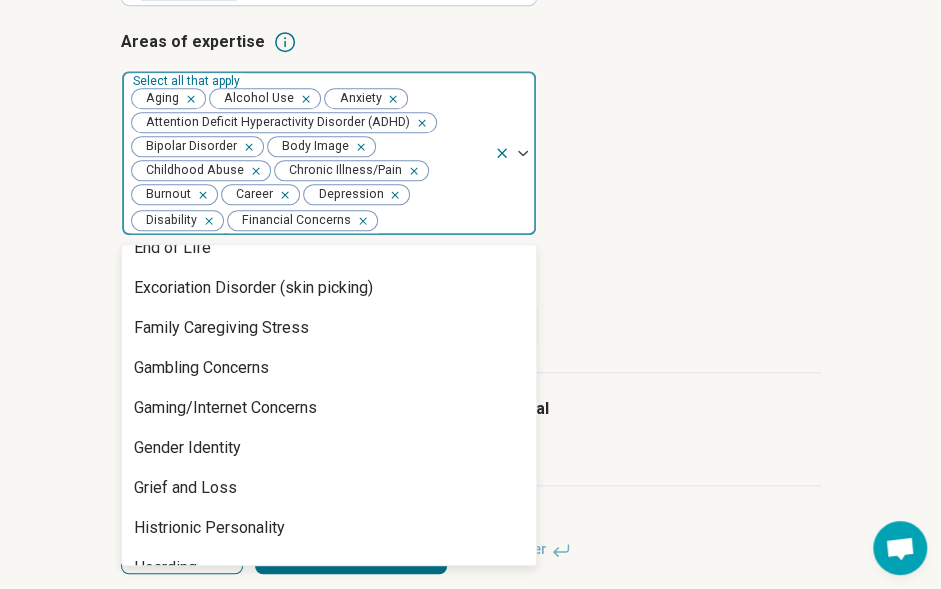 click on "Family Caregiving Stress" at bounding box center [221, 328] 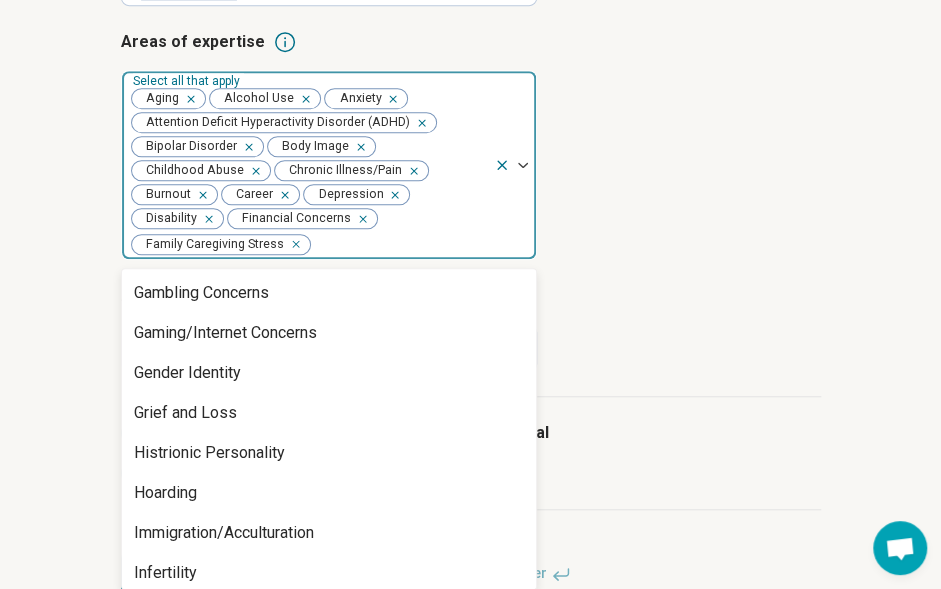 scroll, scrollTop: 1009, scrollLeft: 0, axis: vertical 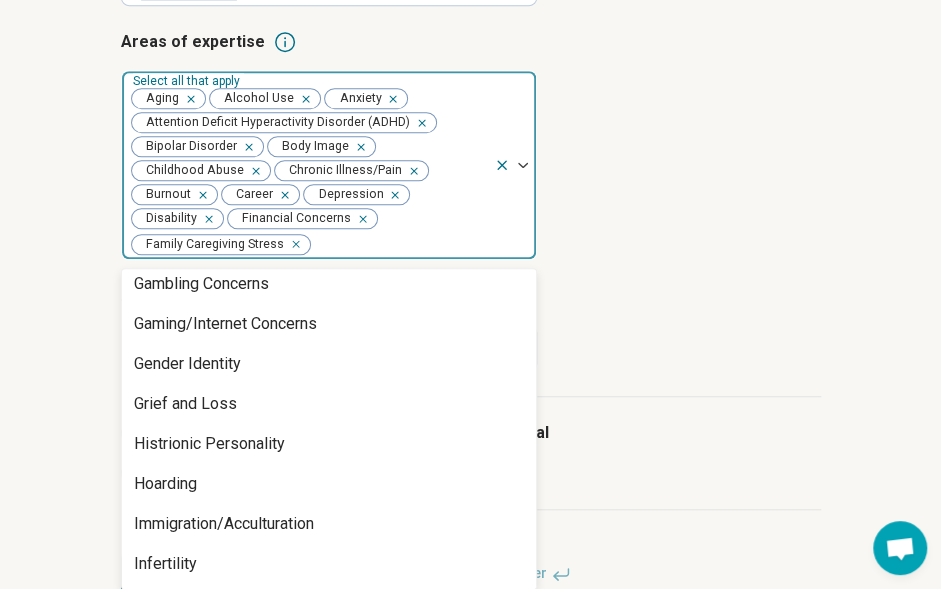 click on "Gender Identity" at bounding box center (187, 364) 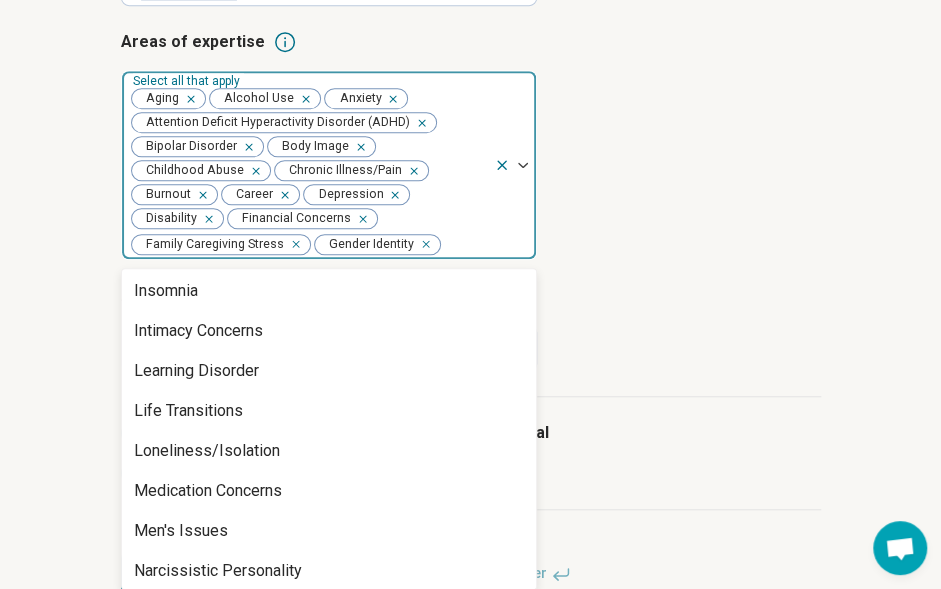 scroll, scrollTop: 1363, scrollLeft: 0, axis: vertical 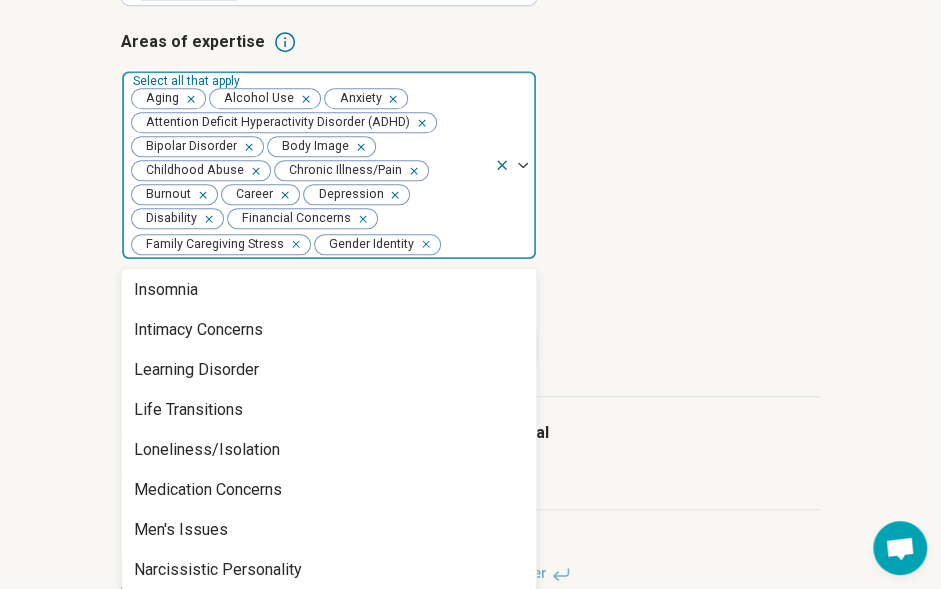 click on "Intimacy Concerns" at bounding box center (198, 330) 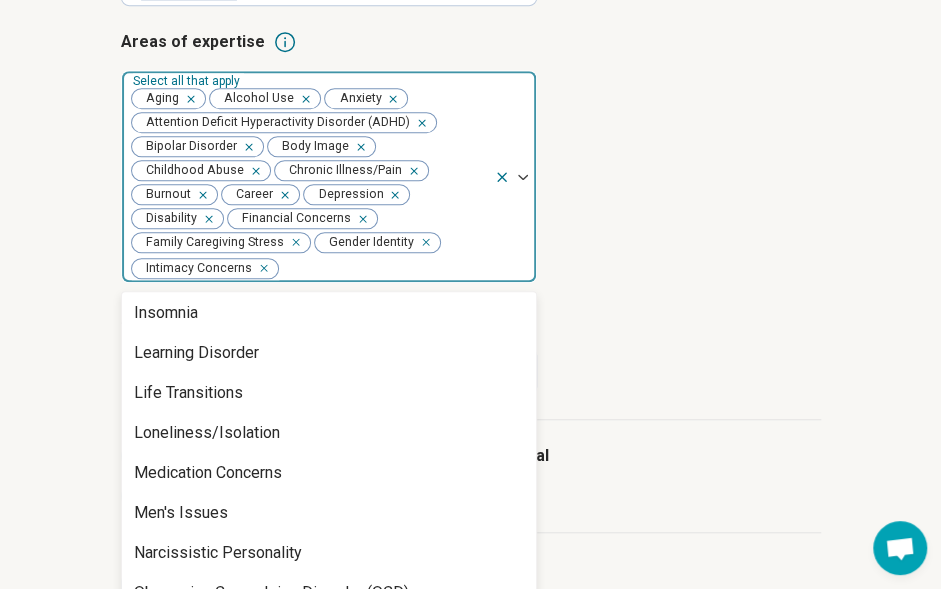 click on "Life Transitions" at bounding box center [188, 393] 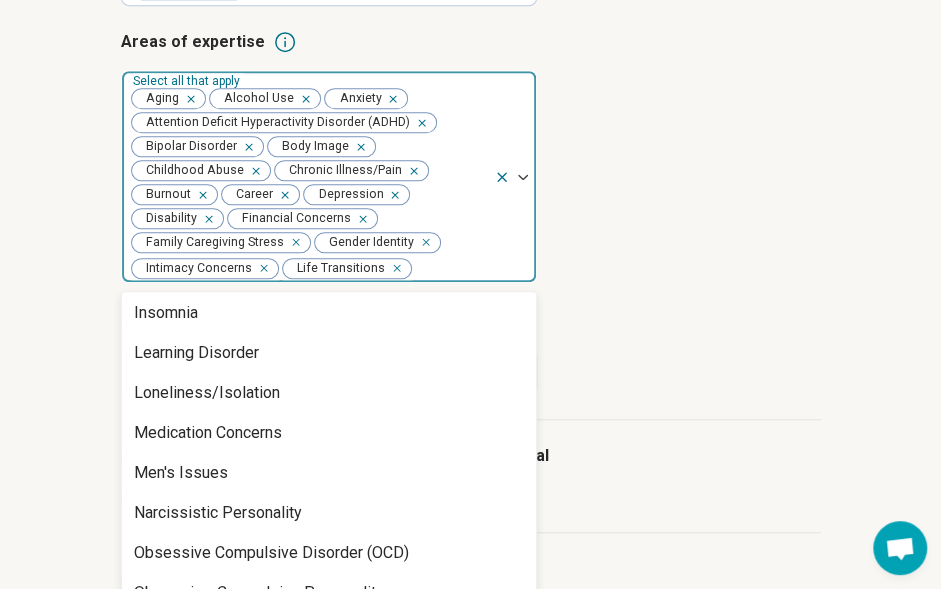 click on "Loneliness/Isolation" at bounding box center [207, 393] 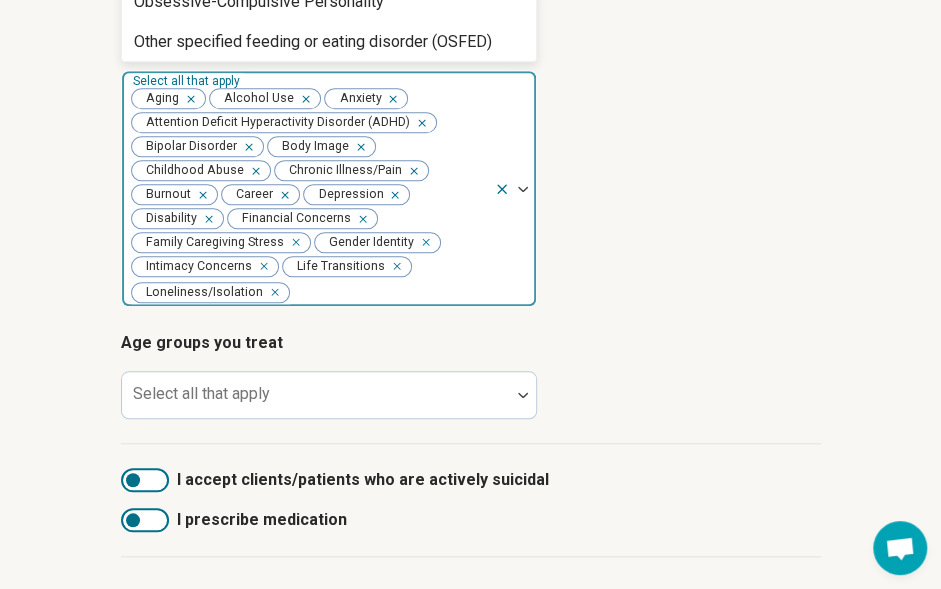 scroll, scrollTop: 446, scrollLeft: 0, axis: vertical 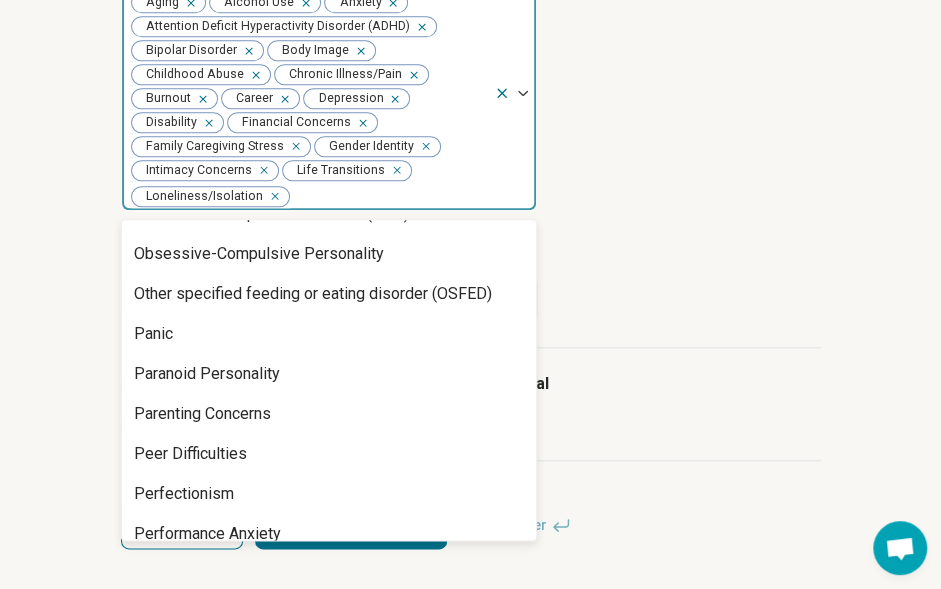 click on "Panic" at bounding box center (153, 334) 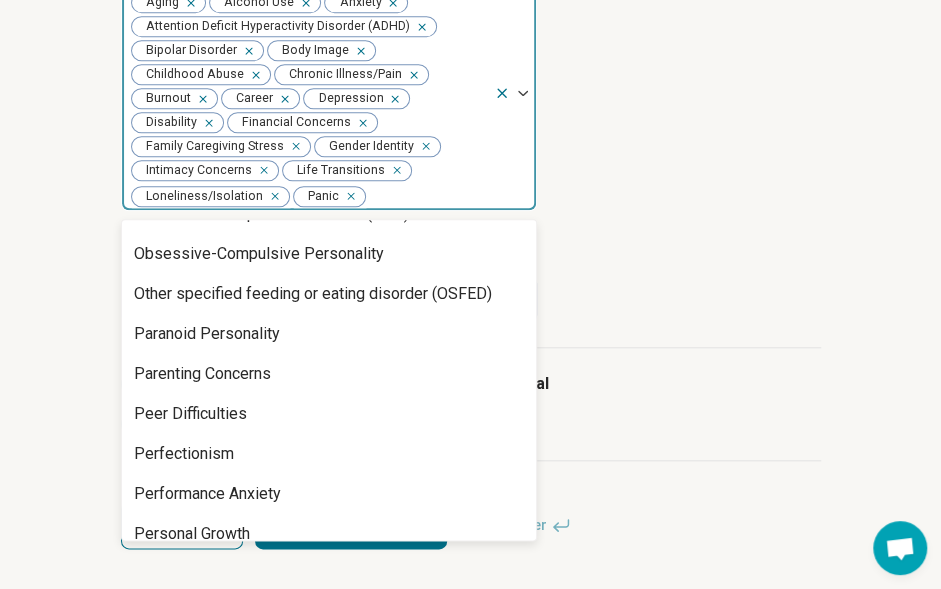 click on "Peer Difficulties" at bounding box center (190, 414) 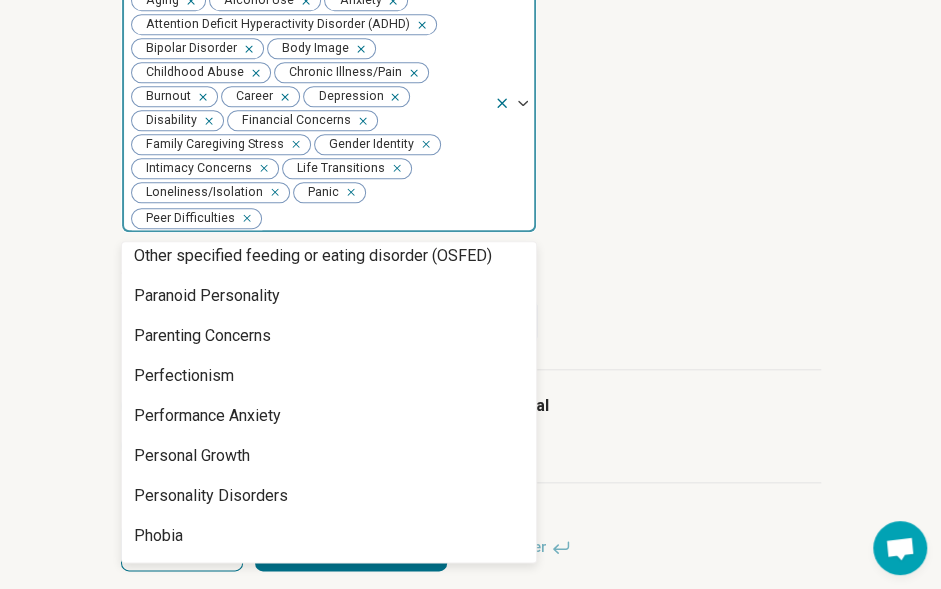 scroll, scrollTop: 1656, scrollLeft: 0, axis: vertical 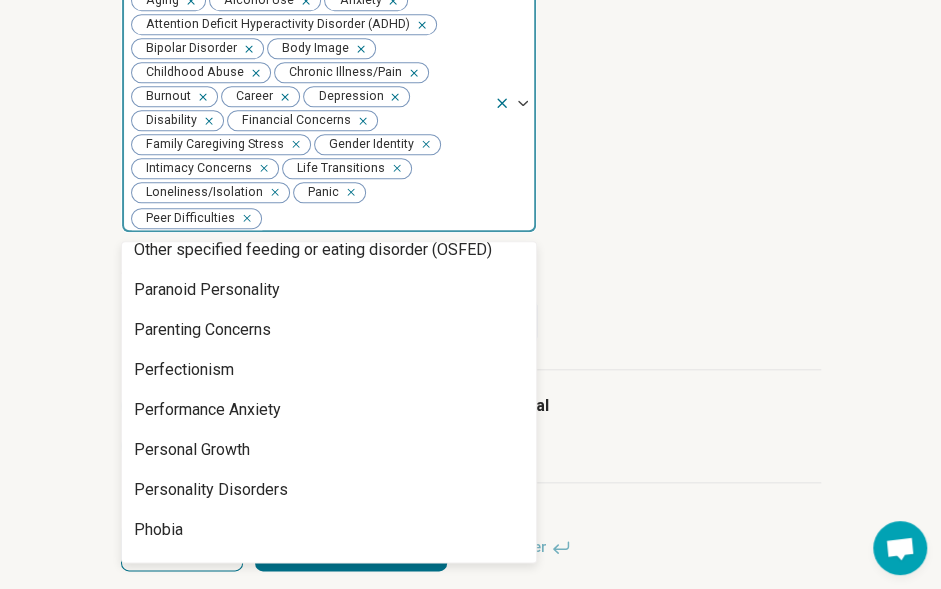 click on "Perfectionism" at bounding box center (184, 370) 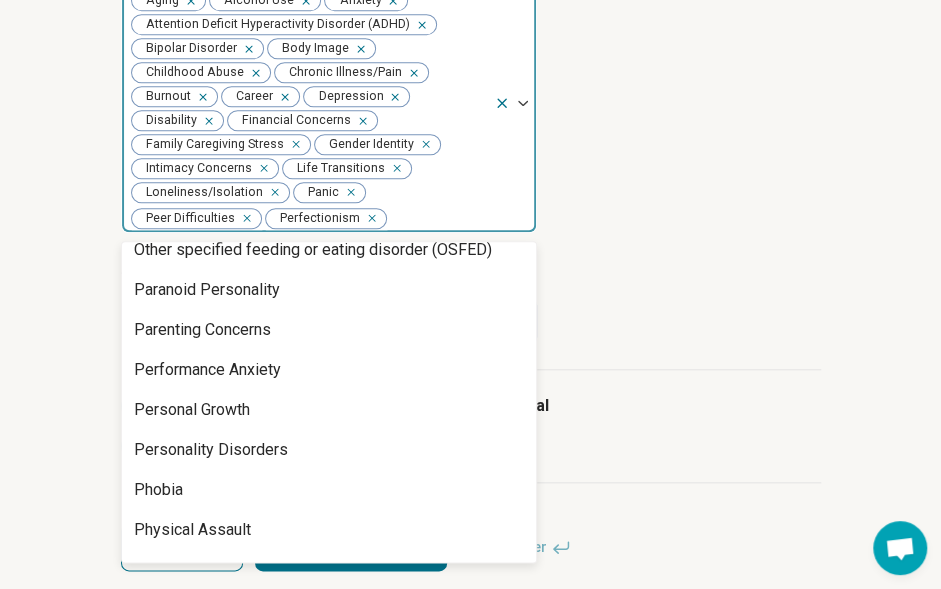 click on "Personal Growth" at bounding box center (192, 410) 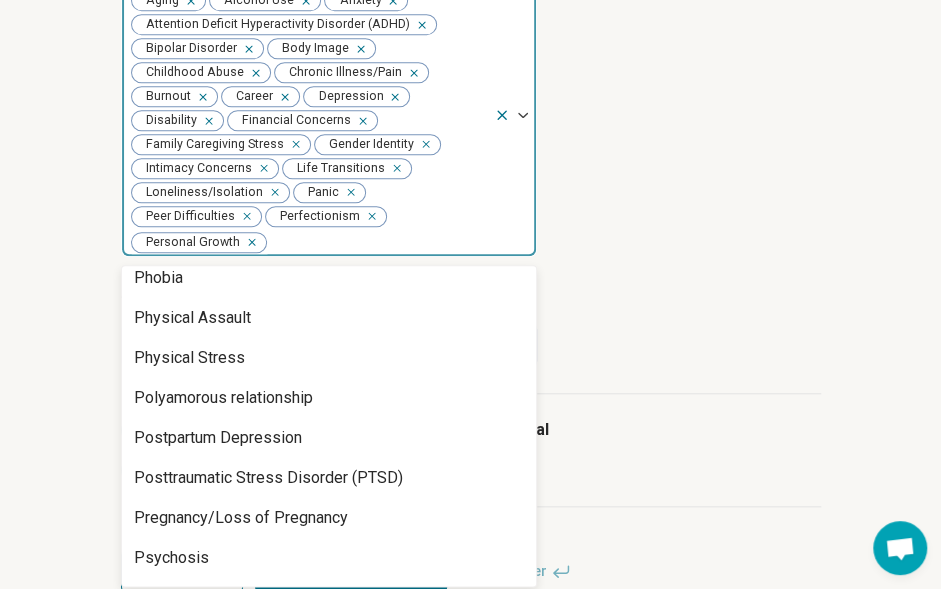 scroll, scrollTop: 1864, scrollLeft: 0, axis: vertical 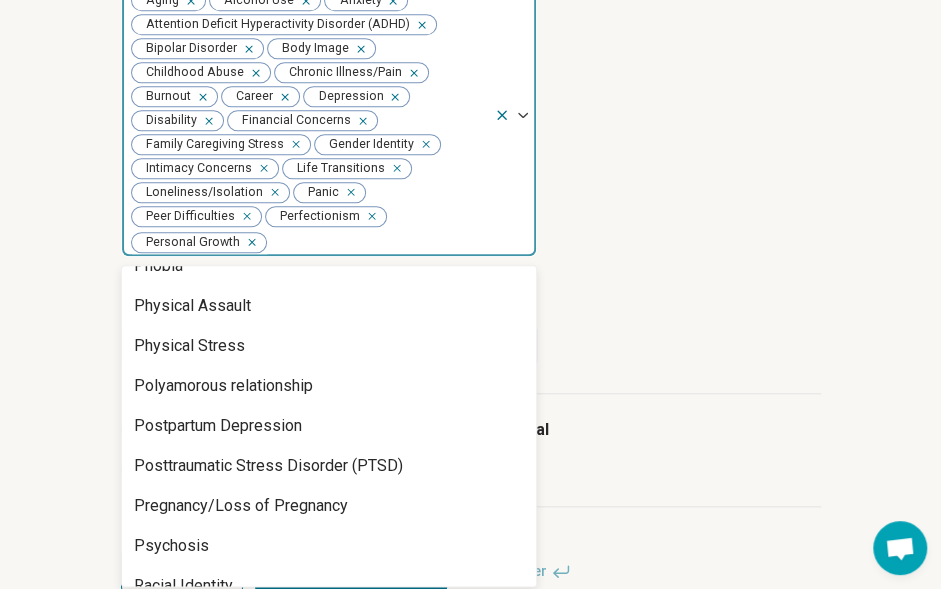 click on "Polyamorous relationship" at bounding box center [329, 386] 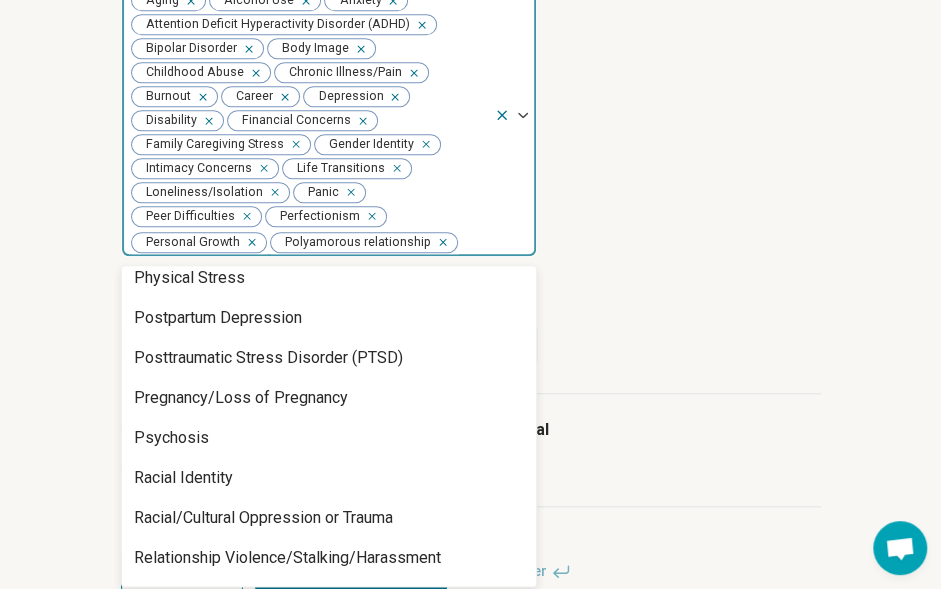 scroll, scrollTop: 1937, scrollLeft: 0, axis: vertical 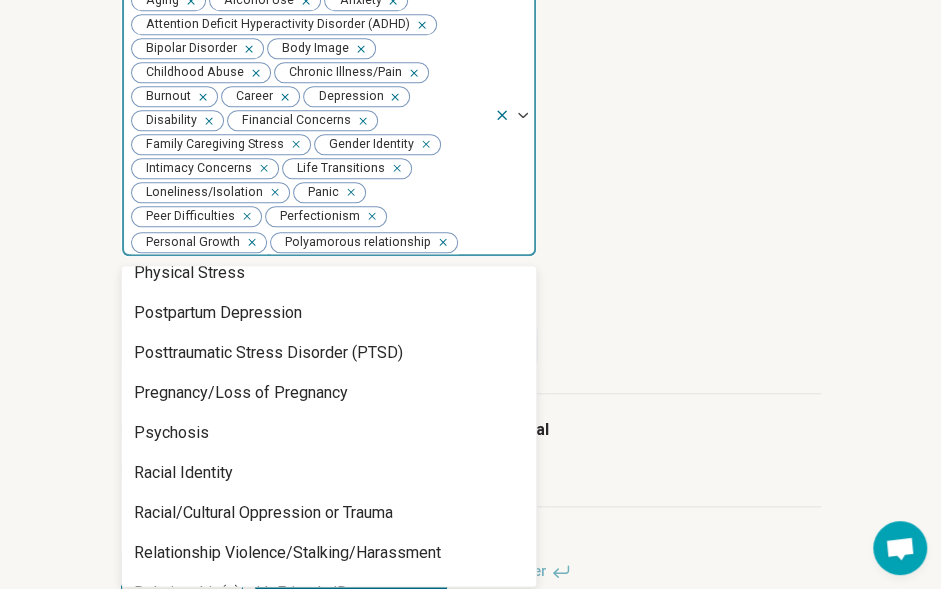 click on "Pregnancy/Loss of Pregnancy" at bounding box center (329, 393) 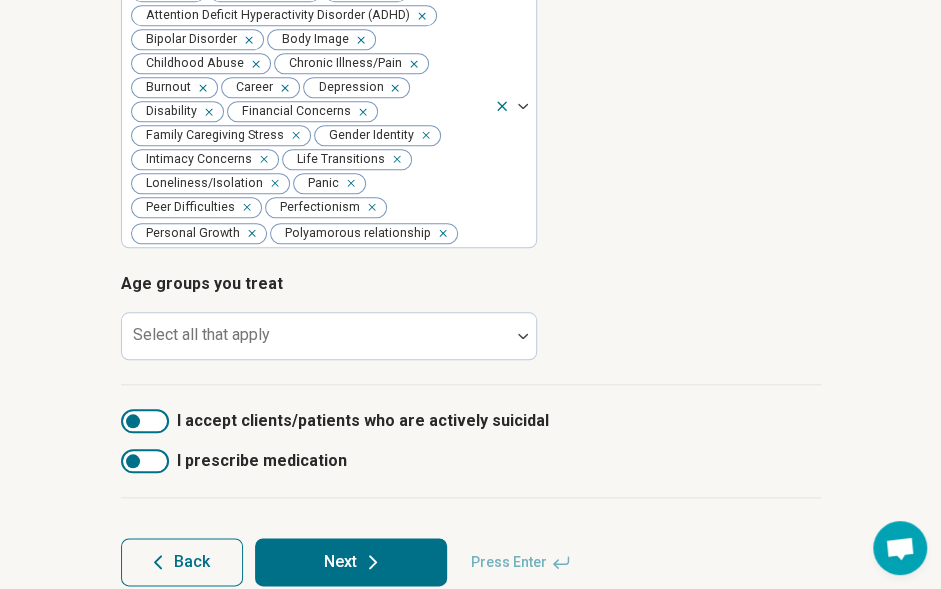 scroll, scrollTop: 532, scrollLeft: 0, axis: vertical 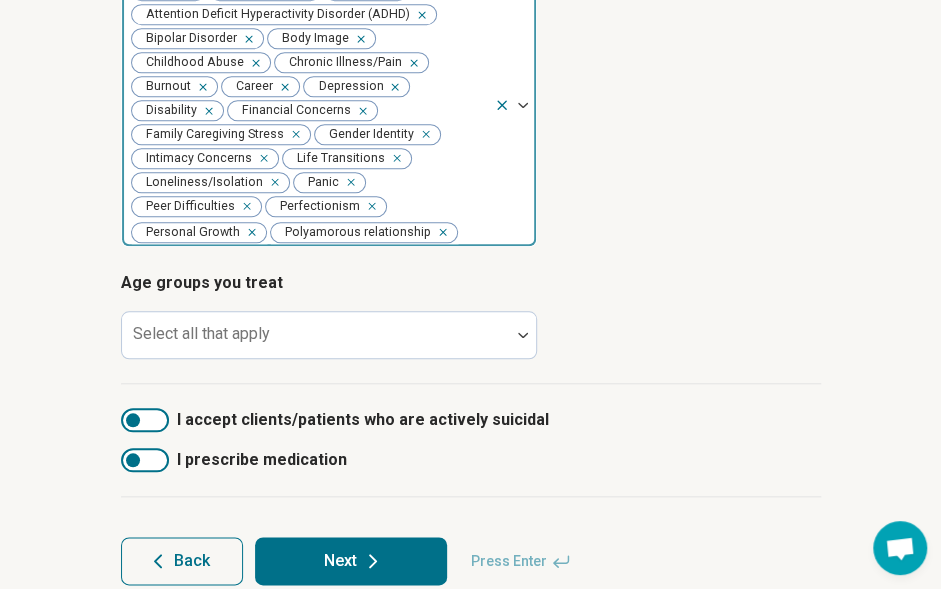 click at bounding box center [462, 232] 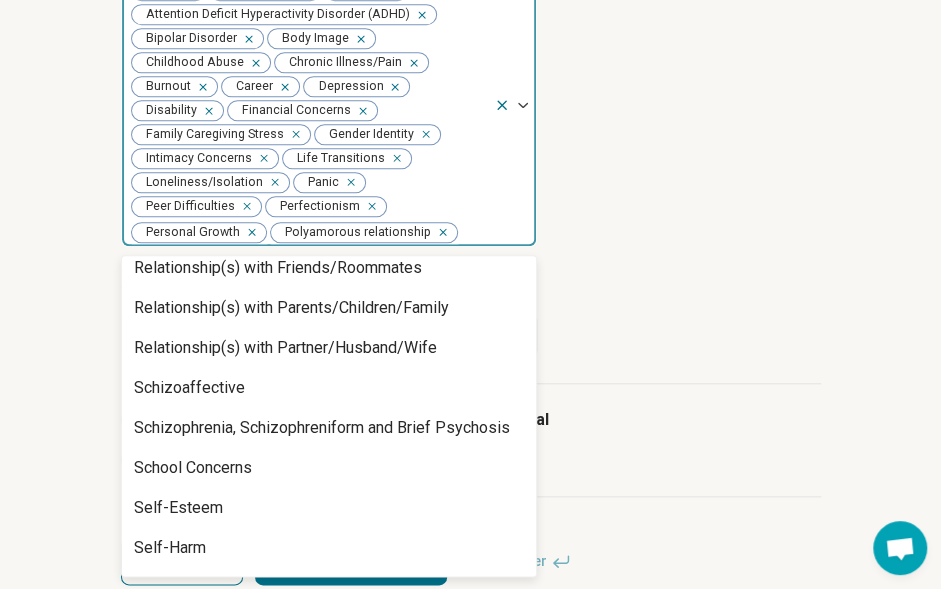 scroll, scrollTop: 2256, scrollLeft: 0, axis: vertical 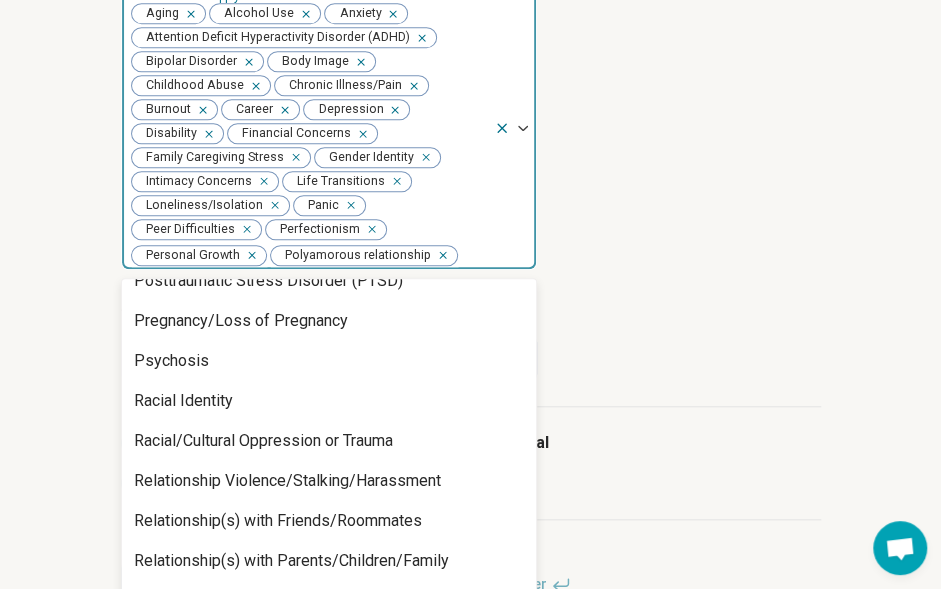 click on "Racial/Cultural Oppression or Trauma" at bounding box center [263, 441] 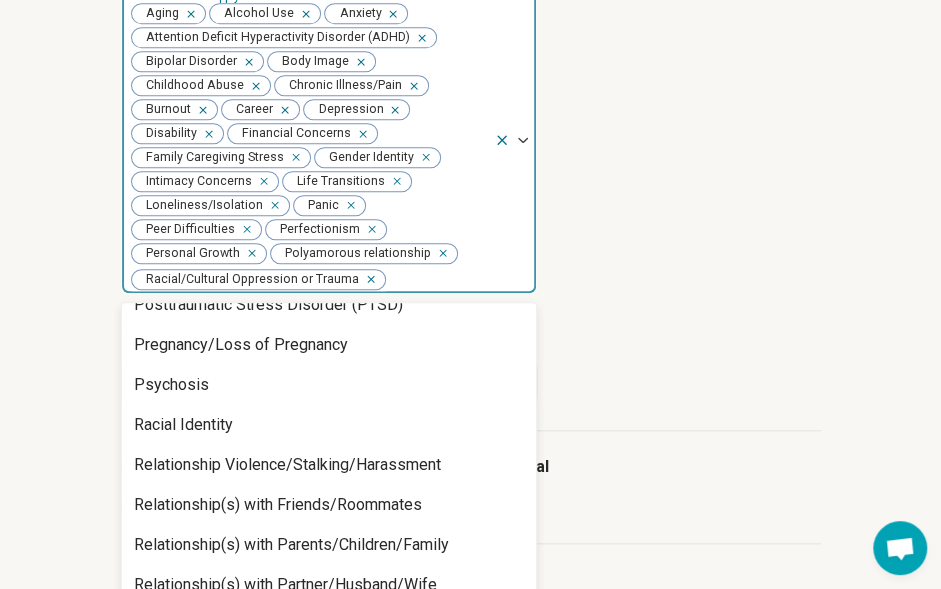 scroll, scrollTop: 522, scrollLeft: 0, axis: vertical 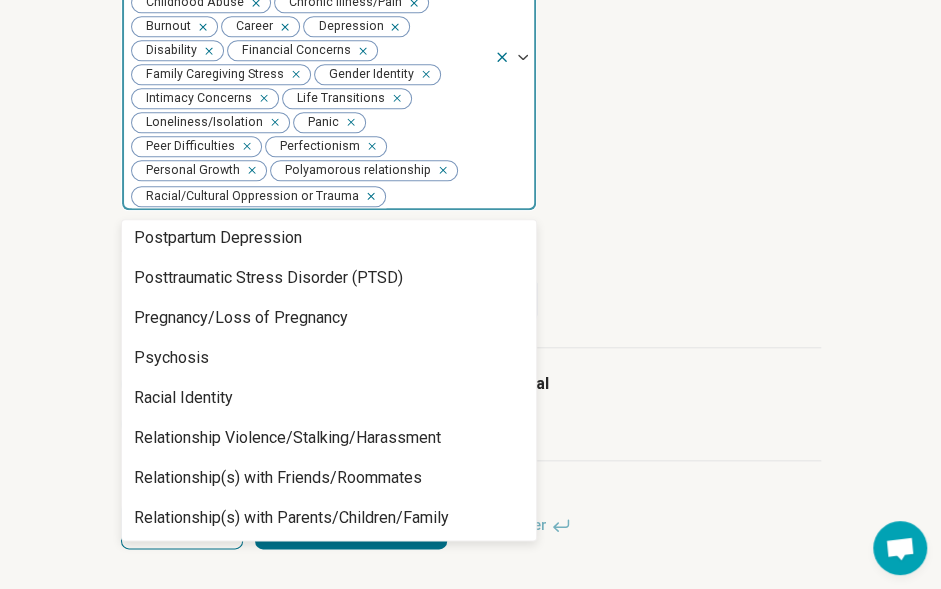 click on "Posttraumatic Stress Disorder (PTSD)" at bounding box center [268, 278] 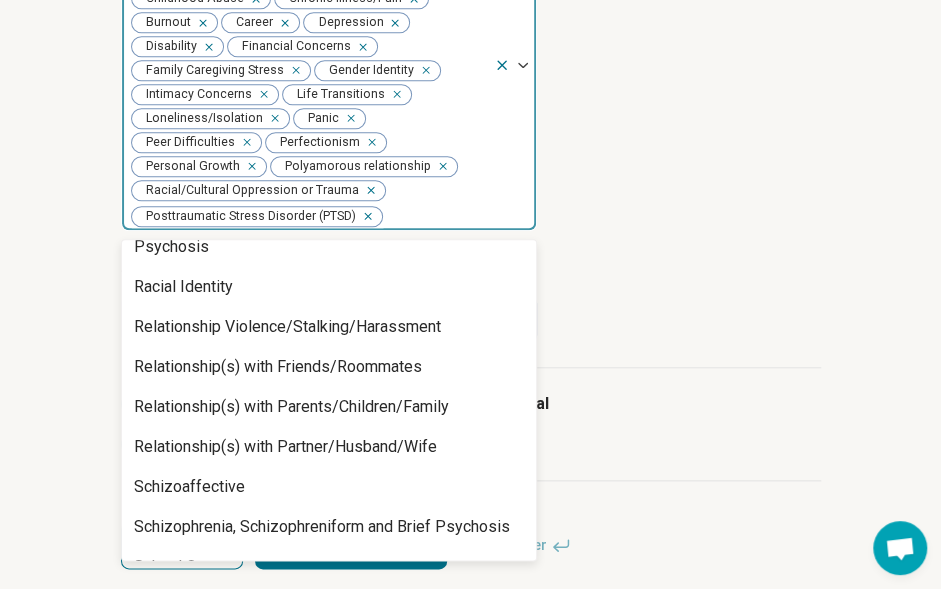 scroll, scrollTop: 2060, scrollLeft: 0, axis: vertical 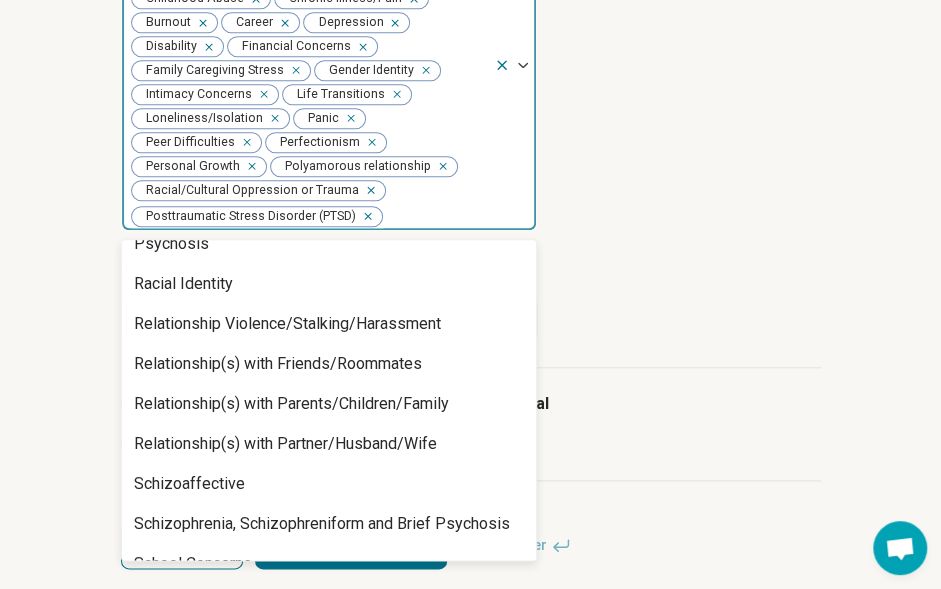 click on "Relationship(s) with Friends/Roommates" at bounding box center (278, 364) 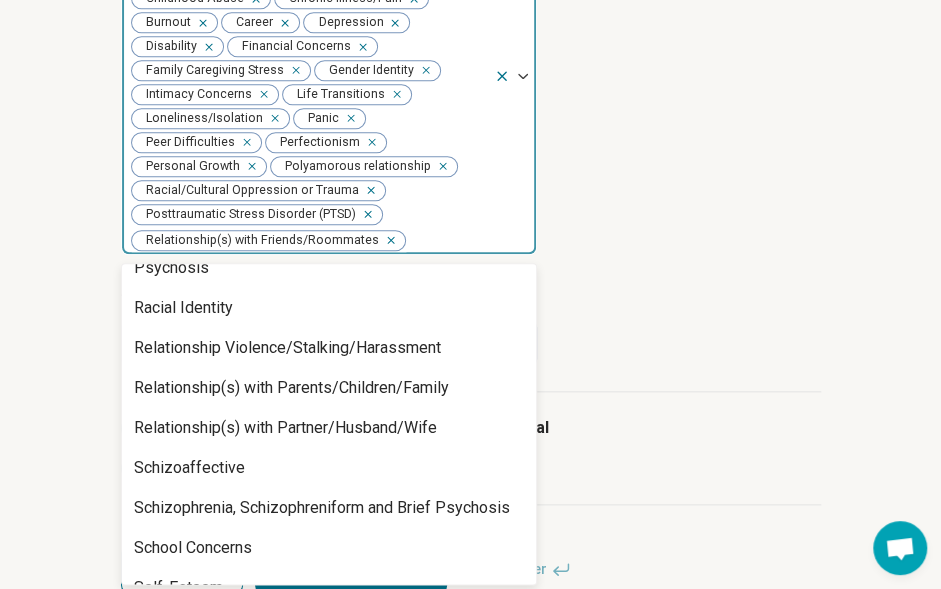 click on "Relationship(s) with Parents/Children/Family" at bounding box center (291, 388) 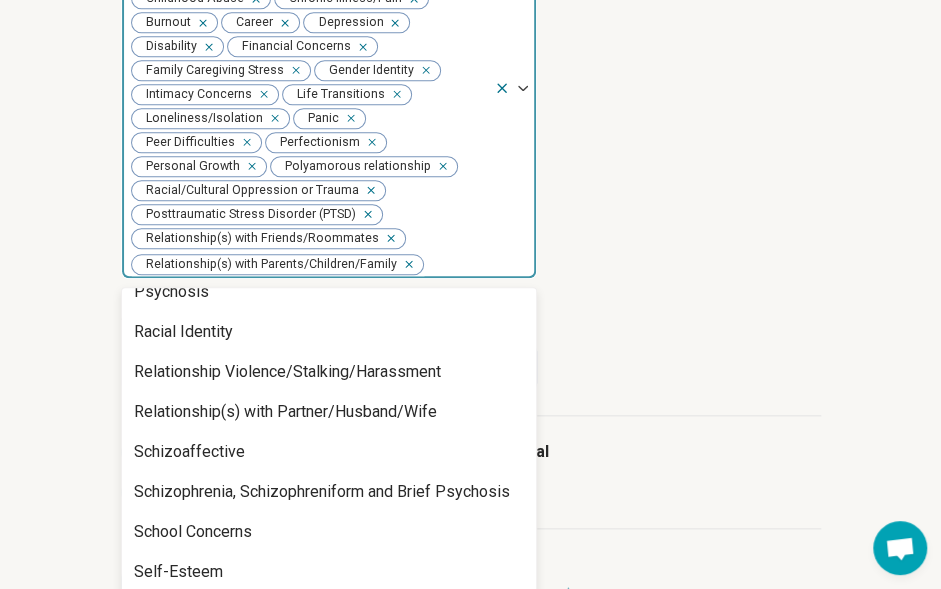 click on "Relationship(s) with Partner/Husband/Wife" at bounding box center [329, 412] 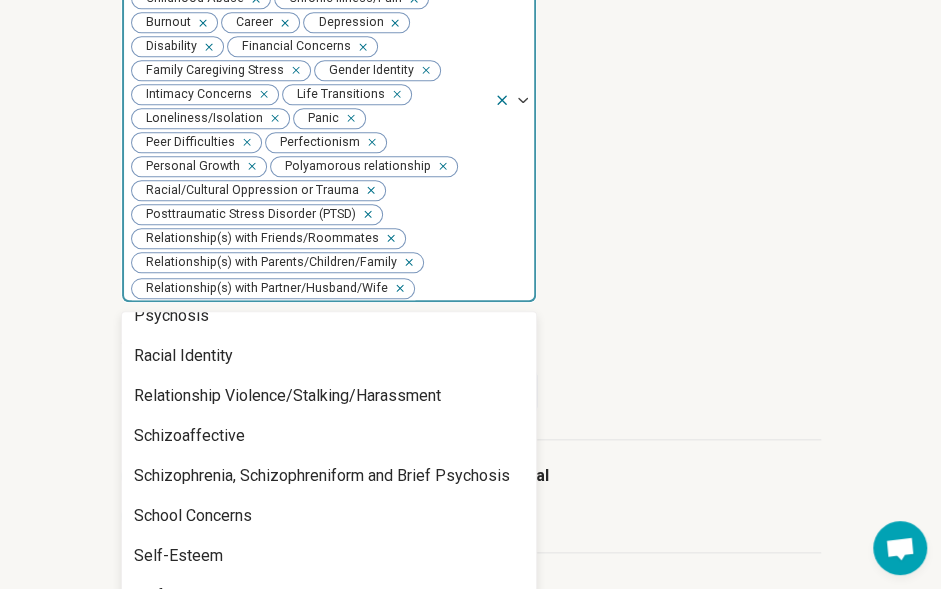 scroll, scrollTop: 630, scrollLeft: 0, axis: vertical 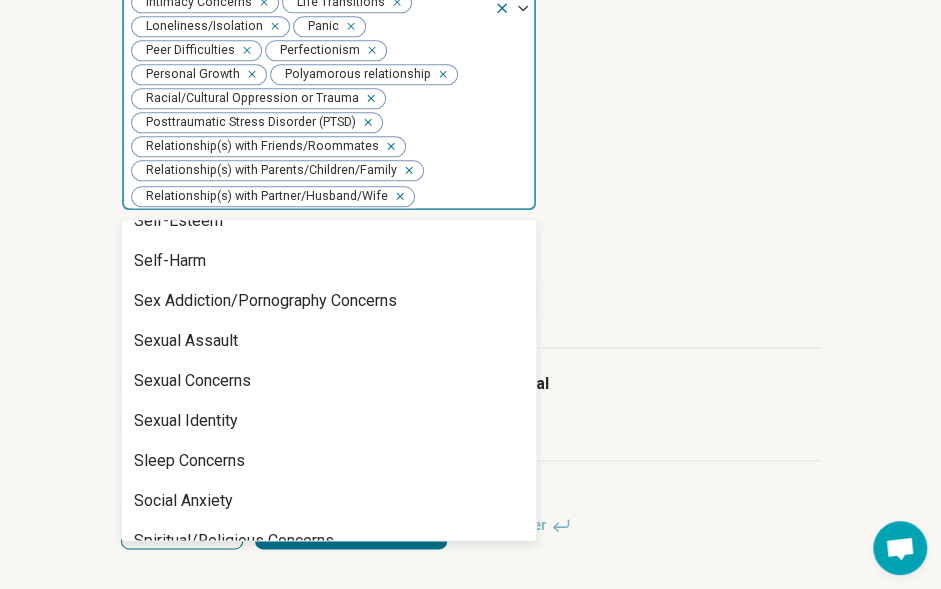 click on "Sexual Identity" at bounding box center (329, 421) 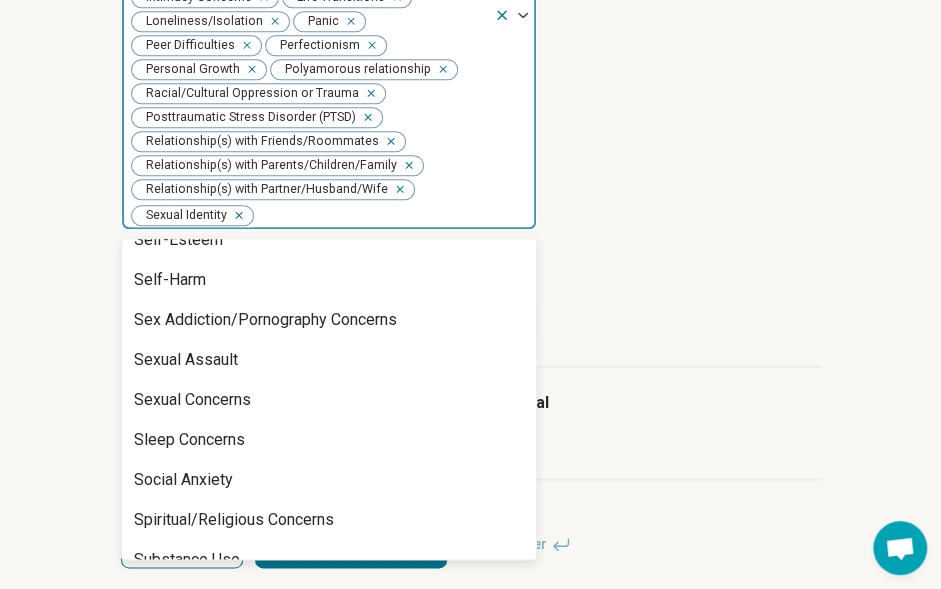 click on "Sexual Concerns" at bounding box center (329, 400) 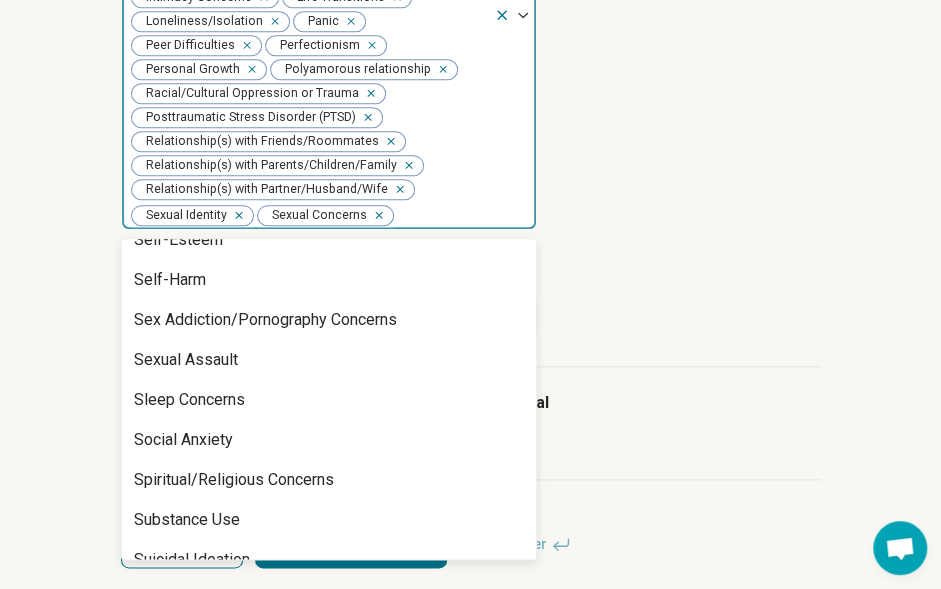 click on "Sexual Assault" at bounding box center (329, 360) 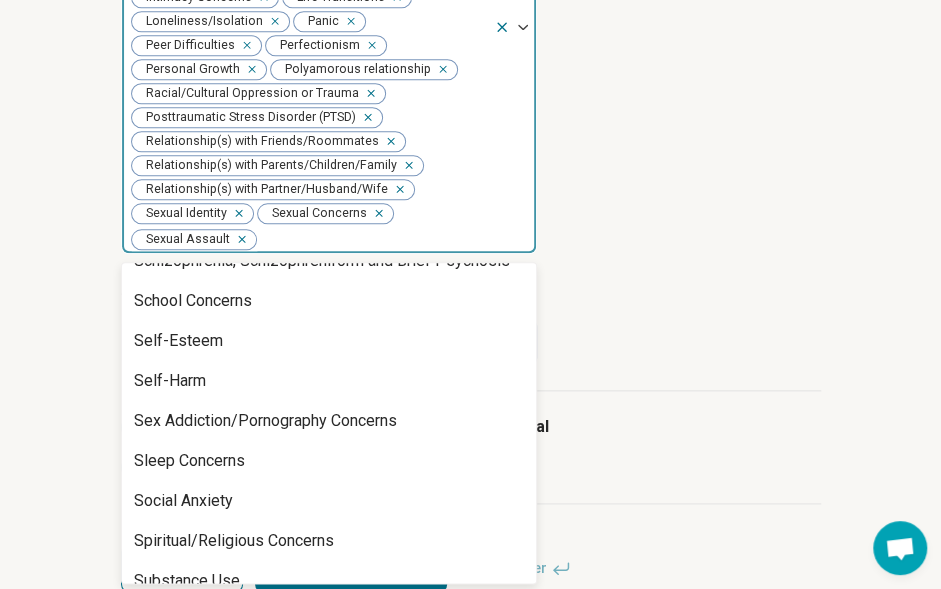 scroll, scrollTop: 2224, scrollLeft: 0, axis: vertical 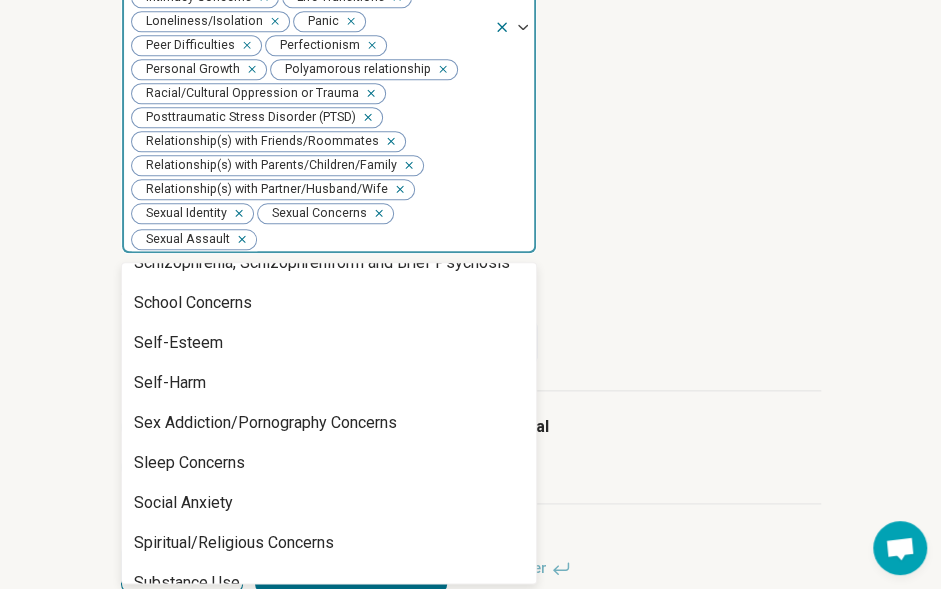 click on "Self-Esteem" at bounding box center (329, 343) 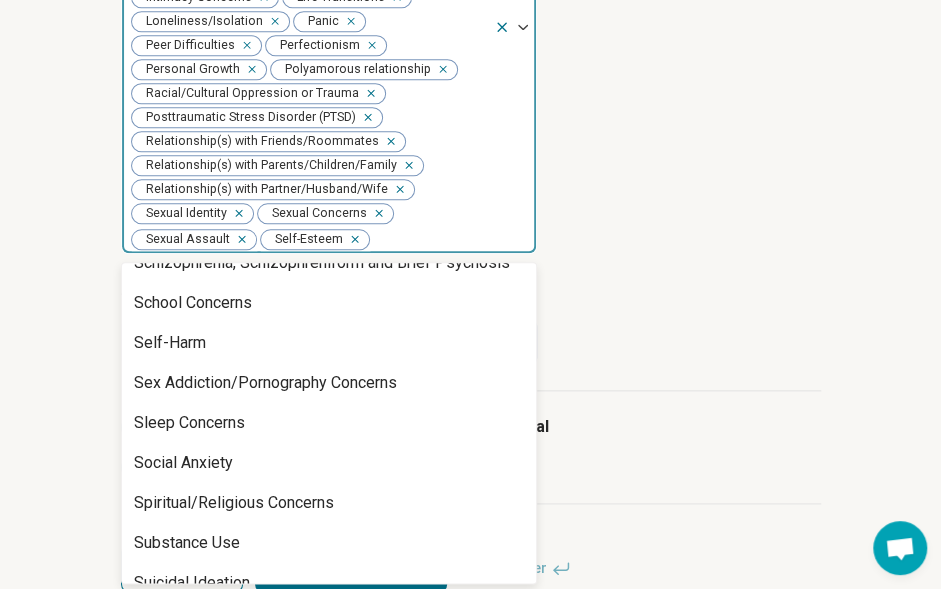 click on "Social Anxiety" at bounding box center (329, 463) 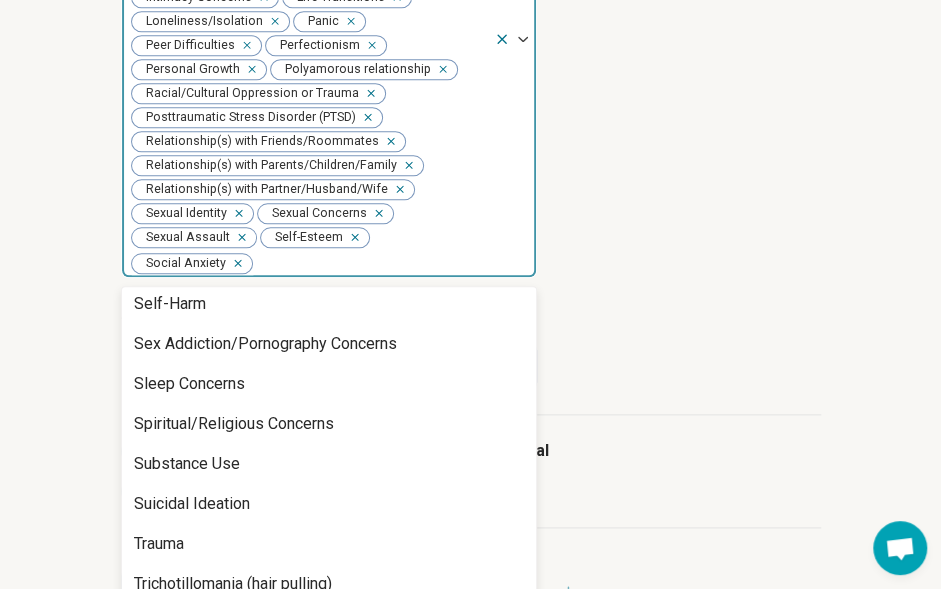 scroll, scrollTop: 2368, scrollLeft: 0, axis: vertical 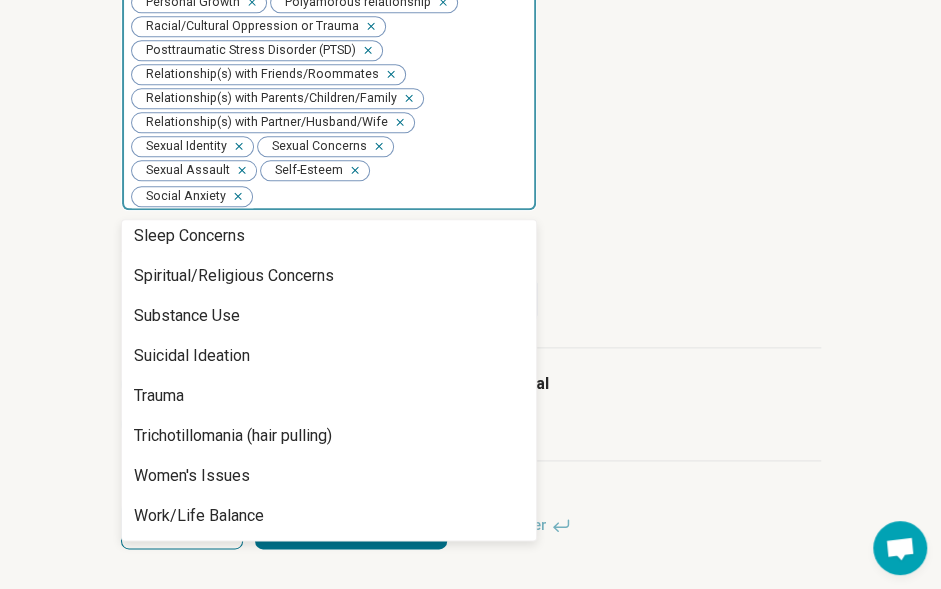 click on "Women's Issues" at bounding box center (329, 476) 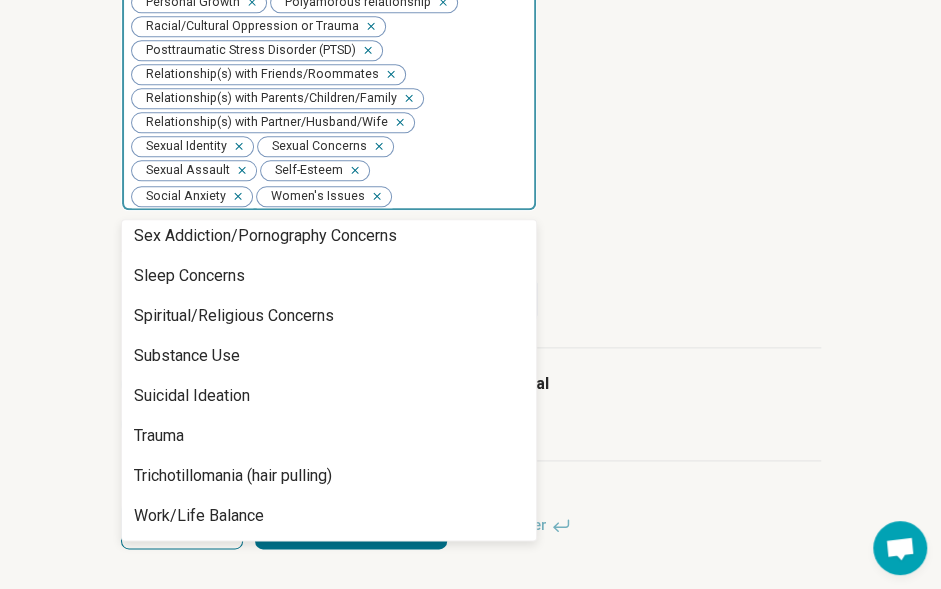 click on "Trauma" at bounding box center [329, 436] 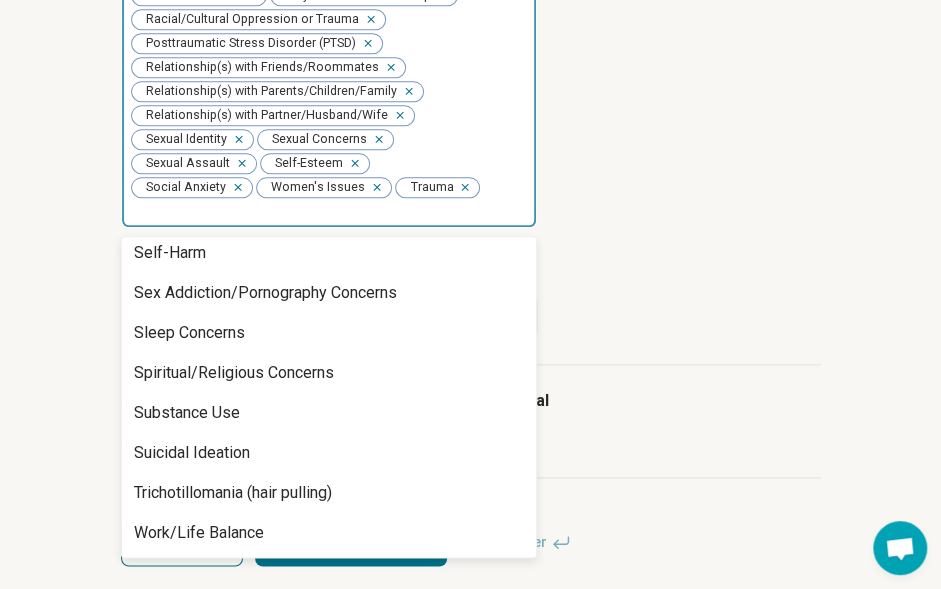 click on "Work/Life Balance" at bounding box center [329, 533] 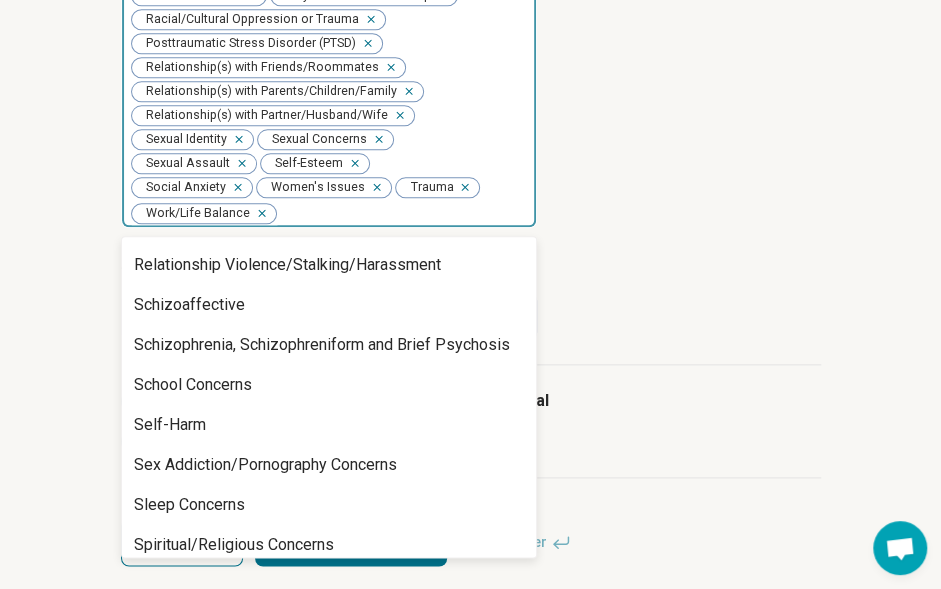 scroll, scrollTop: 2114, scrollLeft: 0, axis: vertical 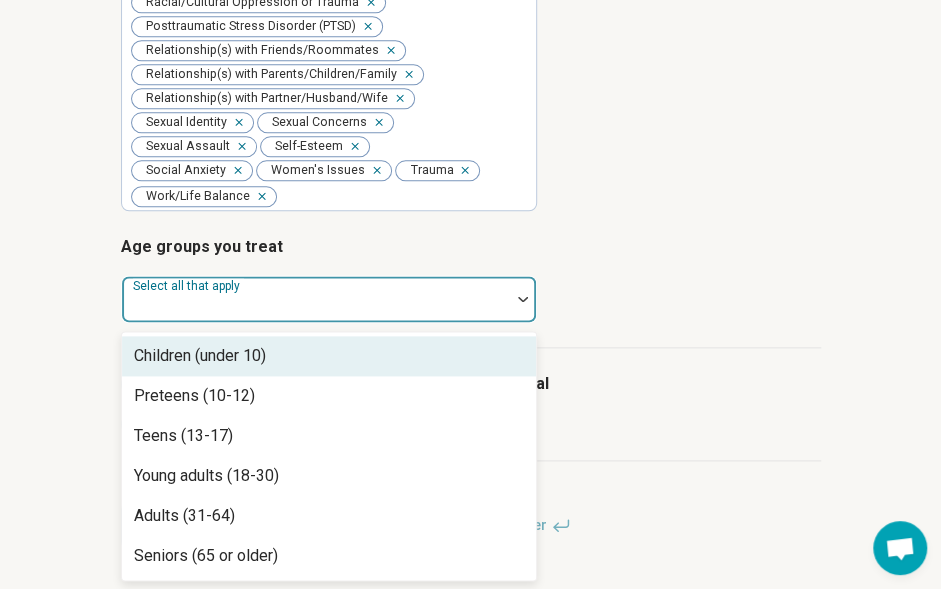 click on "Young adults (18-30)" at bounding box center [329, 476] 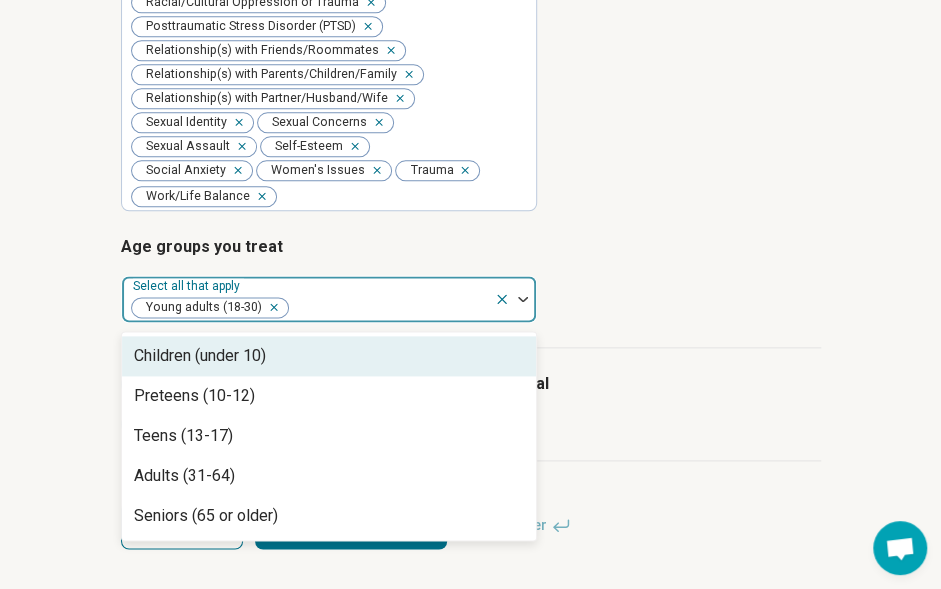 click on "Adults (31-64)" at bounding box center (329, 476) 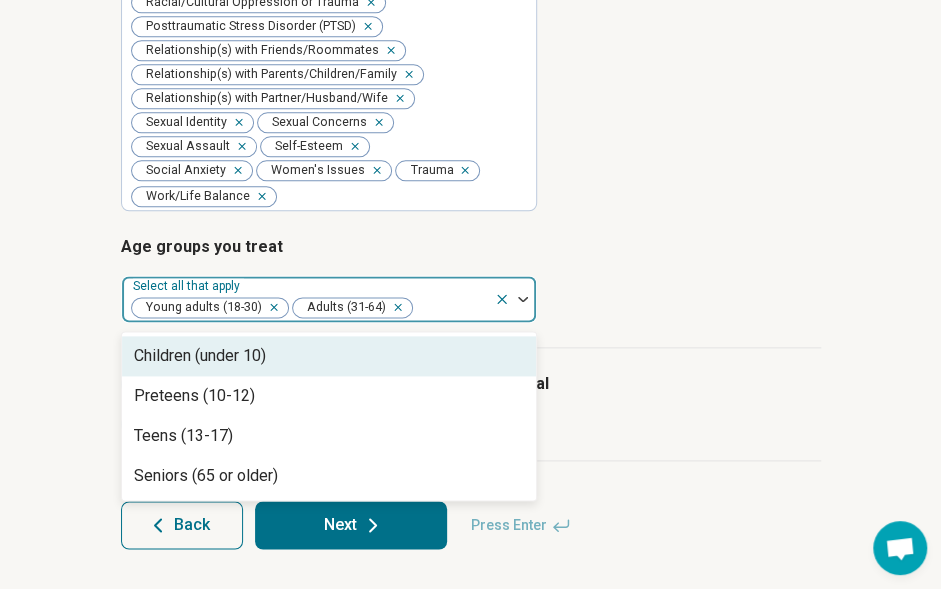 click on "Seniors (65 or older)" at bounding box center (329, 476) 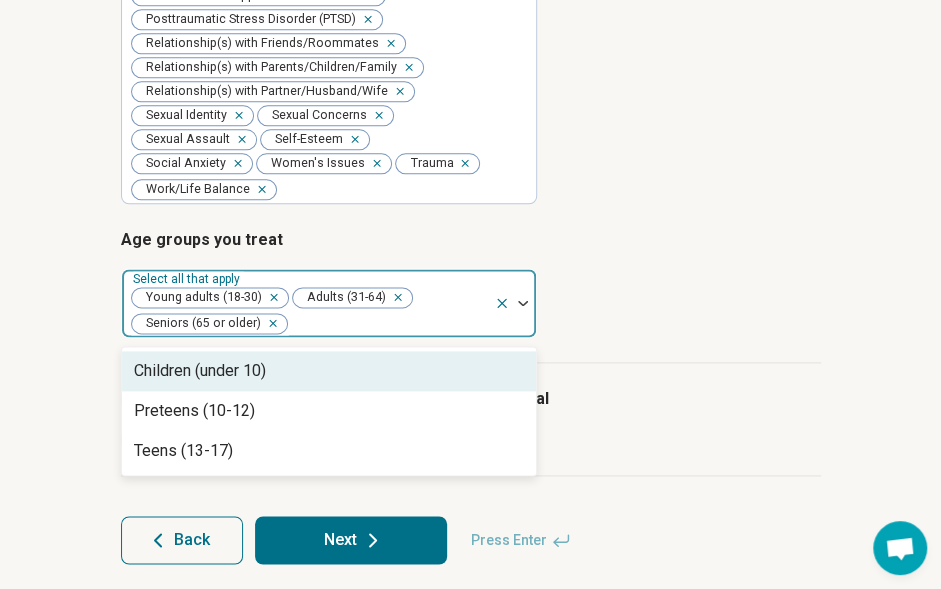 scroll, scrollTop: 813, scrollLeft: 0, axis: vertical 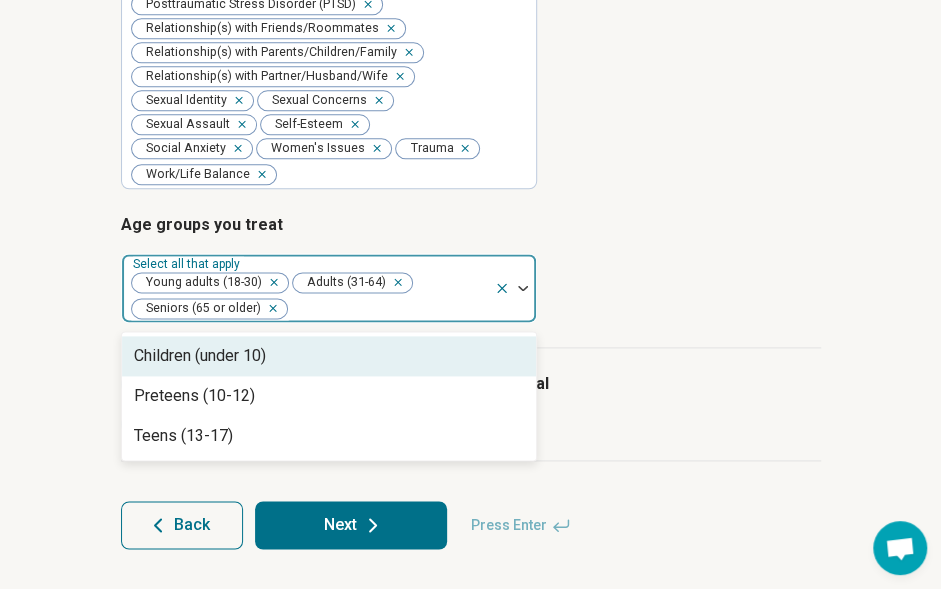 click on "Areas of expertise Select all that apply Anxiety Attention Deficit Hyperactivity Disorder (ADHD) Bipolar Disorder Body Image Childhood Abuse Chronic Illness/Pain Burnout Career Depression Disability Financial Concerns Family Caregiving Stress Gender Identity Intimacy Concerns Life Transitions Loneliness/Isolation Panic Peer Difficulties Perfectionism Personal Growth Polyamorous relationship Racial/Cultural Oppression or Trauma Posttraumatic Stress Disorder (PTSD) Relationship(s) with Friends/Roommates Relationship(s) with Parents/Children/Family Relationship(s) with Partner/Husband/Wife Sexual Identity Sexual Concerns Sexual Assault Self-Esteem Social Anxiety Women's Issues Trauma Work/Life Balance" at bounding box center [471, -81] 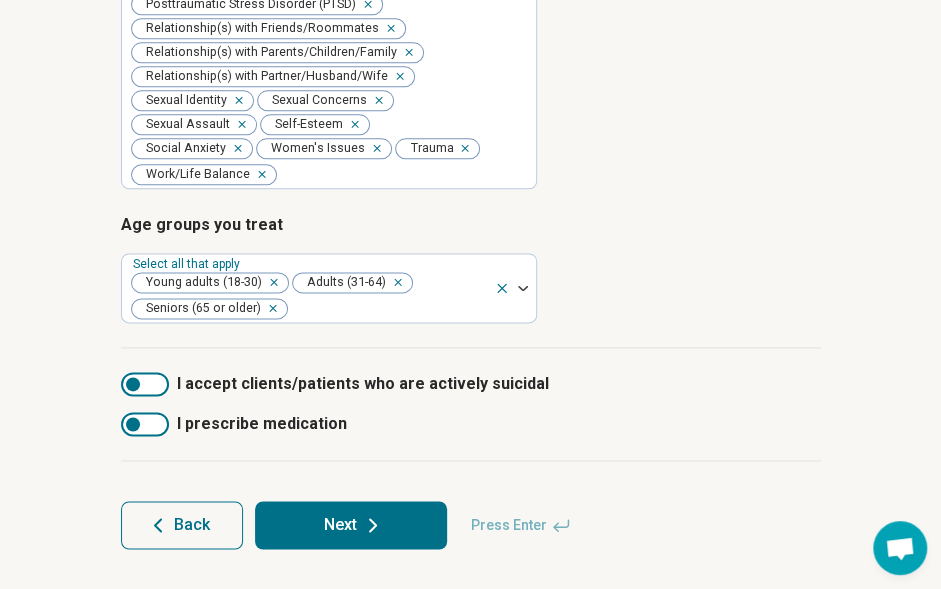 click on "Next" at bounding box center (351, 525) 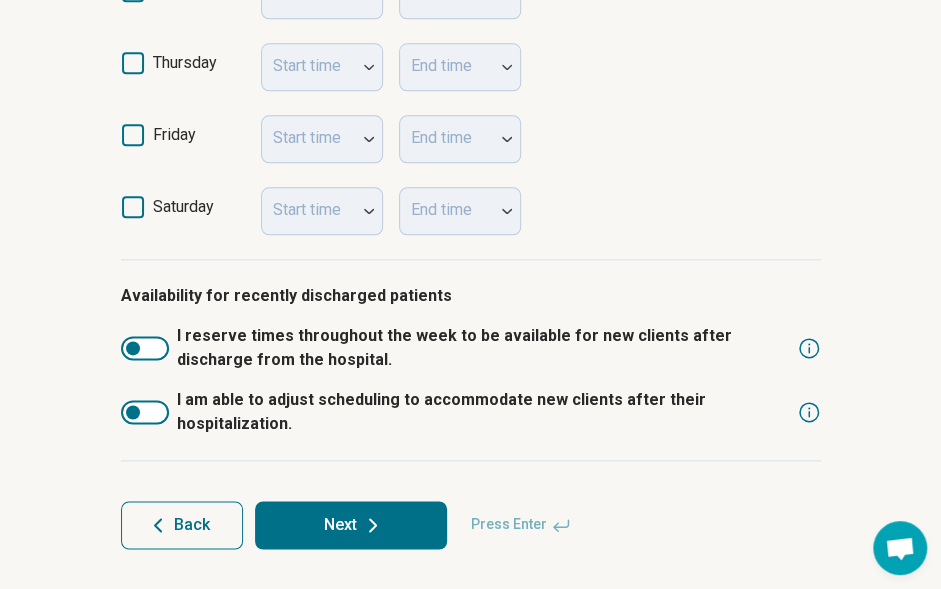 scroll, scrollTop: 805, scrollLeft: 0, axis: vertical 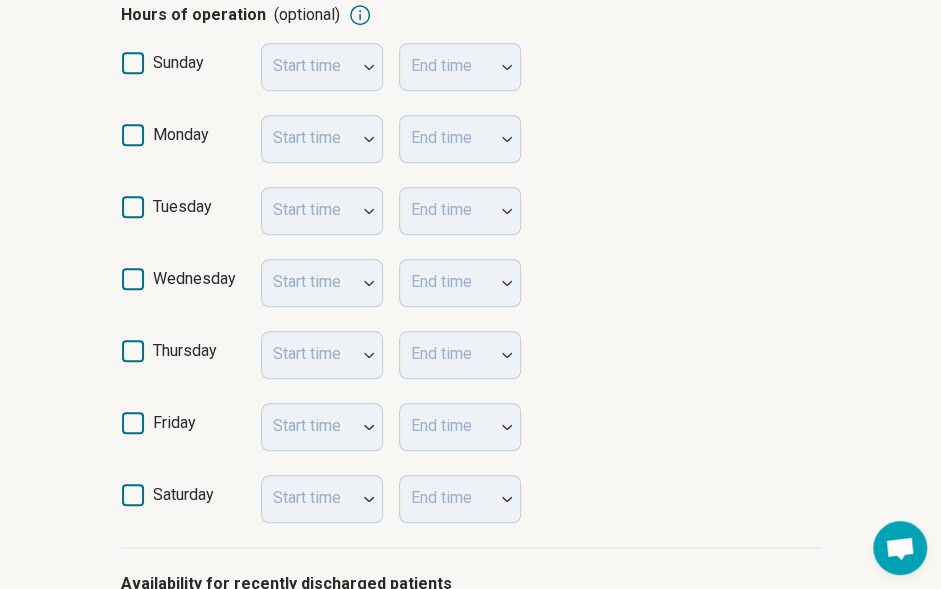 click on "monday" at bounding box center [183, 143] 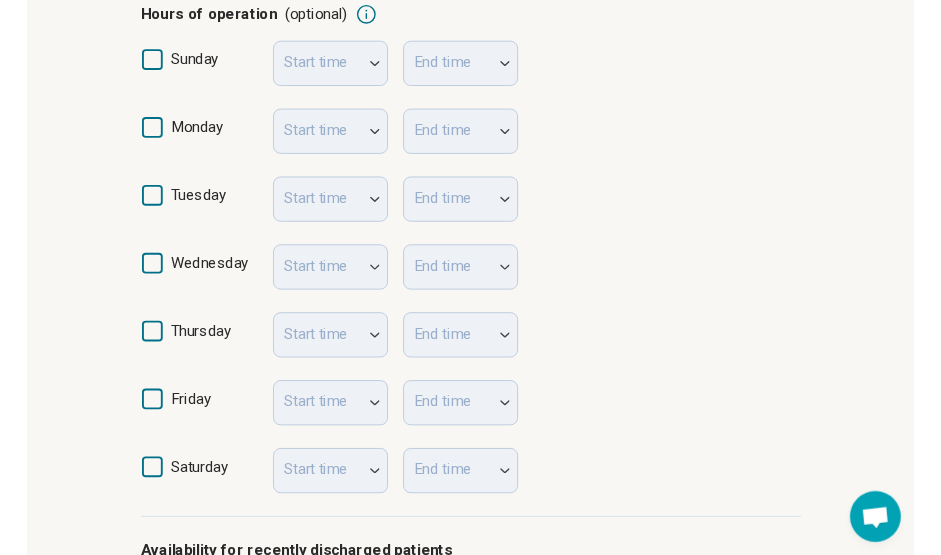 scroll, scrollTop: 10, scrollLeft: 0, axis: vertical 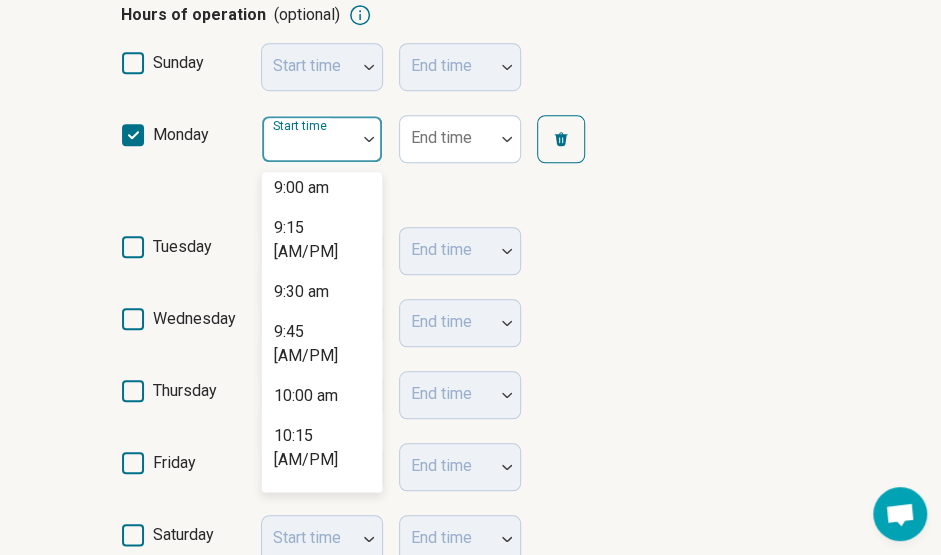 click on "2:00 pm" at bounding box center (322, 1252) 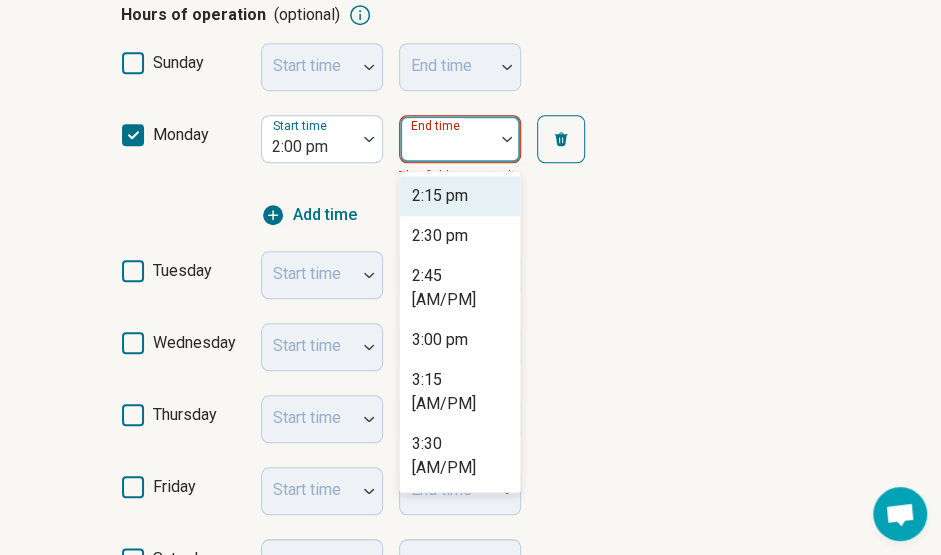 click on "3:00 pm" at bounding box center (460, 340) 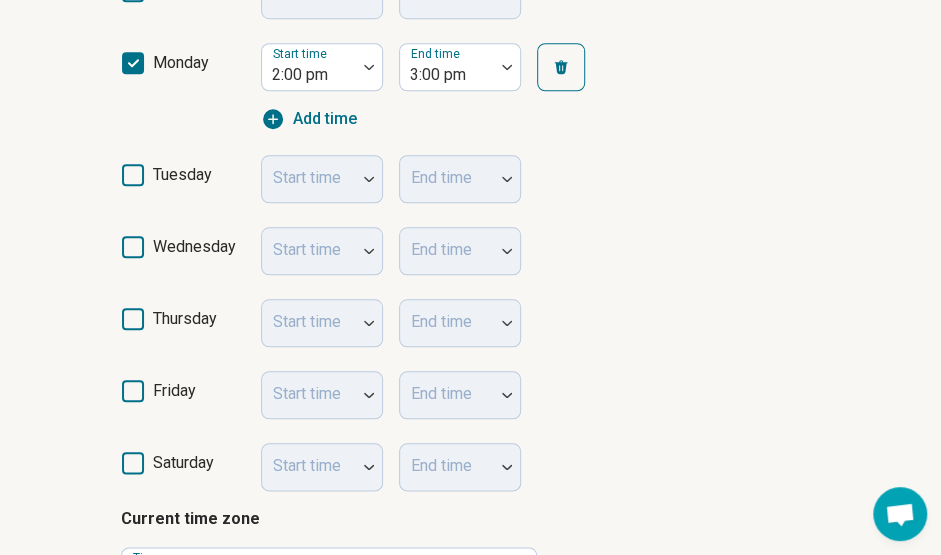 scroll, scrollTop: 590, scrollLeft: 0, axis: vertical 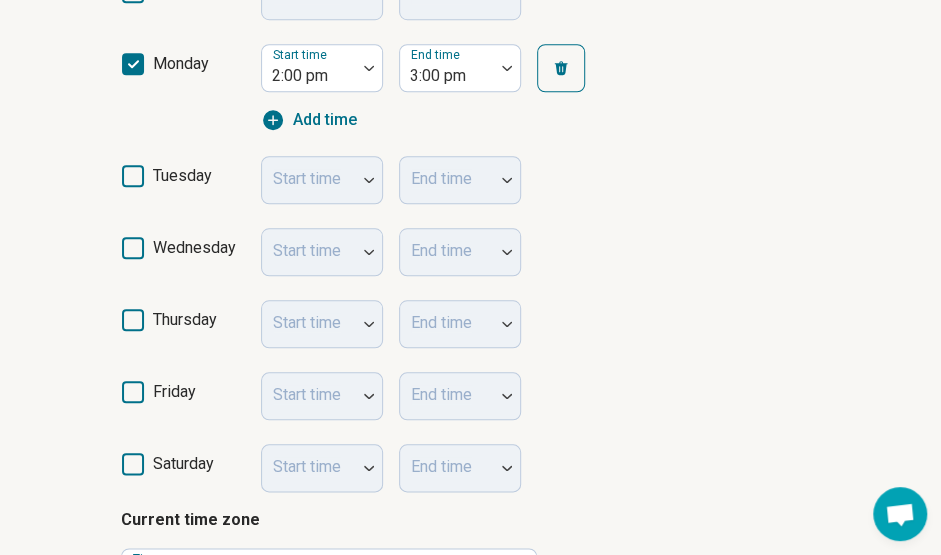 click 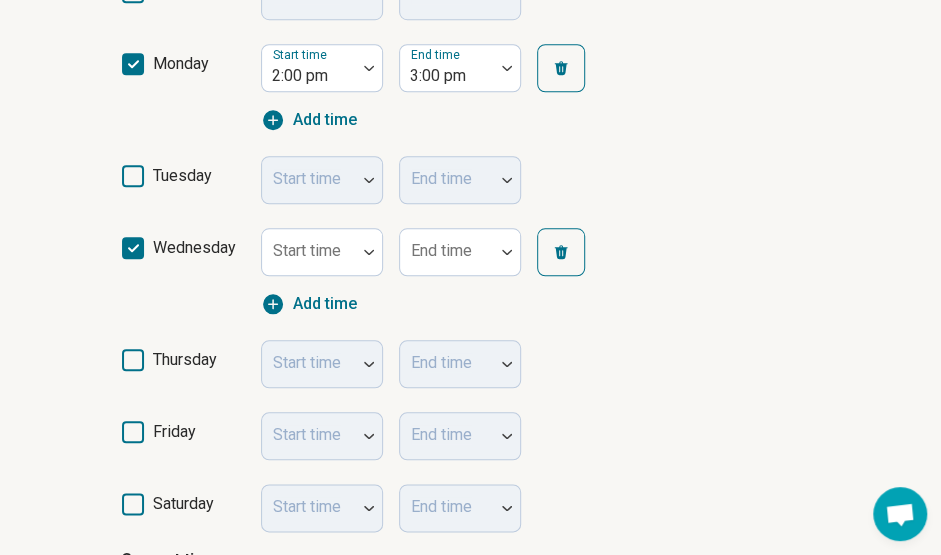 scroll, scrollTop: 10, scrollLeft: 0, axis: vertical 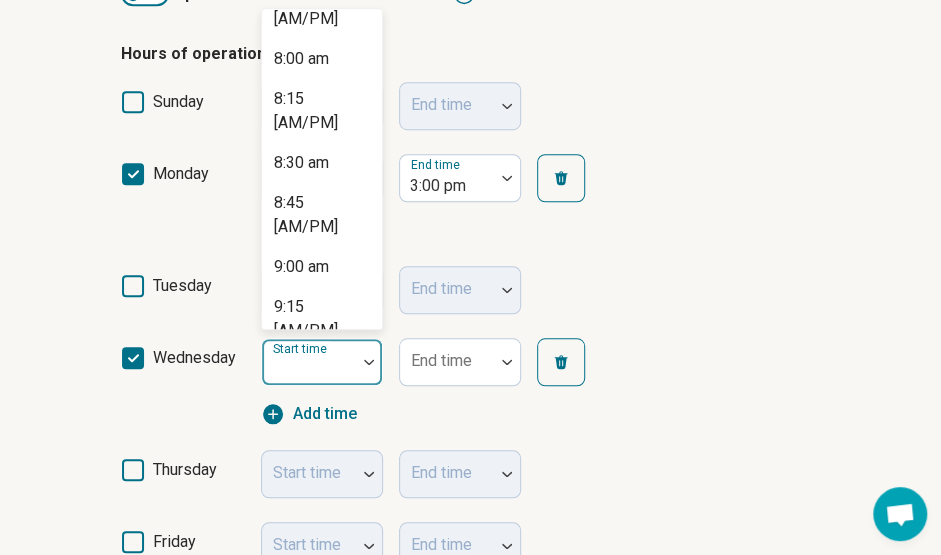 click on "1:00 pm" at bounding box center [322, 1123] 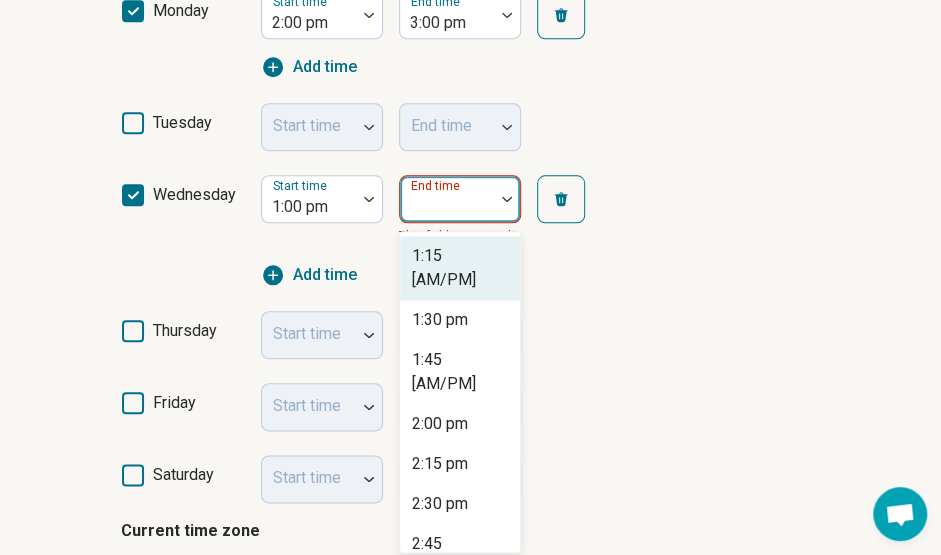 scroll, scrollTop: 648, scrollLeft: 0, axis: vertical 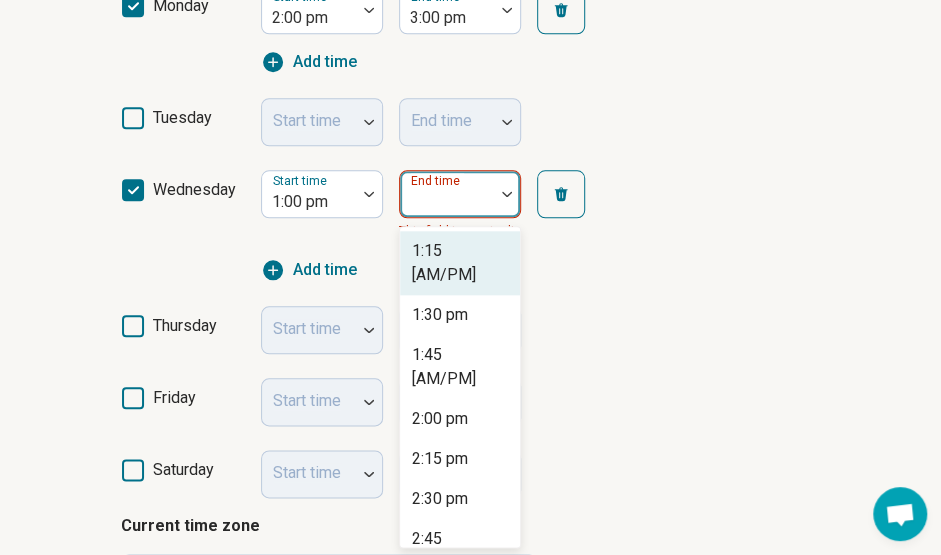 click on "2:00 pm" at bounding box center (460, 419) 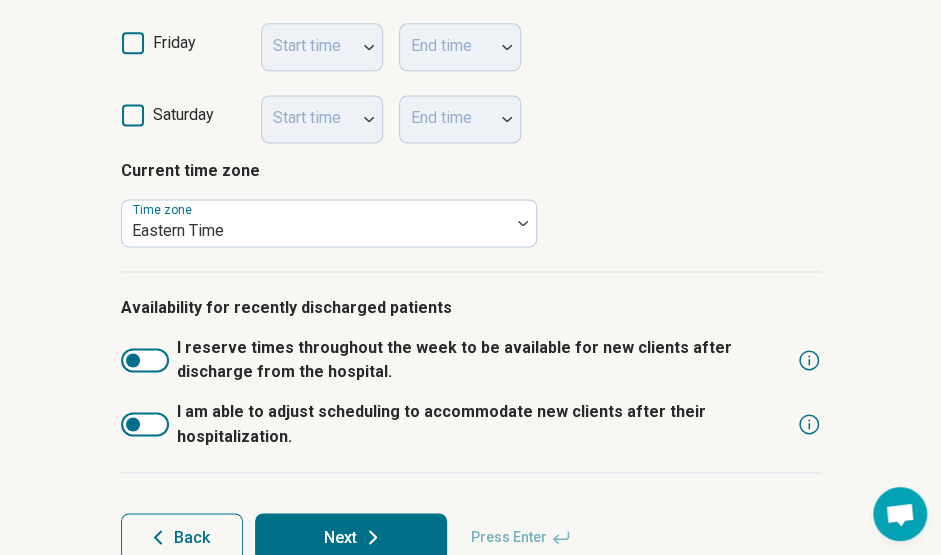 scroll, scrollTop: 1023, scrollLeft: 0, axis: vertical 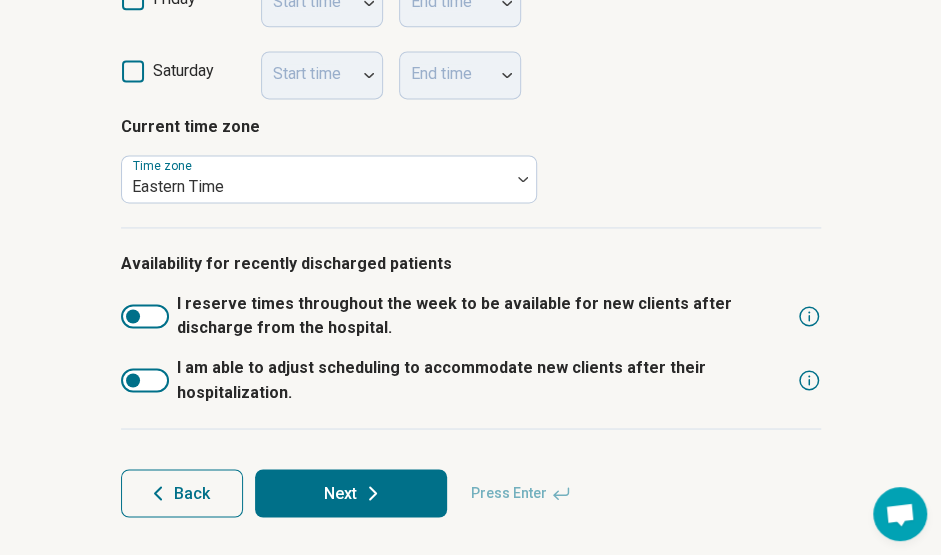 click on "Next" at bounding box center (351, 493) 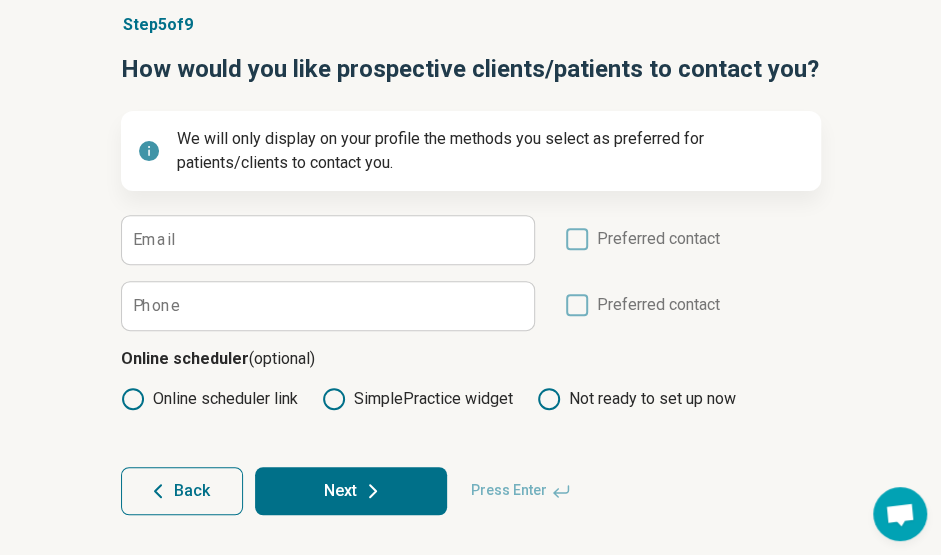 scroll, scrollTop: 158, scrollLeft: 0, axis: vertical 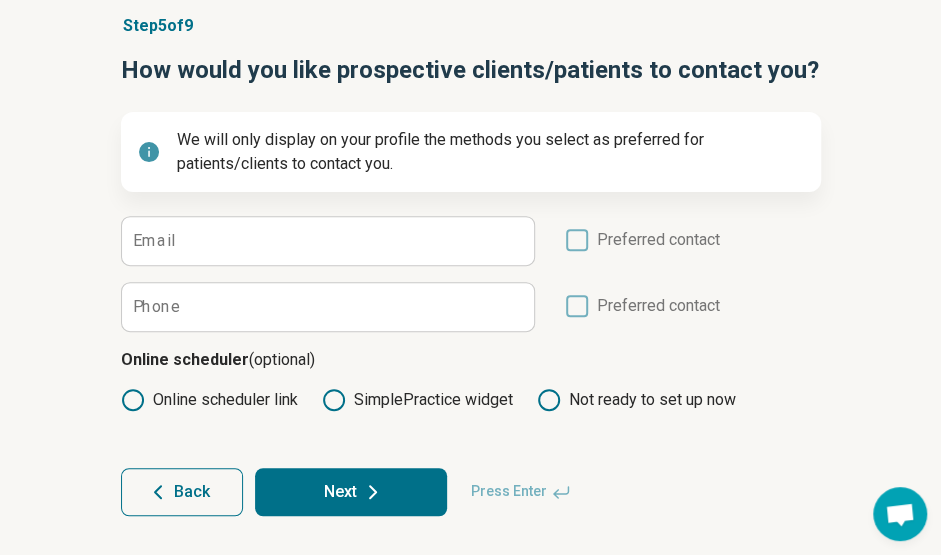 click 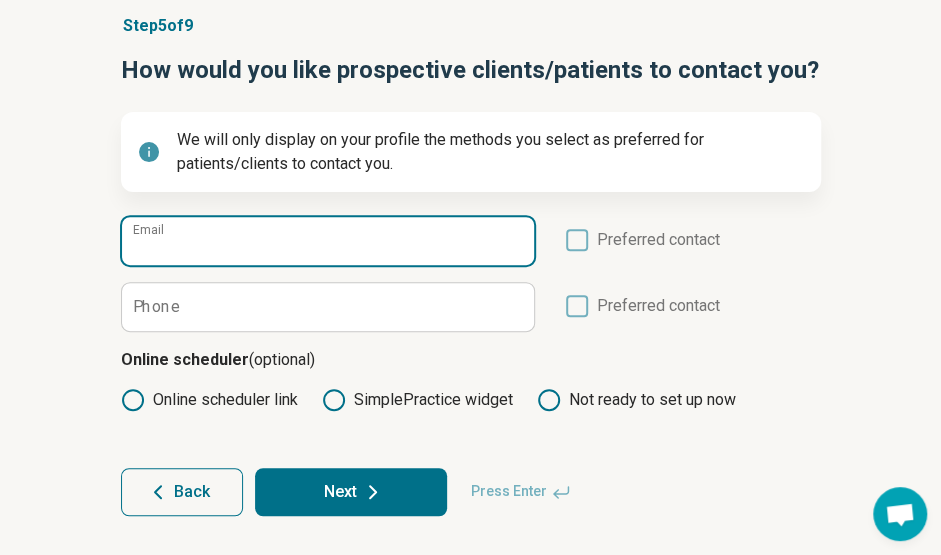 click on "Email" at bounding box center [328, 241] 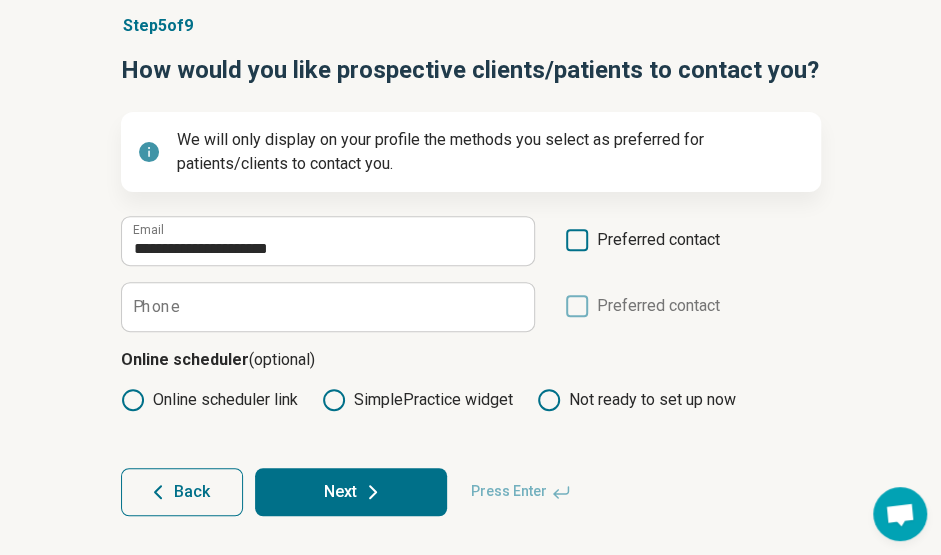 click 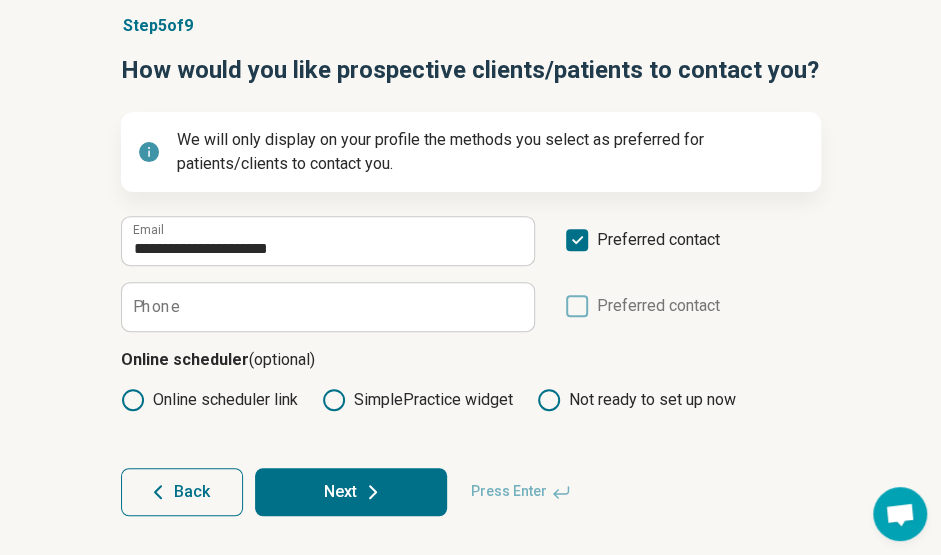 scroll, scrollTop: 10, scrollLeft: 0, axis: vertical 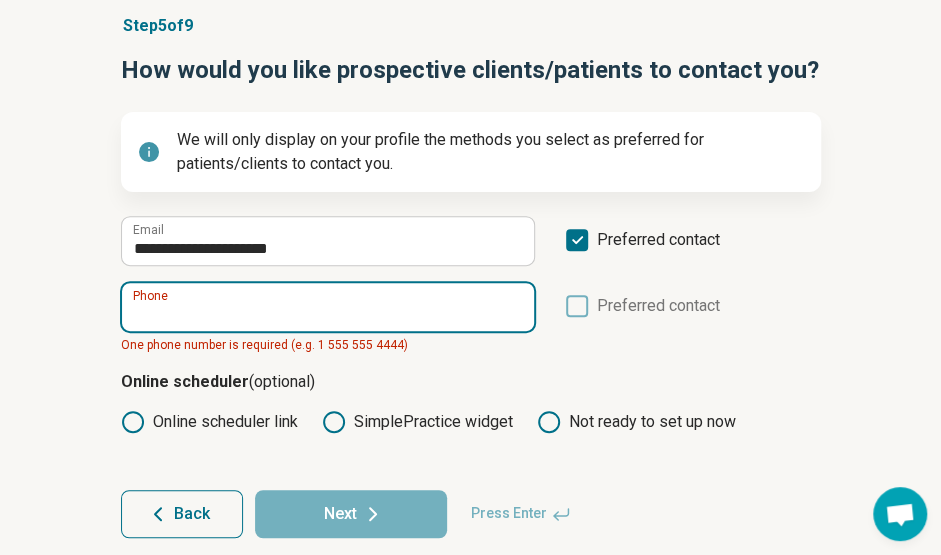 click on "Phone" at bounding box center (328, 307) 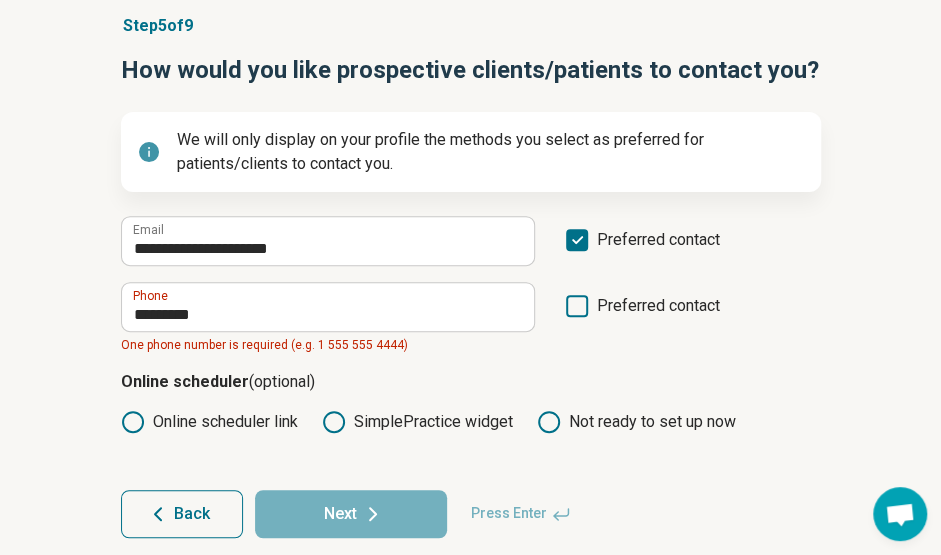click on "Preferred contact" at bounding box center (658, 324) 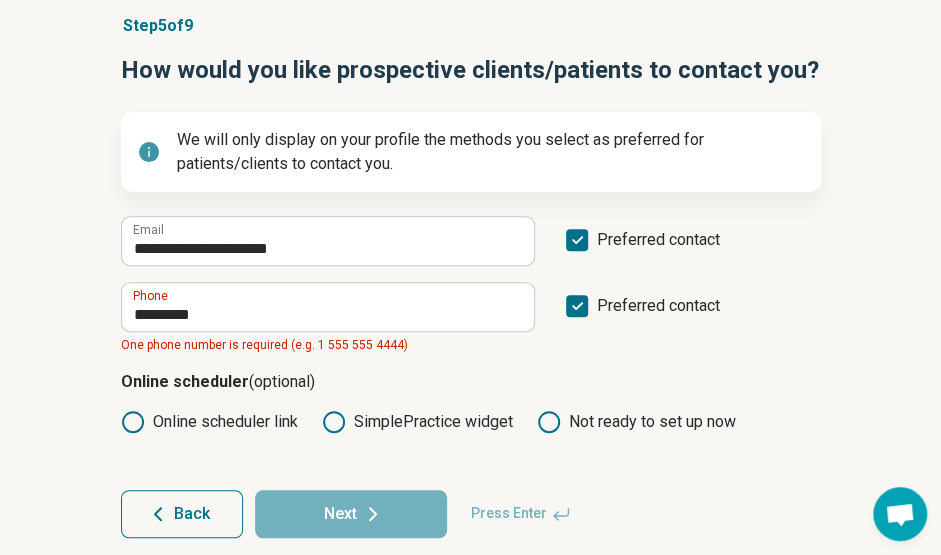 click 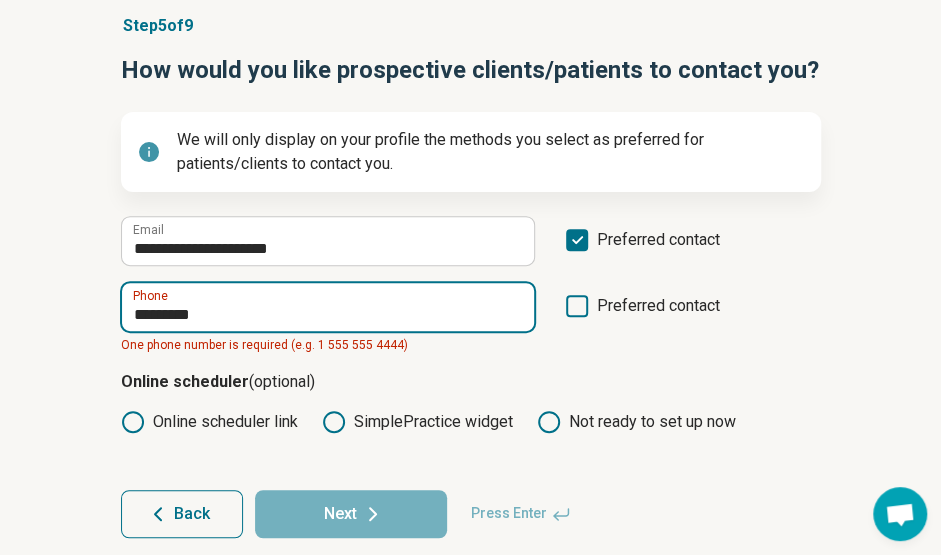 click on "*********" at bounding box center [328, 307] 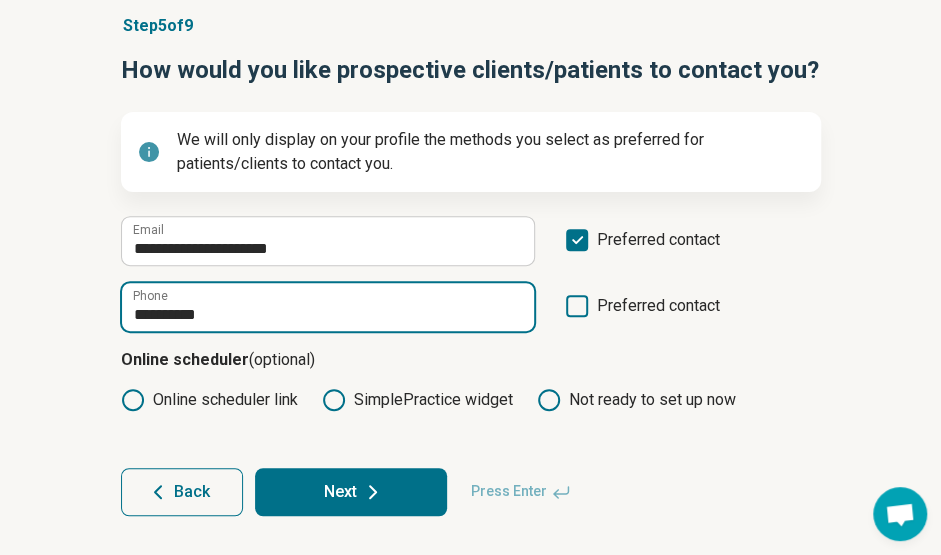type on "**********" 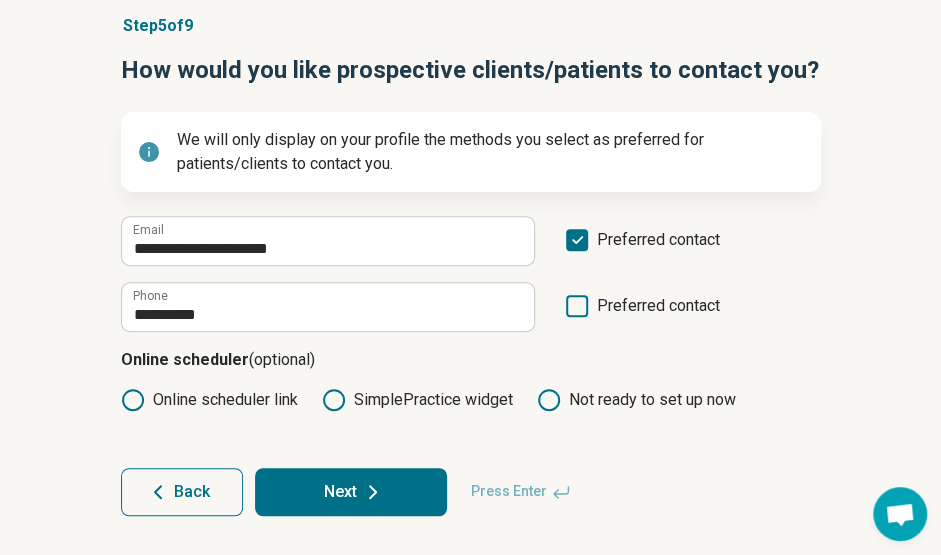 click on "Next" at bounding box center (351, 492) 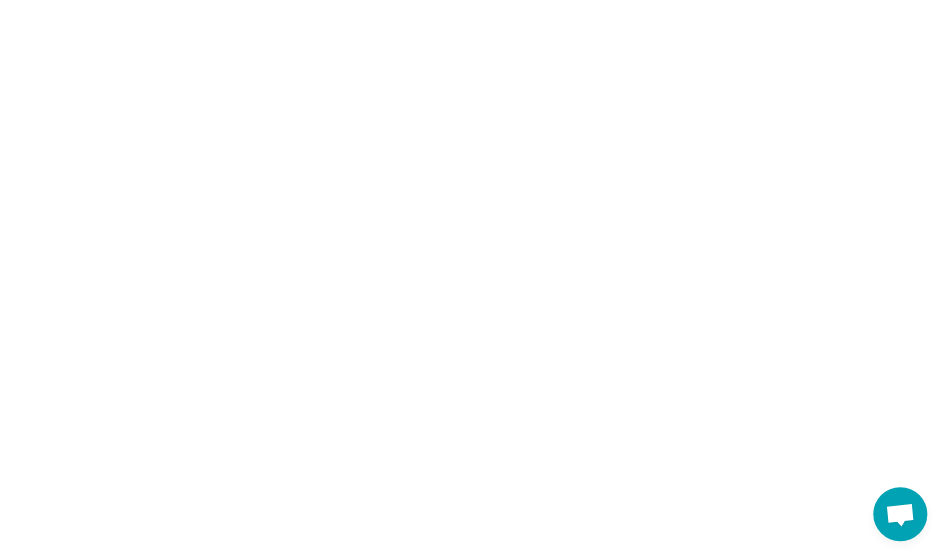scroll, scrollTop: 0, scrollLeft: 0, axis: both 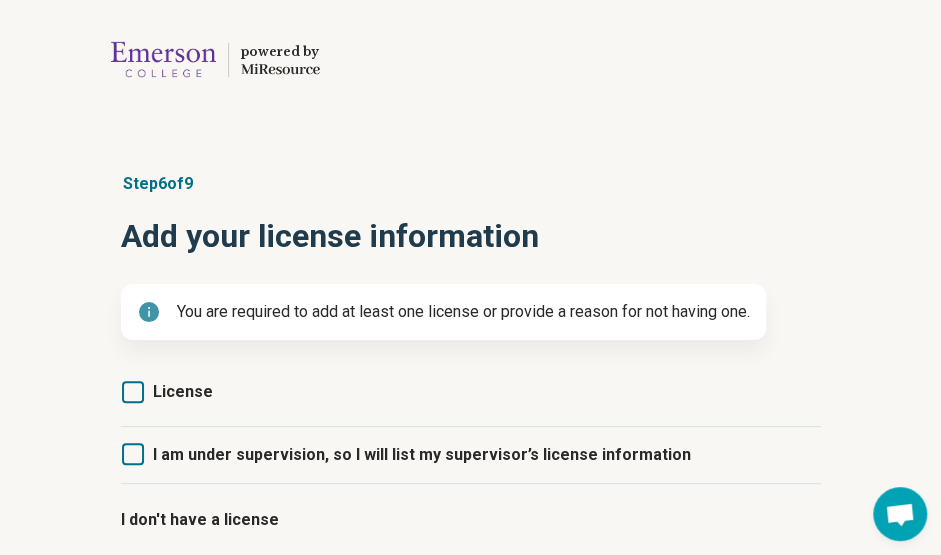 click 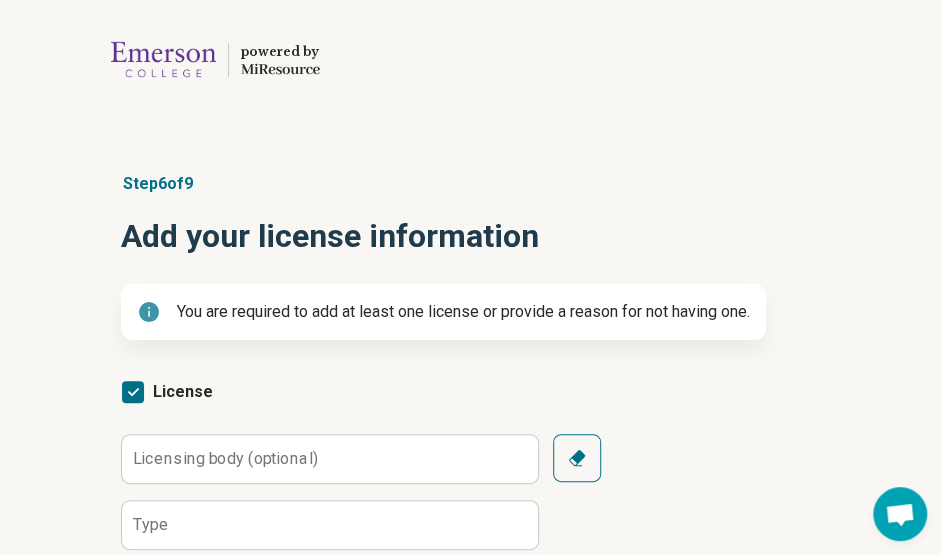 scroll, scrollTop: 10, scrollLeft: 0, axis: vertical 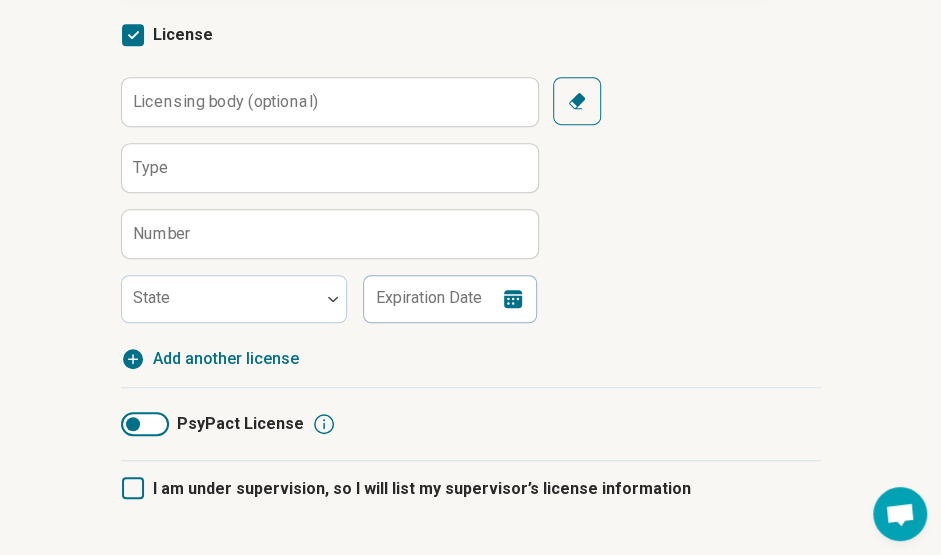 click on "Licensing body (optional)" at bounding box center (225, 101) 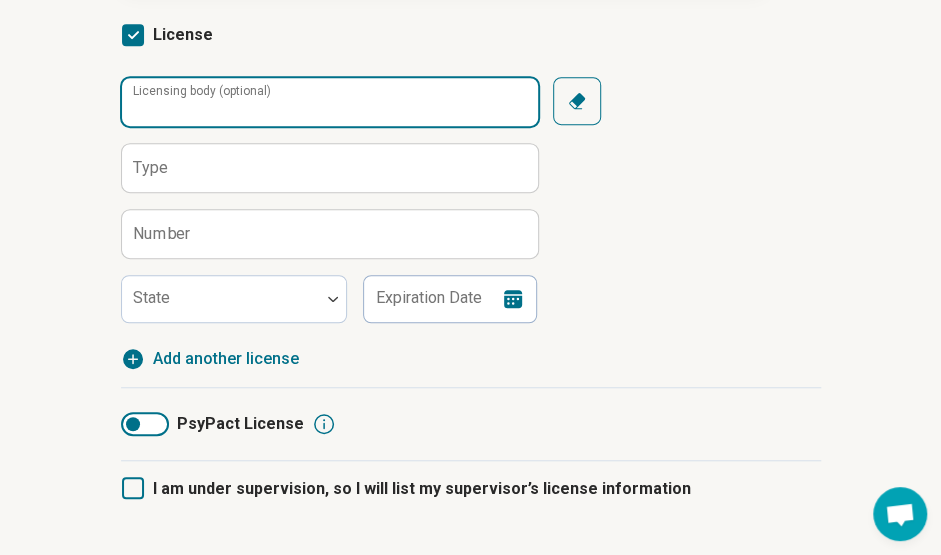click on "Licensing body (optional)" at bounding box center [330, 102] 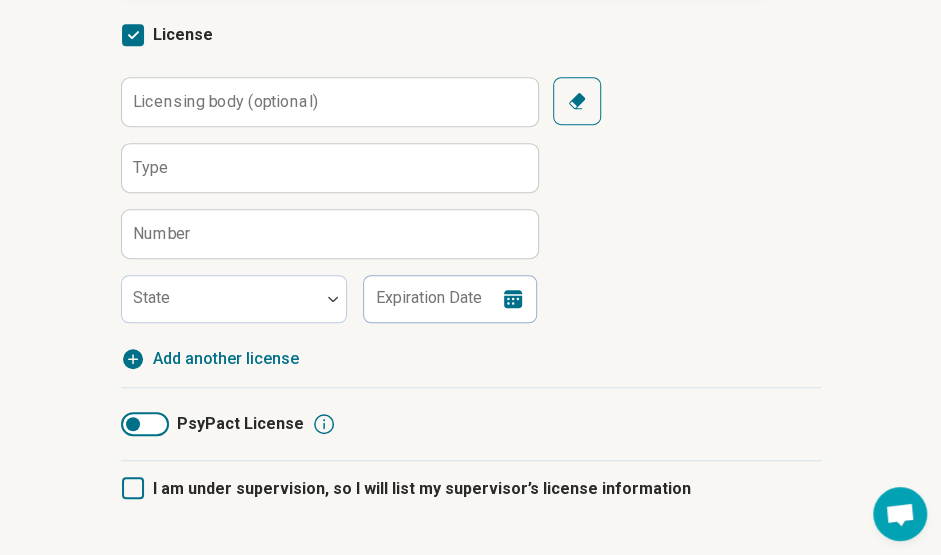 click on "Type" at bounding box center [150, 167] 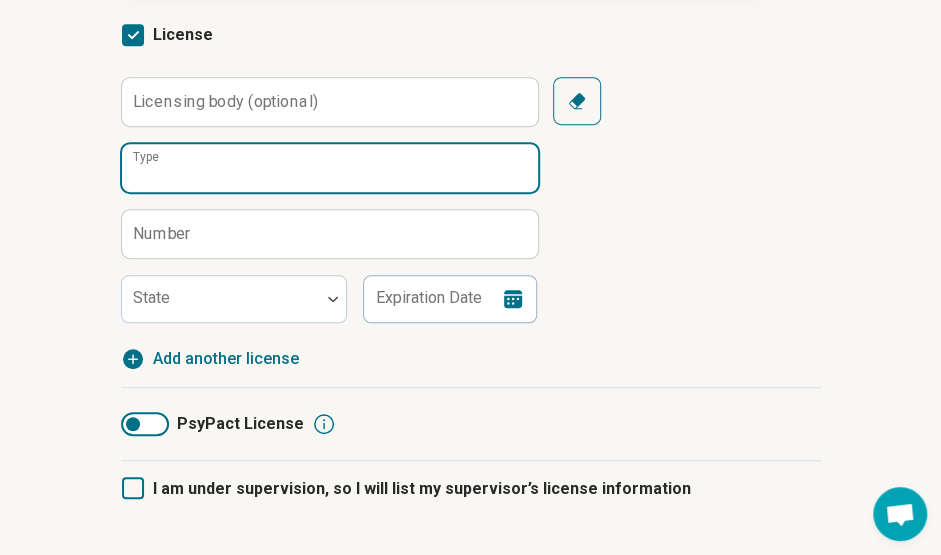 click on "Type" at bounding box center (330, 168) 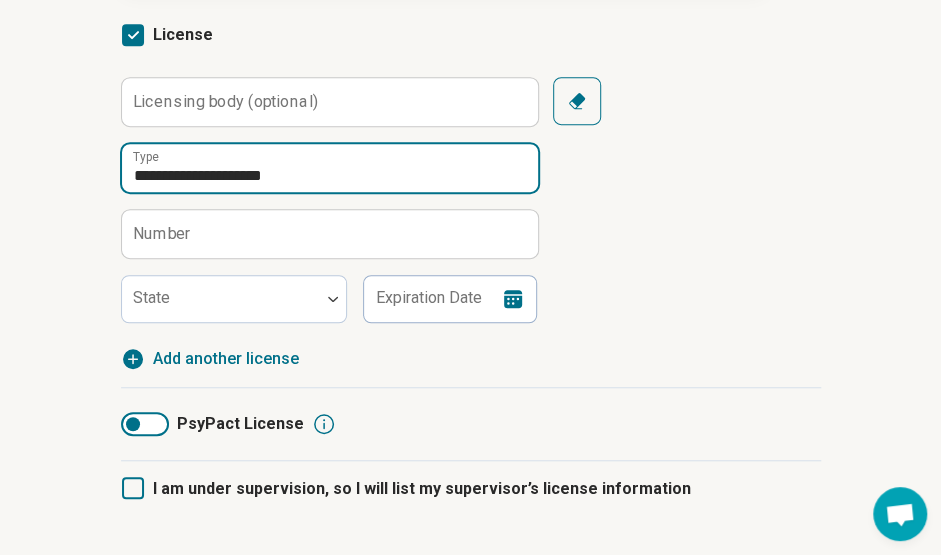 type on "**********" 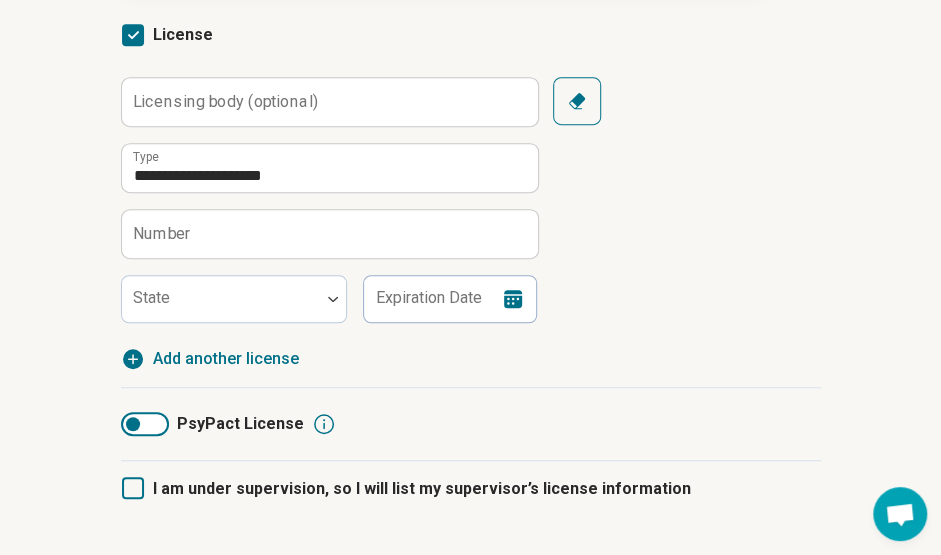 click on "Number" at bounding box center [162, 233] 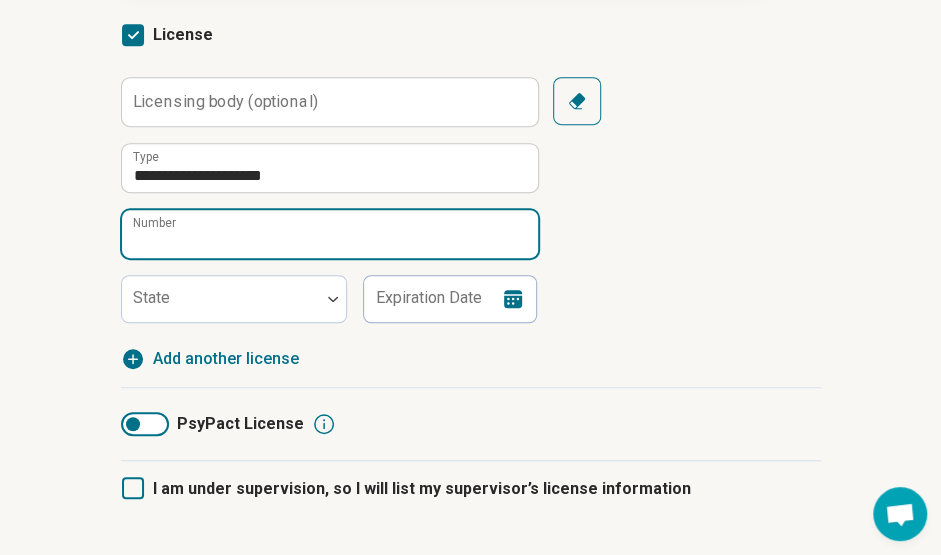 click on "Number" at bounding box center (330, 234) 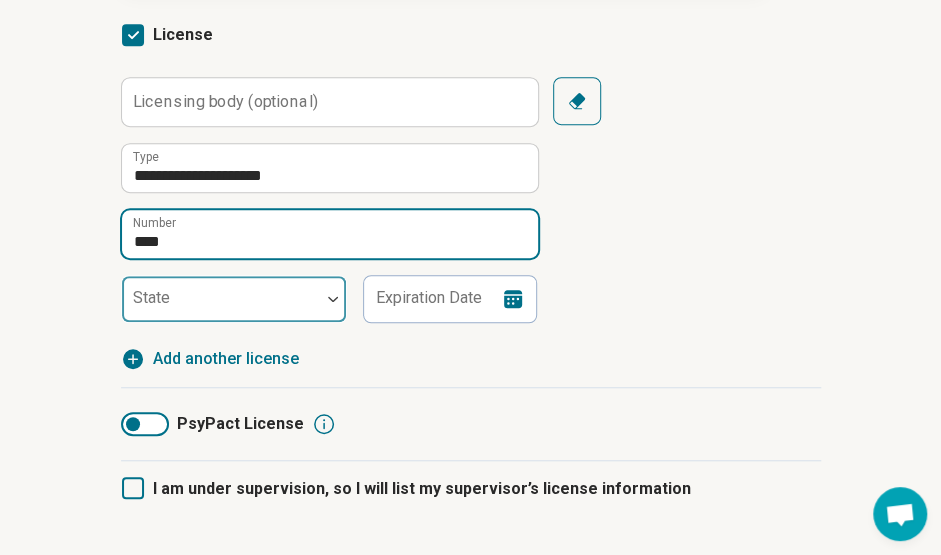 type on "****" 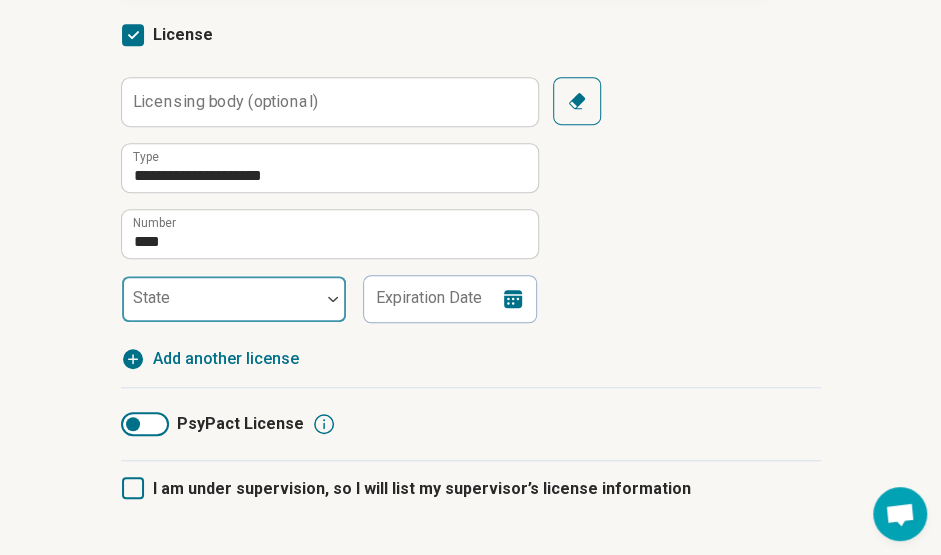 click on "State" at bounding box center (234, 299) 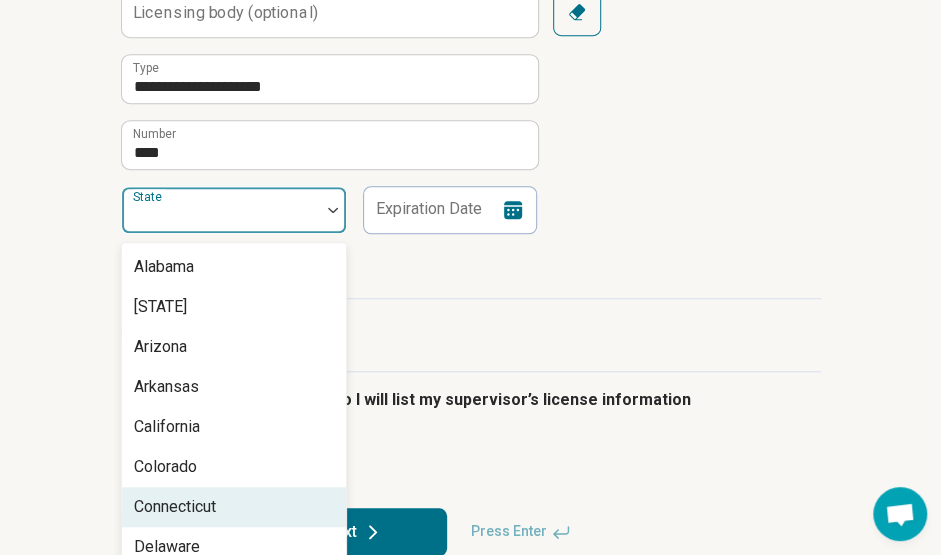 scroll, scrollTop: 485, scrollLeft: 0, axis: vertical 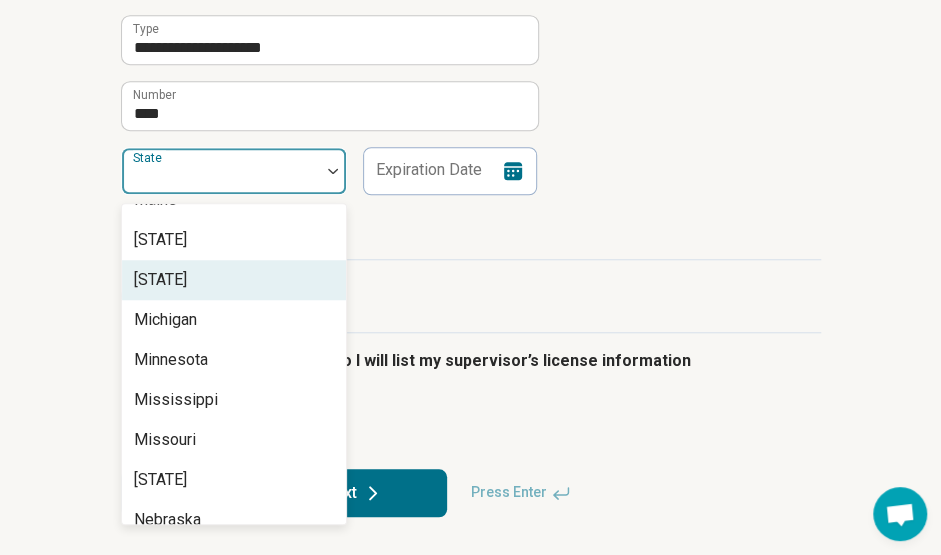 click on "[STATE]" at bounding box center (234, 280) 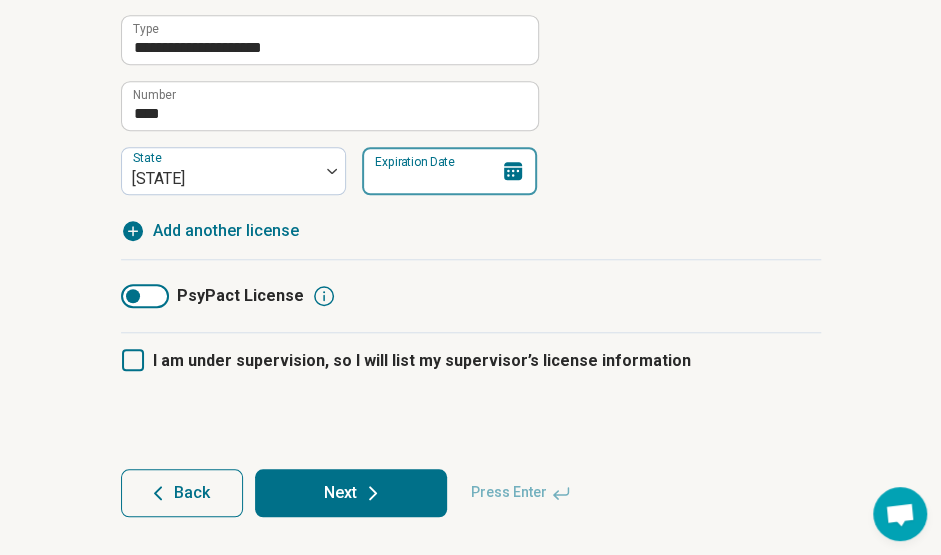 click on "option [STATE], selected. State [STATE] Expiration Date" at bounding box center (329, 171) 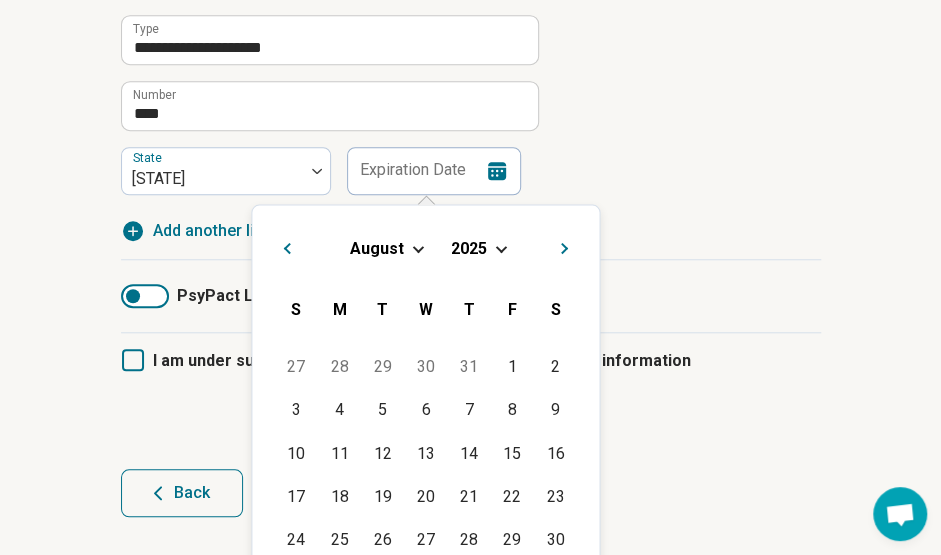 click at bounding box center [417, 246] 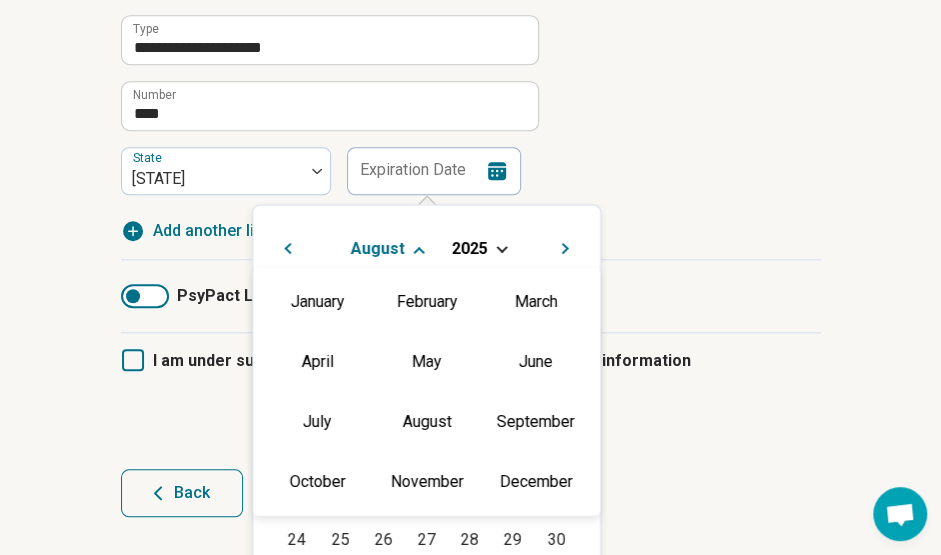 click on "✓ August" at bounding box center (426, 421) 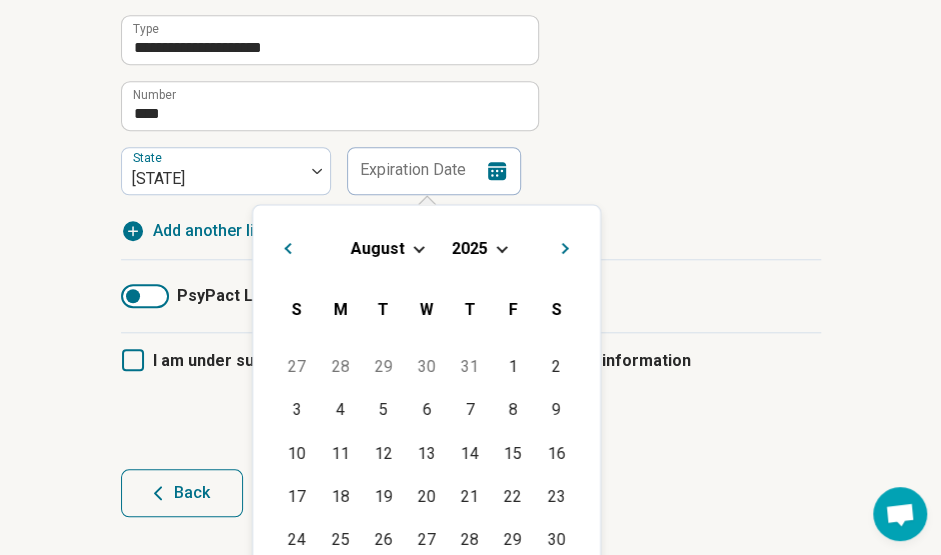 click at bounding box center [501, 246] 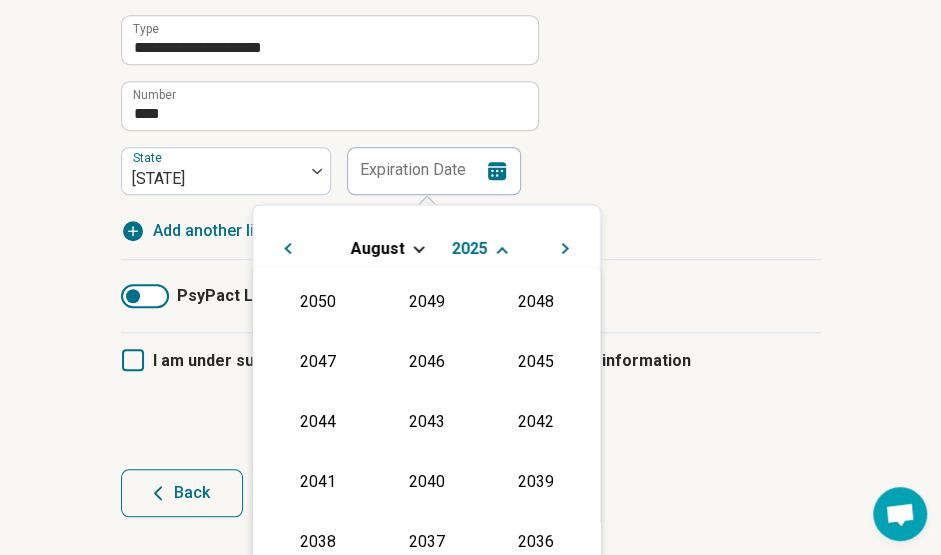 scroll, scrollTop: 362, scrollLeft: 0, axis: vertical 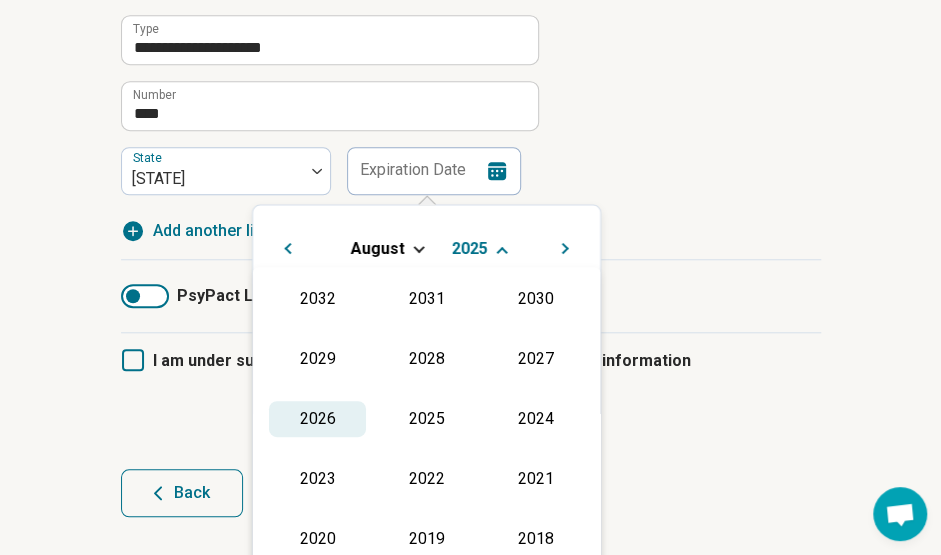 click on "2026" at bounding box center (317, 419) 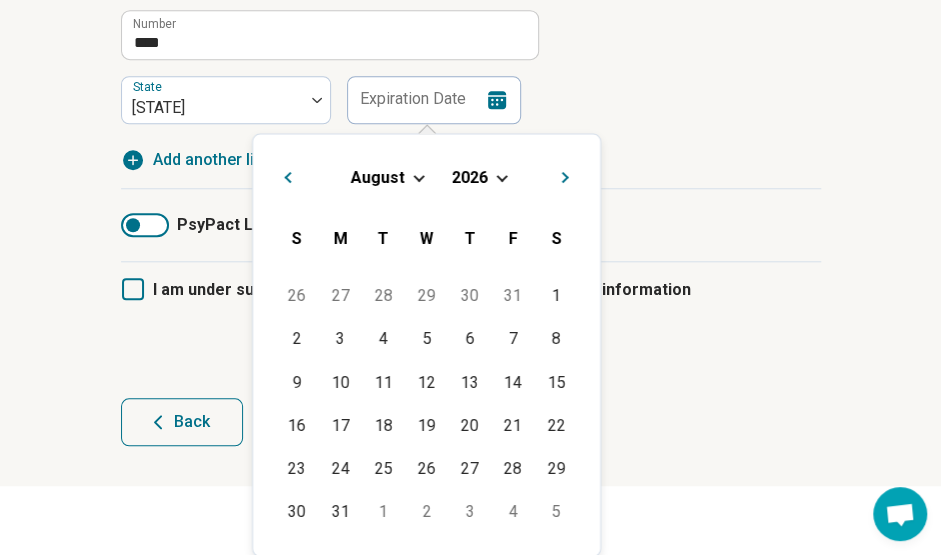 scroll, scrollTop: 552, scrollLeft: 0, axis: vertical 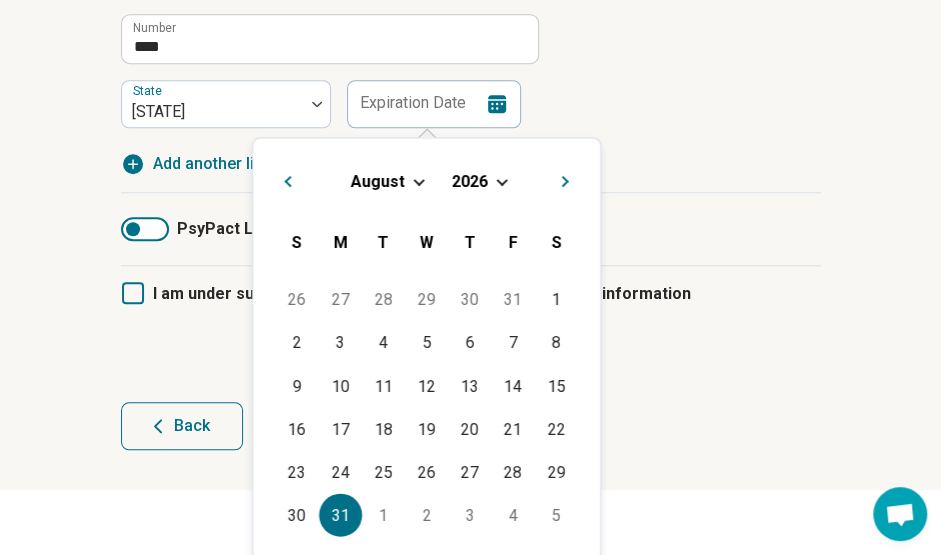click on "31" at bounding box center [340, 515] 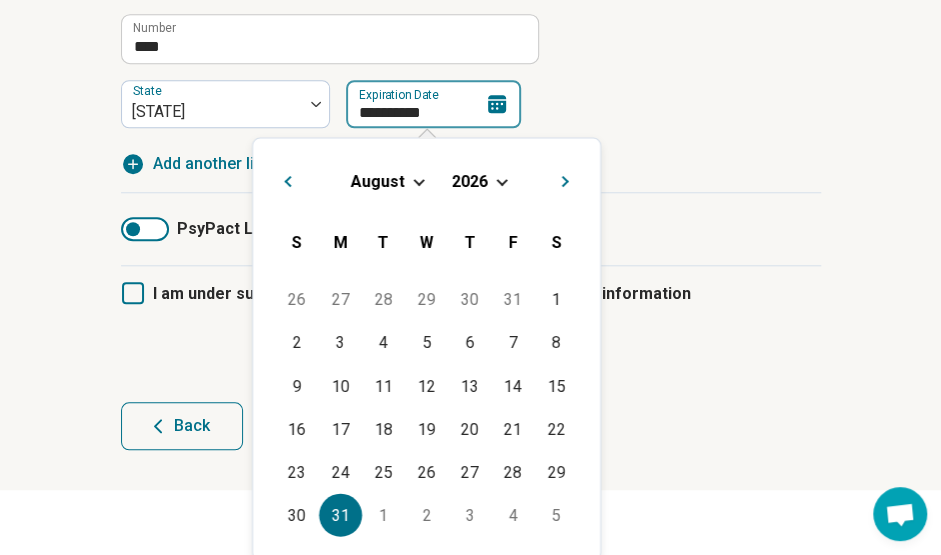 scroll, scrollTop: 485, scrollLeft: 0, axis: vertical 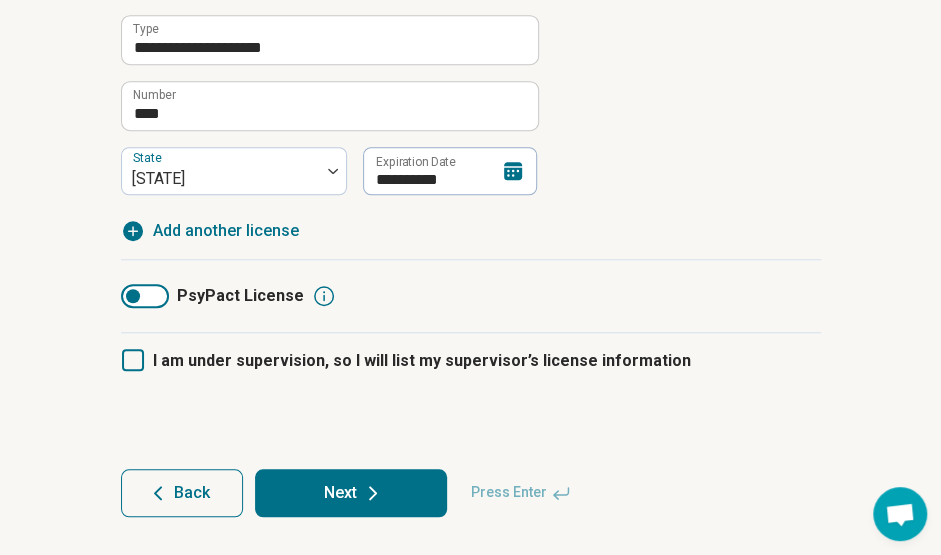click on "Next" at bounding box center (351, 493) 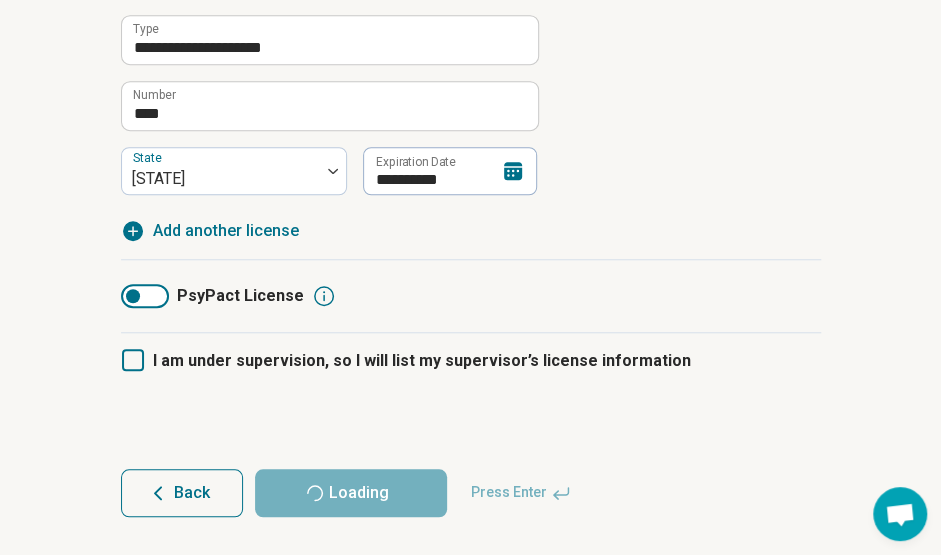scroll, scrollTop: 0, scrollLeft: 0, axis: both 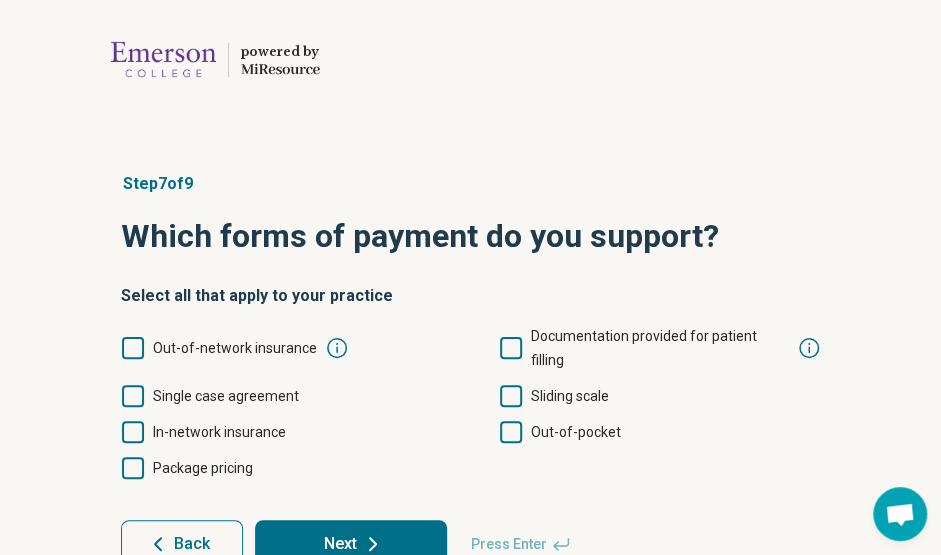 click on "Next" at bounding box center (351, 544) 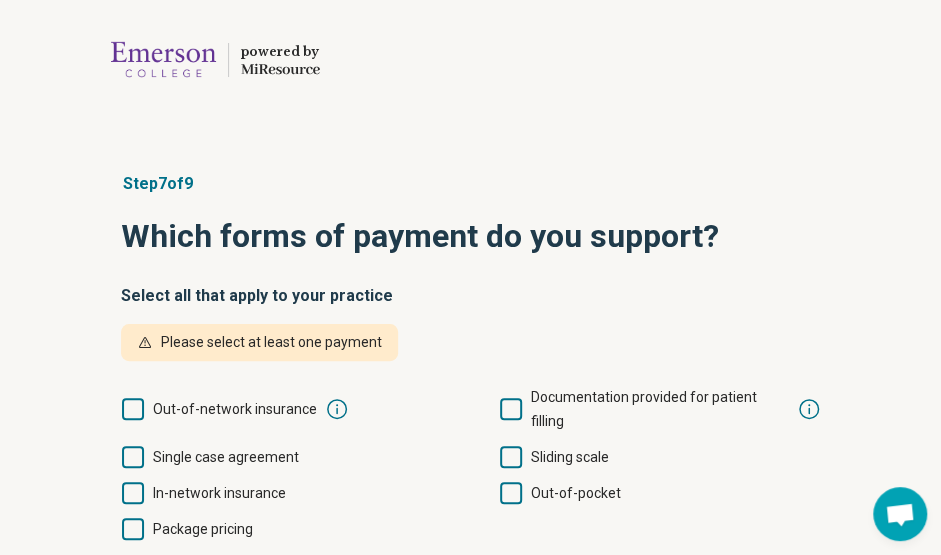 click on "Out-of-network insurance" at bounding box center [235, 409] 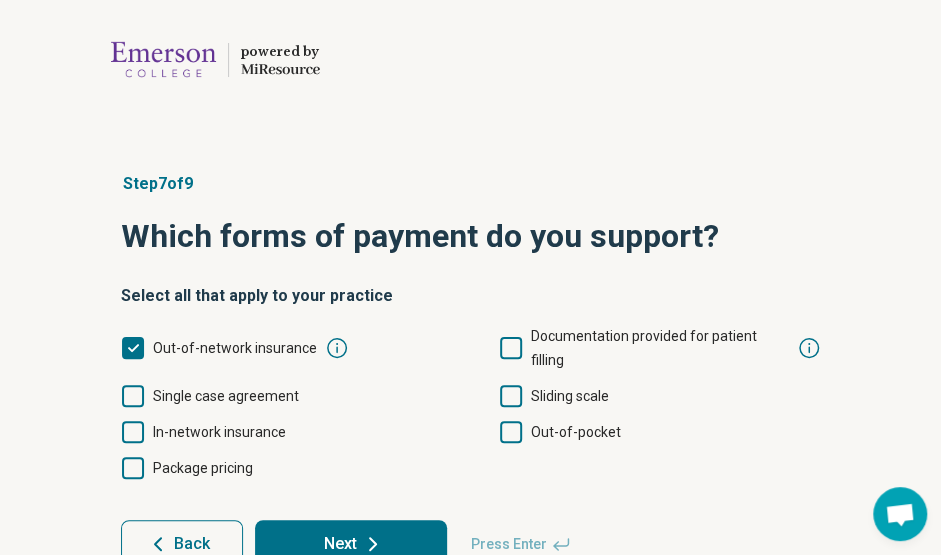 scroll, scrollTop: 10, scrollLeft: 0, axis: vertical 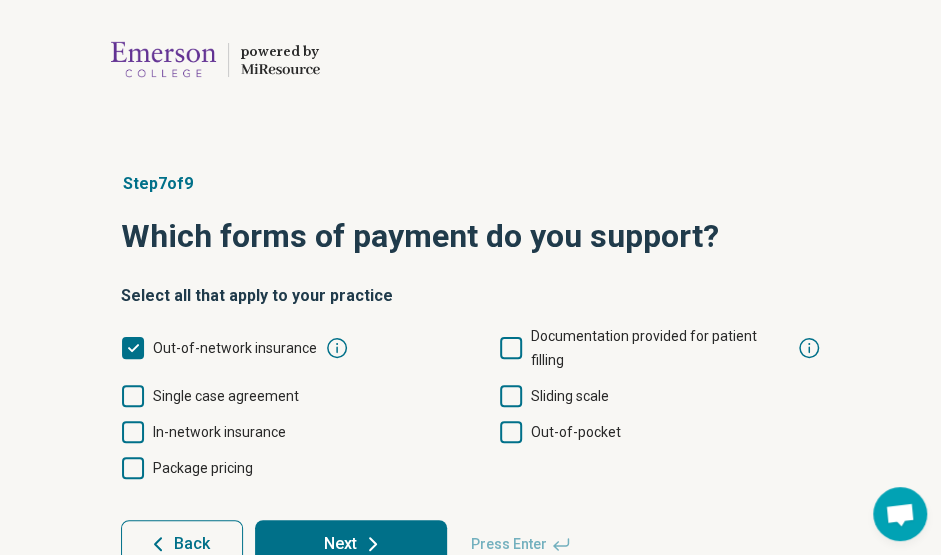 click on "In-network insurance" at bounding box center (219, 432) 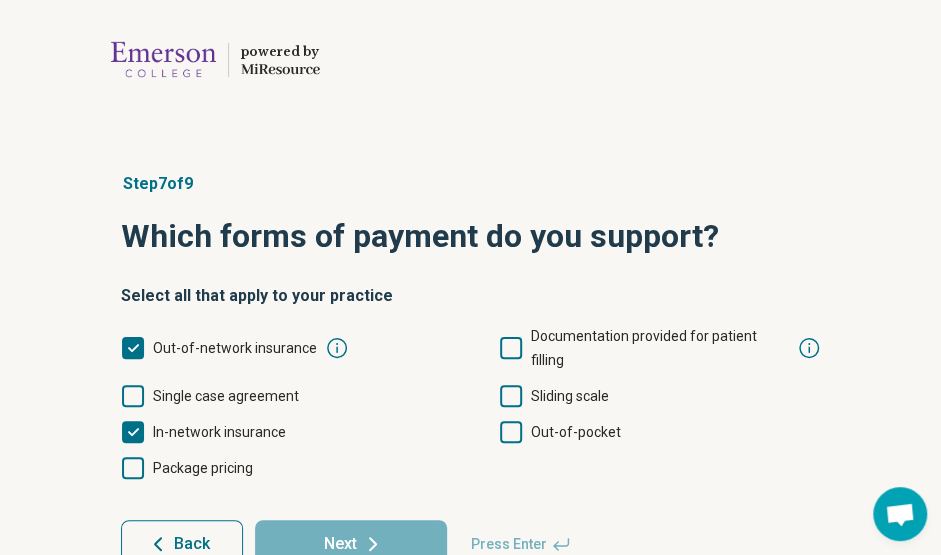 scroll, scrollTop: 10, scrollLeft: 0, axis: vertical 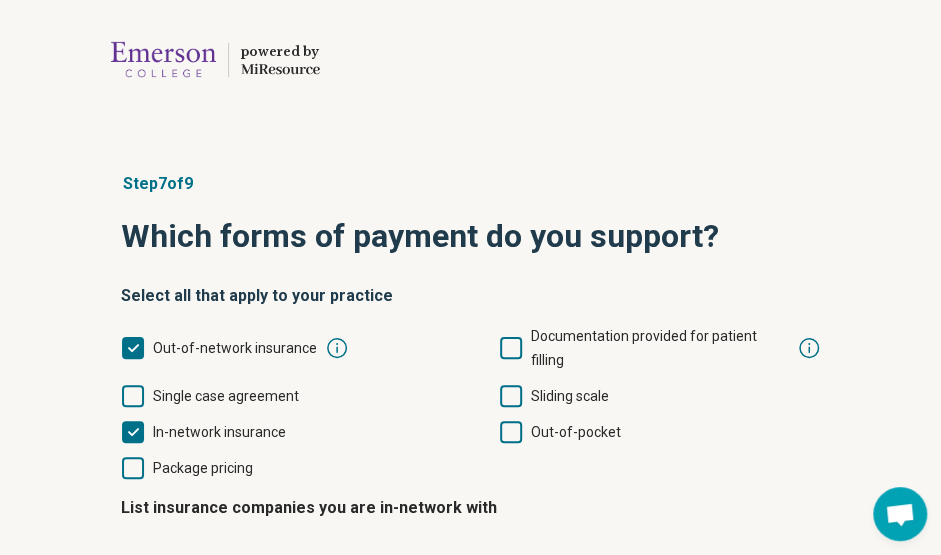 click 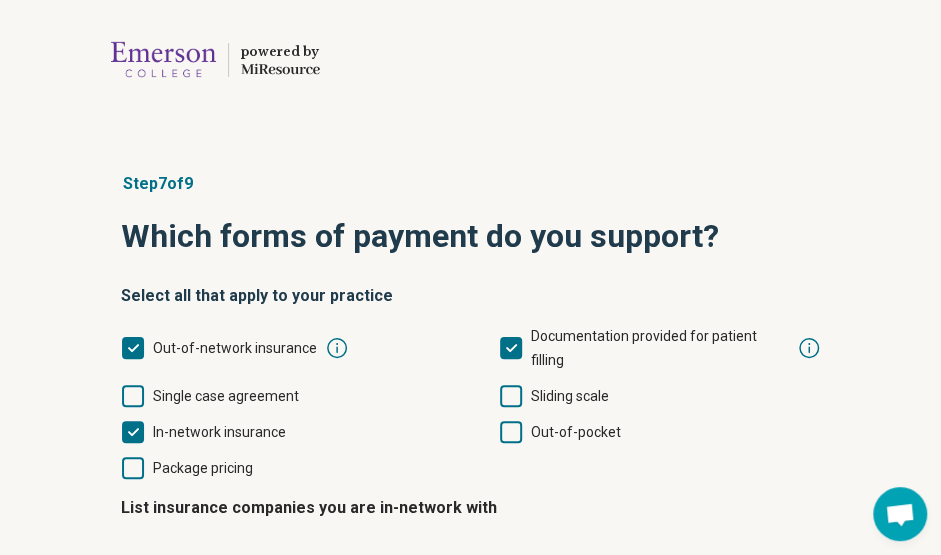 scroll, scrollTop: 10, scrollLeft: 0, axis: vertical 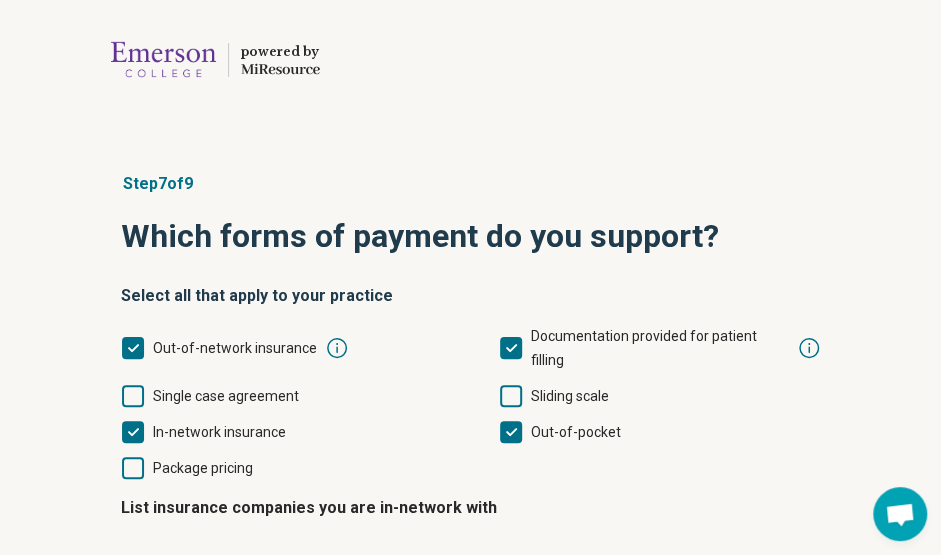 click 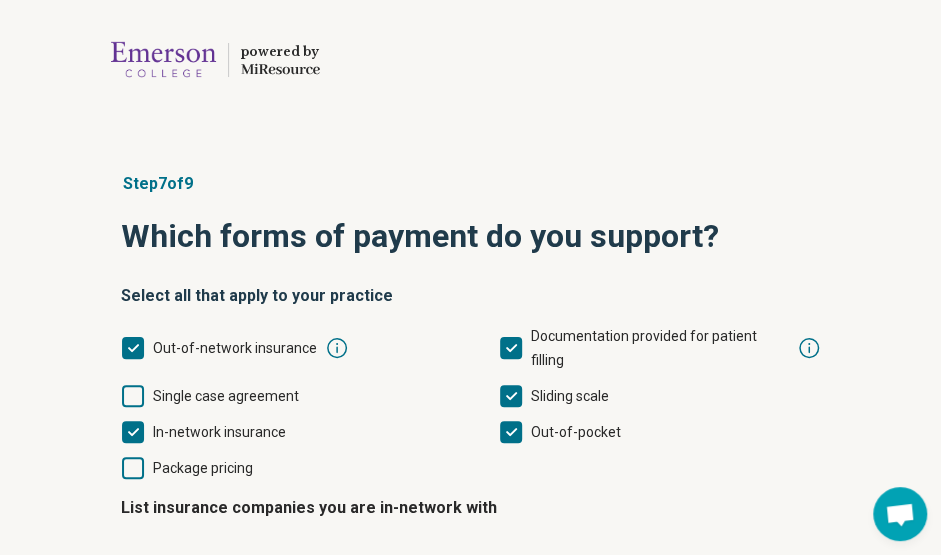 scroll, scrollTop: 10, scrollLeft: 0, axis: vertical 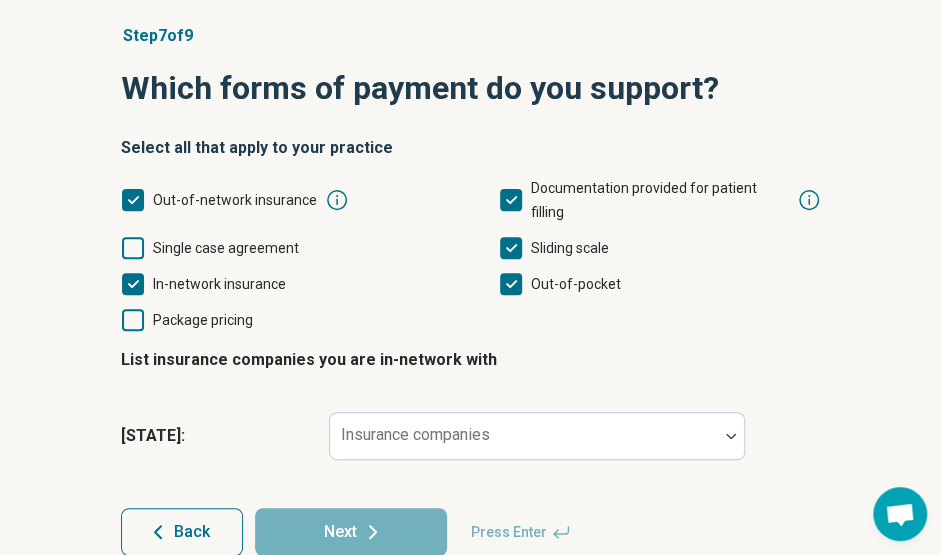 click 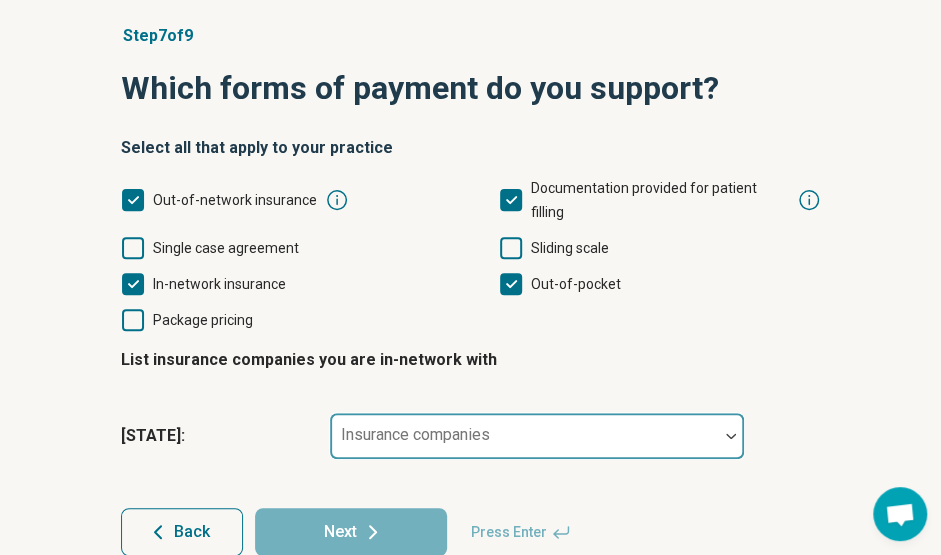 click on "Insurance companies" at bounding box center [537, 436] 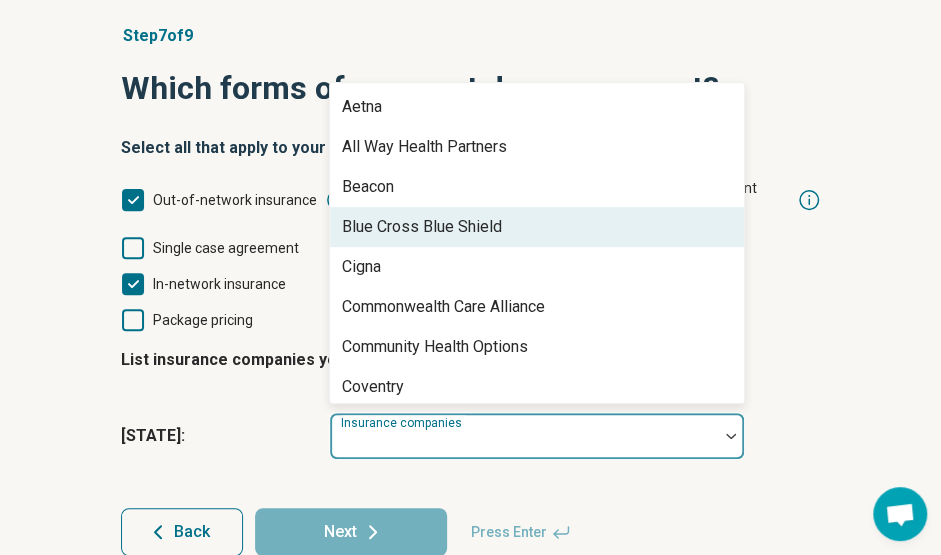 click on "Blue Cross Blue Shield" at bounding box center [422, 227] 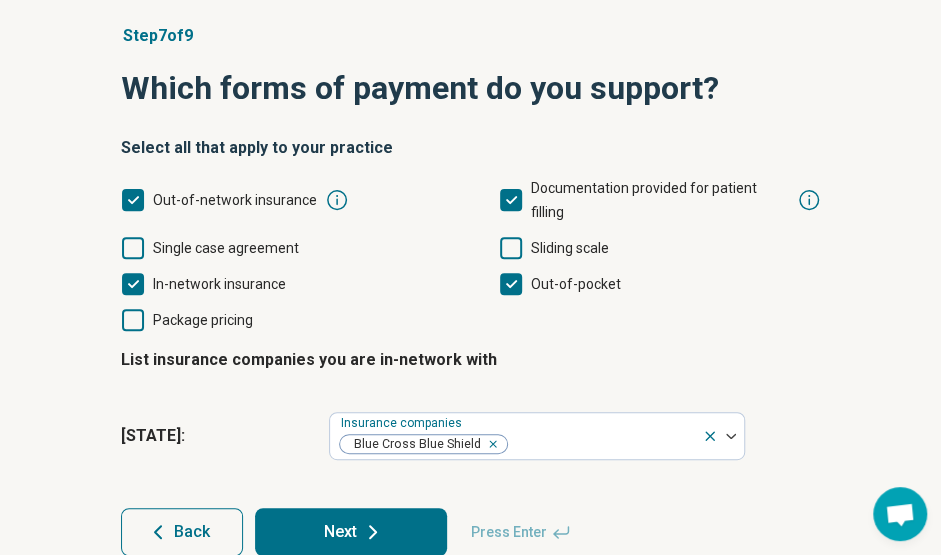 click on "Step 7 of 9 Which forms of payment do you support? Select all that apply to your practice Out-of-network insurance Documentation provided for patient filling Single case agreement Sliding scale In-network insurance Out-of-pocket Package pricing List insurance companies you are in-network with [STATE] : Insurance companies Blue Cross Blue Shield Back Next Press Enter" at bounding box center (471, 290) 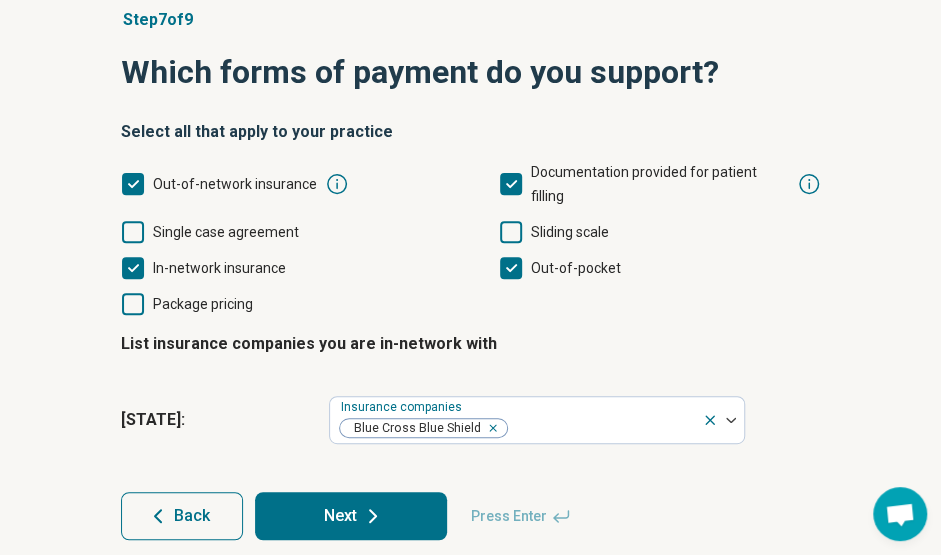 click on "Next" at bounding box center [351, 516] 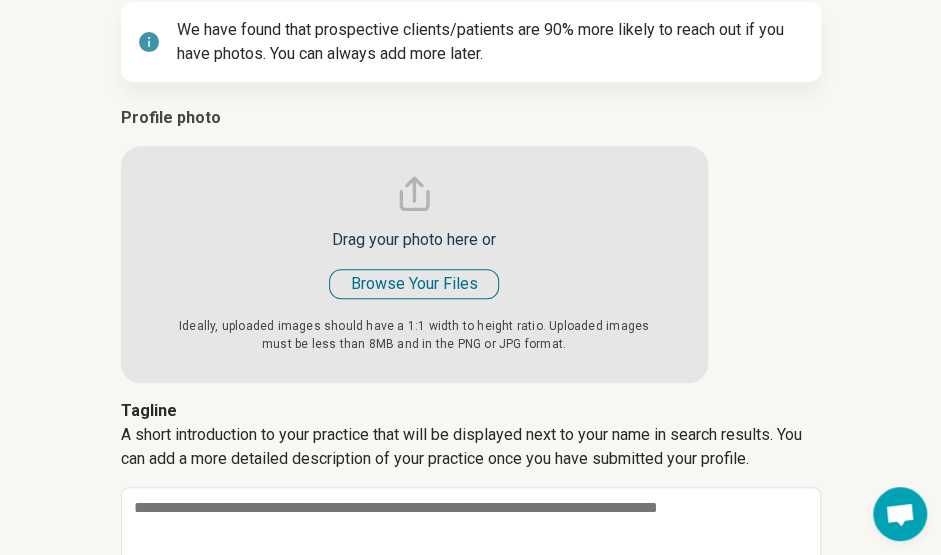 scroll, scrollTop: 289, scrollLeft: 0, axis: vertical 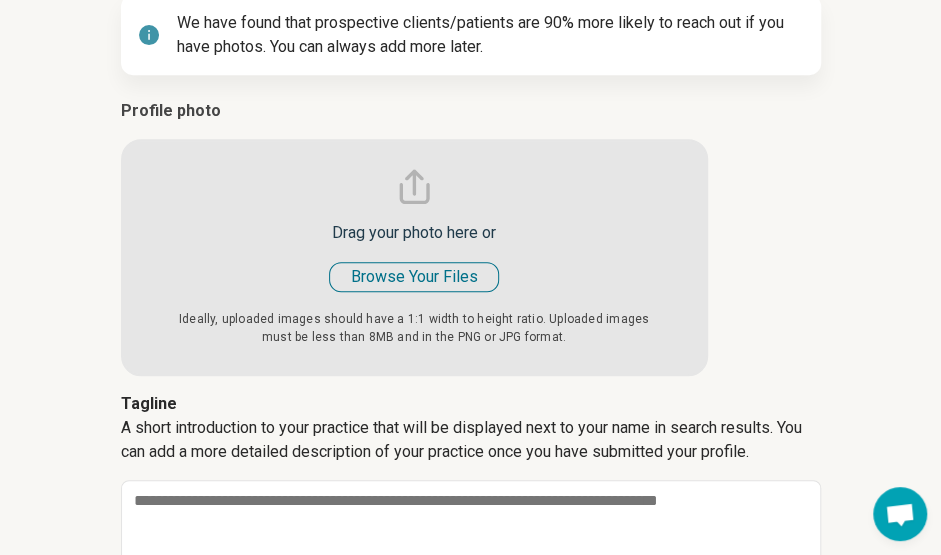 click on "Step  8  of  9 Last step – add a photo and tagline We have found that prospective clients/patients are 90% more likely to reach out if you have photos. You can always add more later. Profile photo Drag your photo here or Browse Your Files Ideally, uploaded images should have a 1:1 width to height ratio. Uploaded images must be less than 8MB and in the PNG or JPG format. Profile photo Change Photo Tagline A short introduction to your practice that will be displayed next to your name in search results. You can add a more detailed description of your practice once you have submitted your profile. 154  characters max Back Next Press Enter" at bounding box center (470, 283) 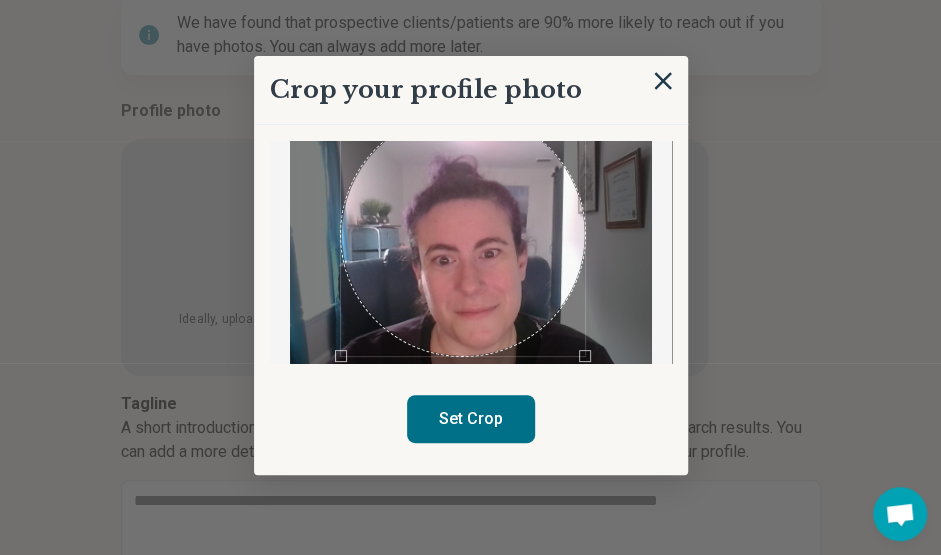 scroll, scrollTop: 43, scrollLeft: 0, axis: vertical 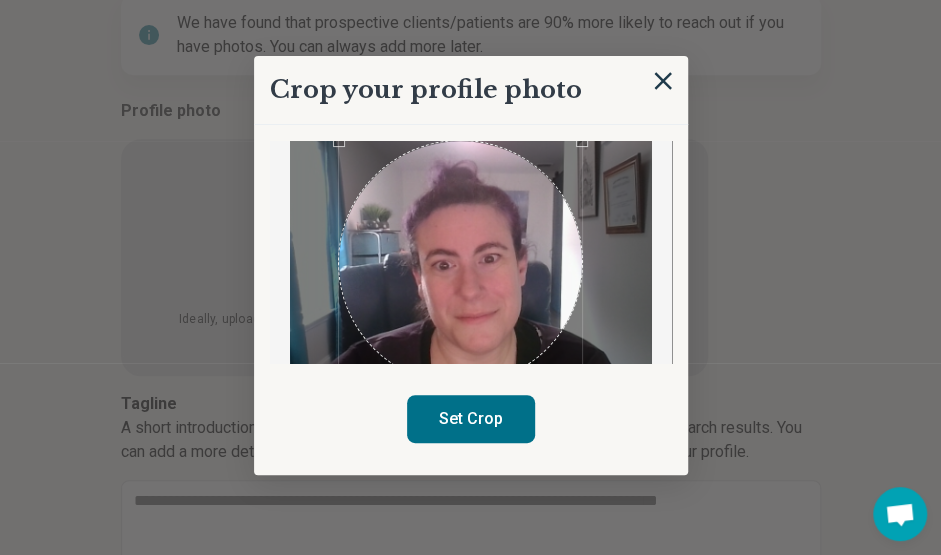 click at bounding box center (460, 262) 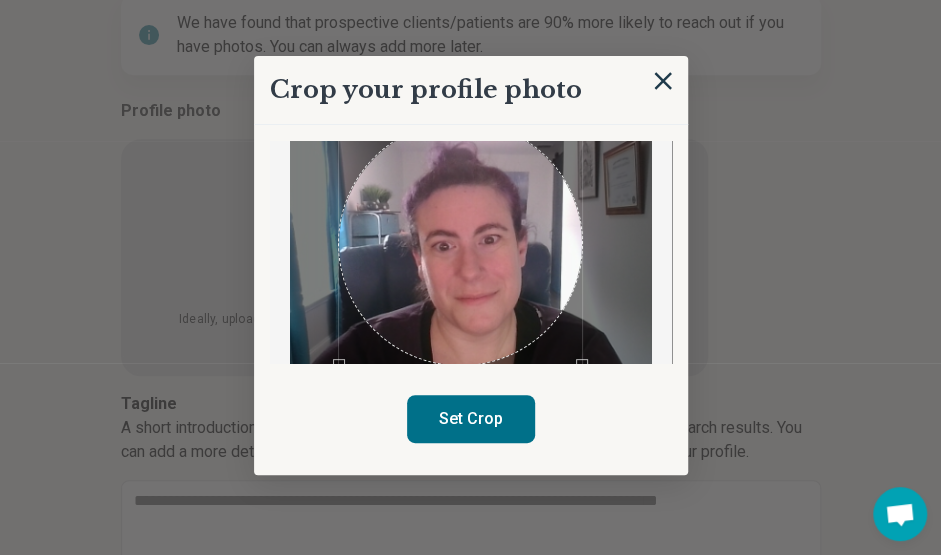 scroll, scrollTop: 63, scrollLeft: 0, axis: vertical 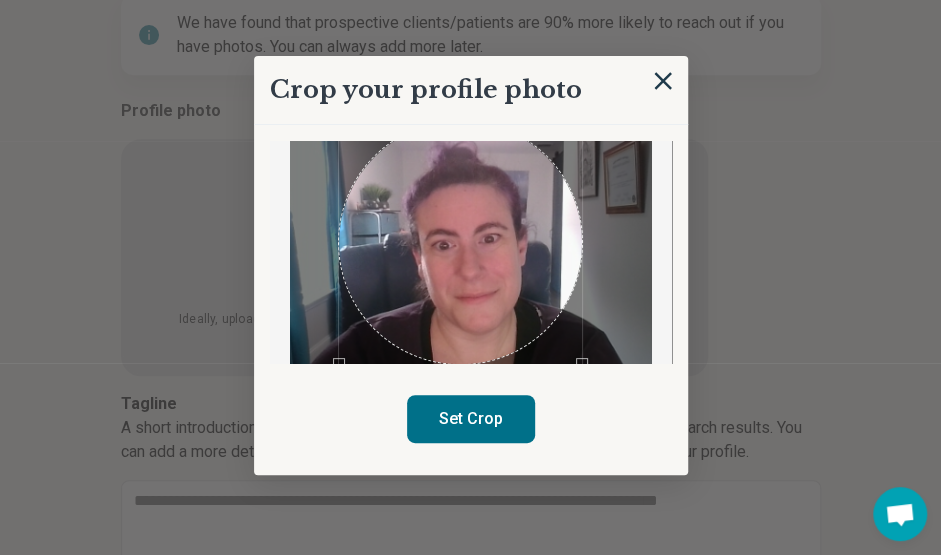 click on "Set Crop" at bounding box center (471, 419) 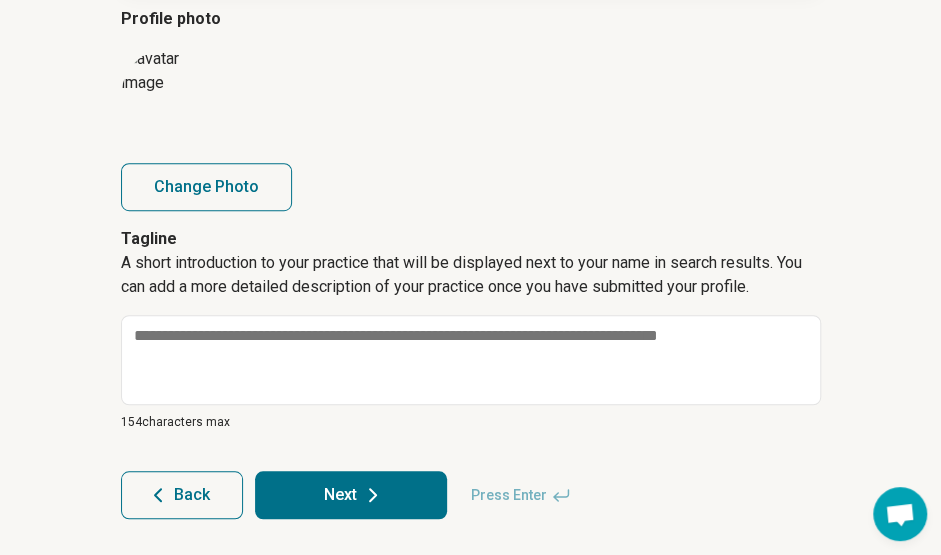 scroll, scrollTop: 384, scrollLeft: 0, axis: vertical 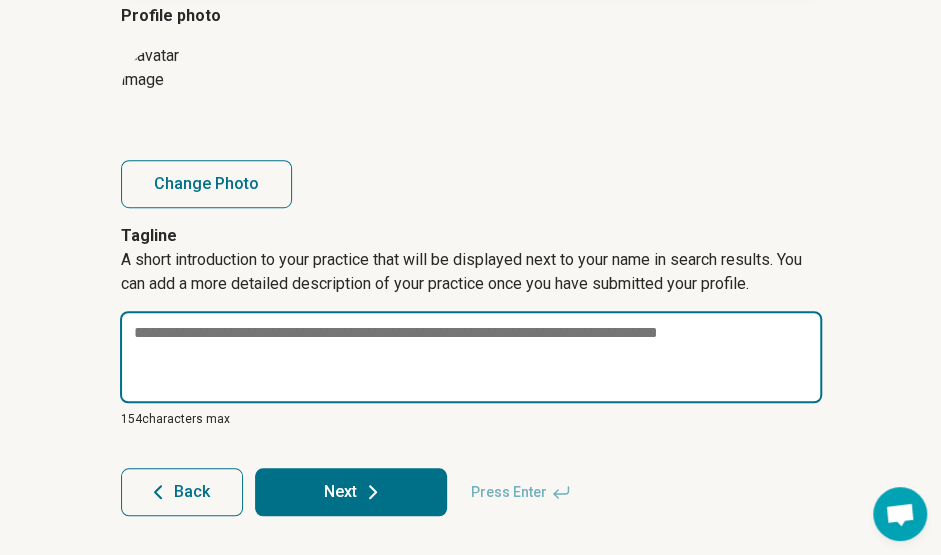 click at bounding box center [471, 357] 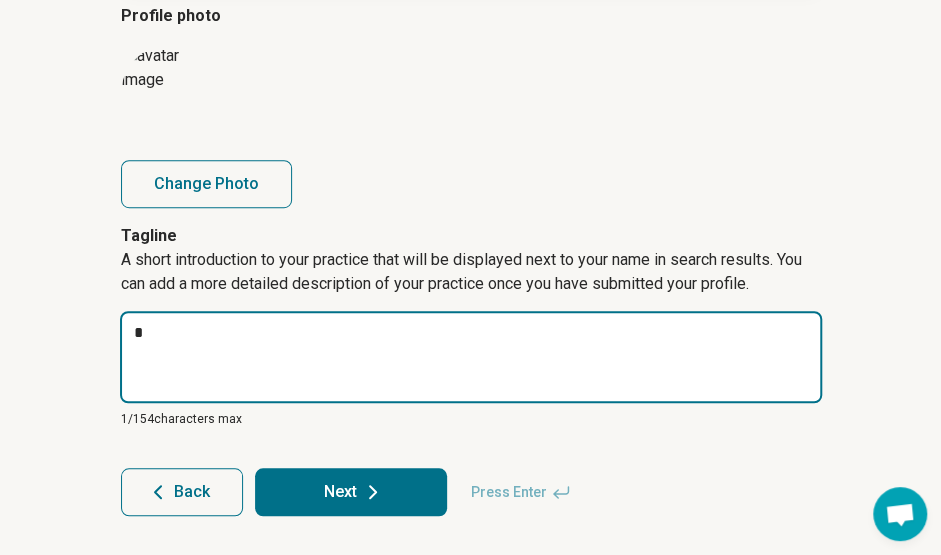 type on "*" 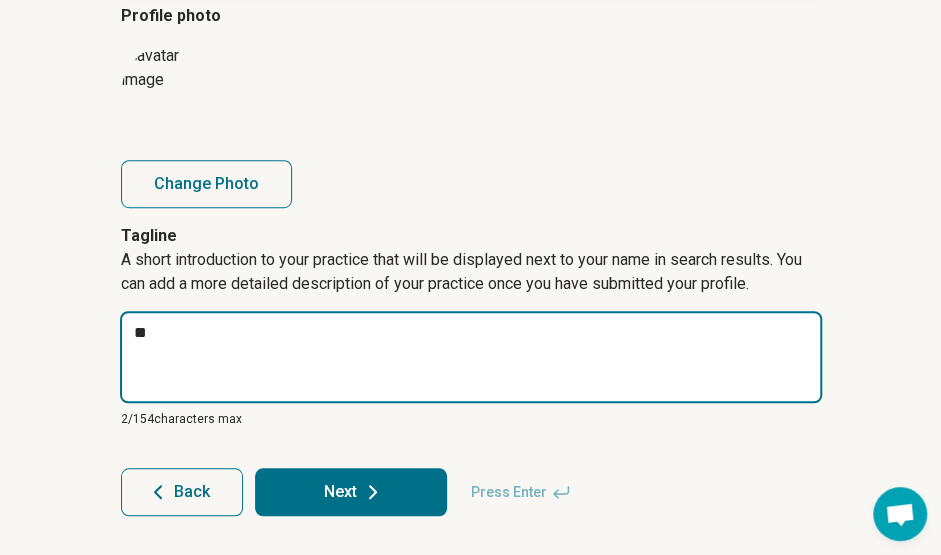 type on "*" 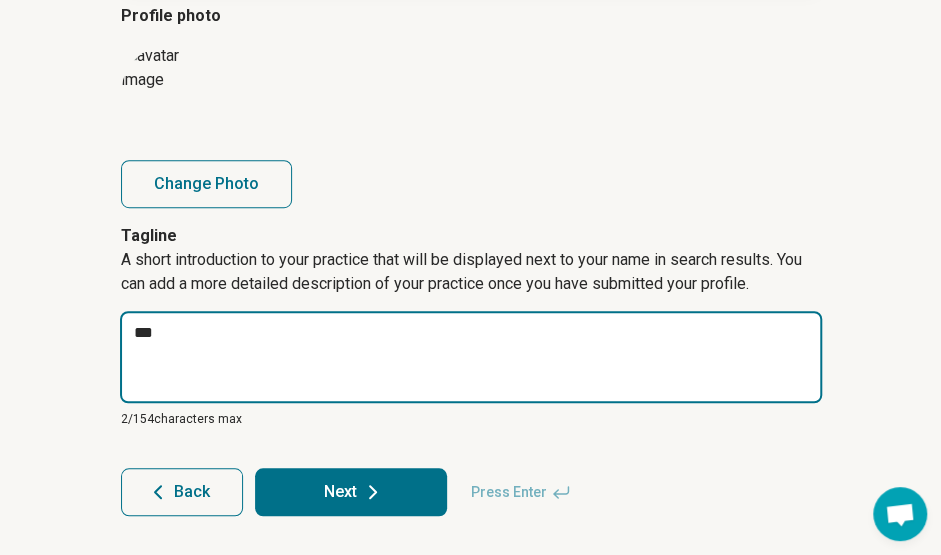 type on "*" 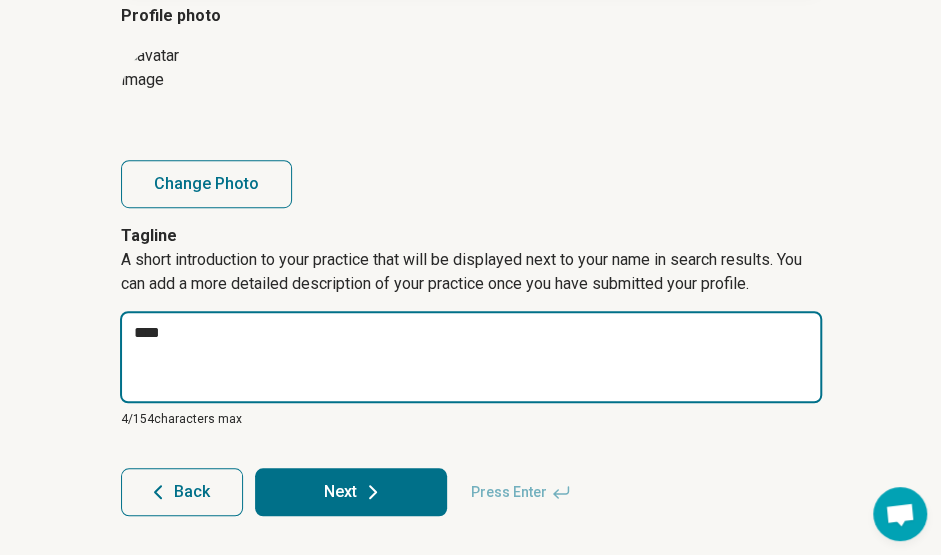 type on "*" 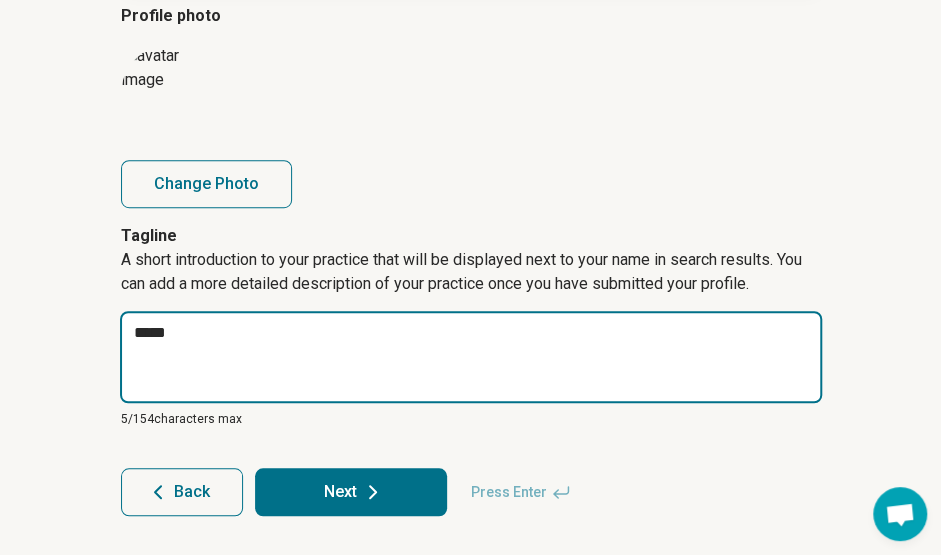 type on "*" 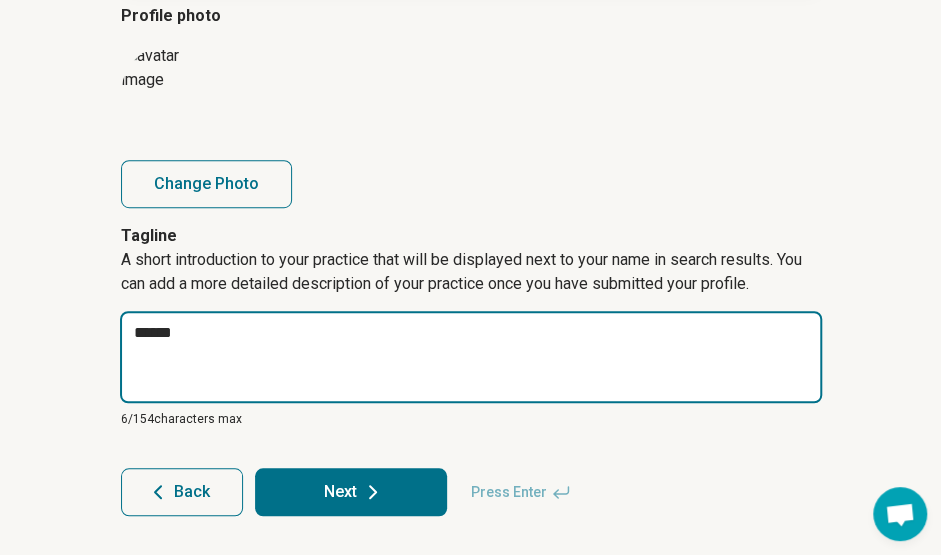 type on "*" 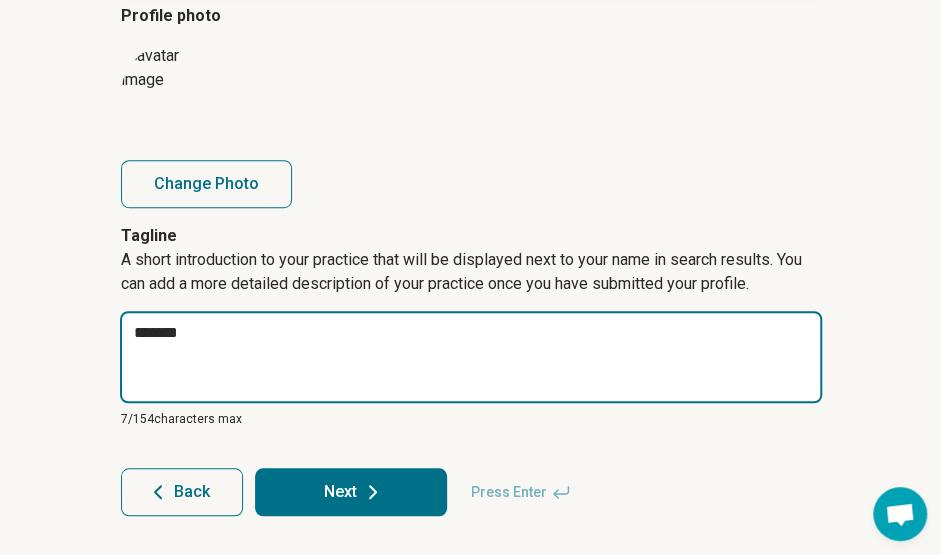 type on "*" 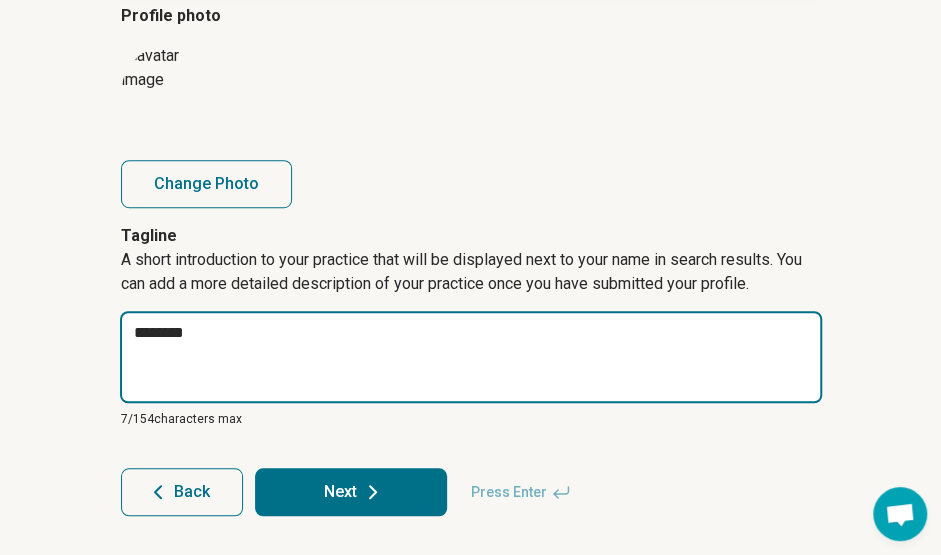 type on "*" 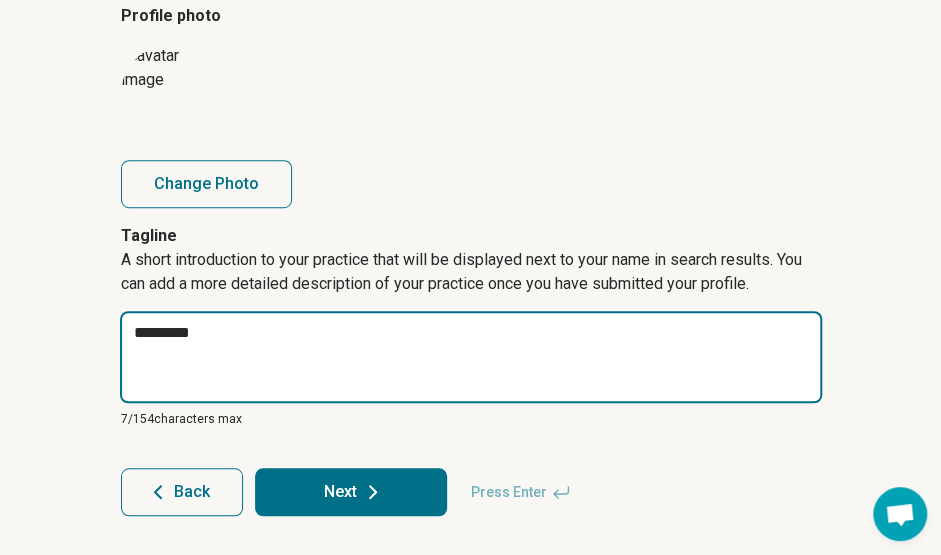 type on "*" 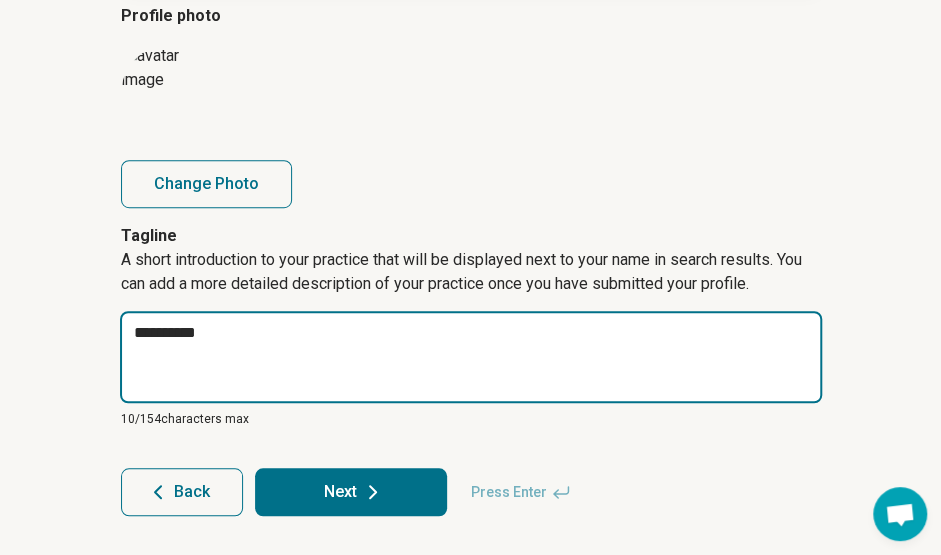 type on "*" 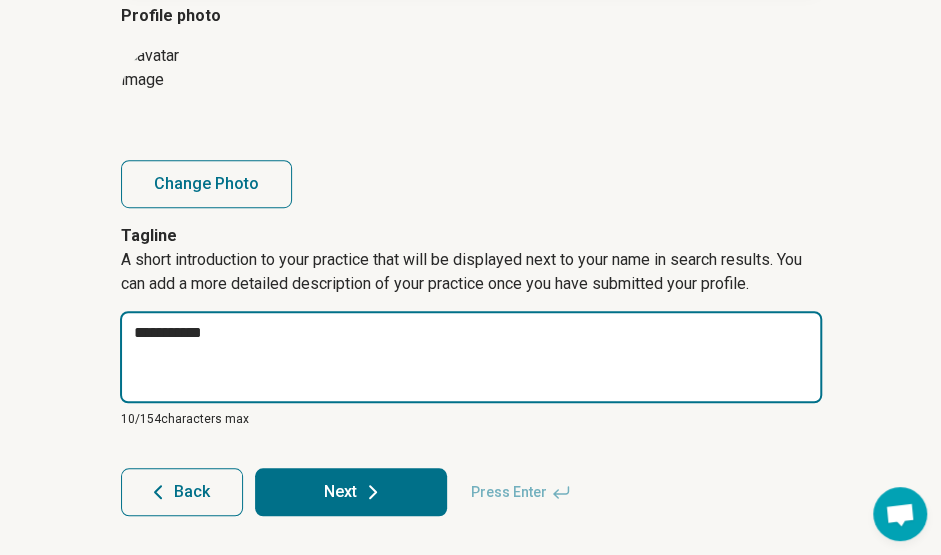 type on "*" 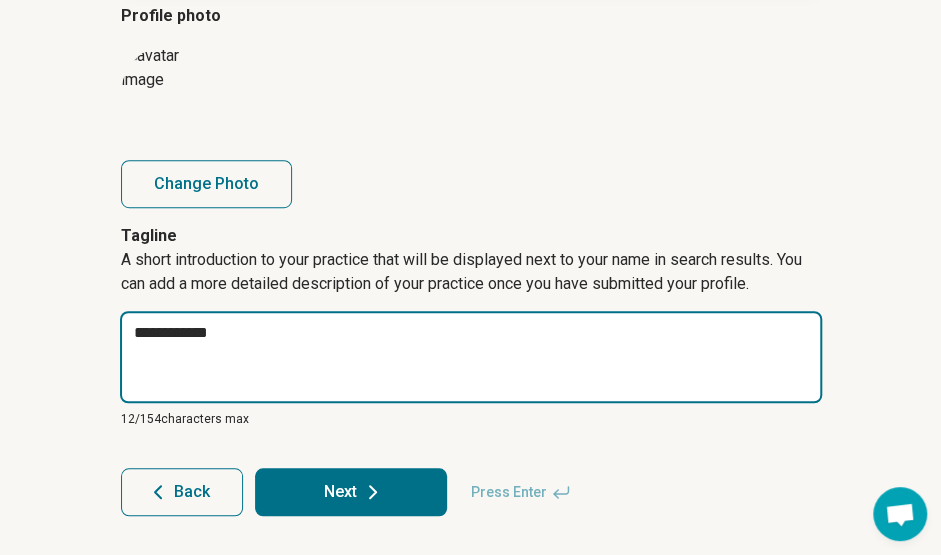 type on "*" 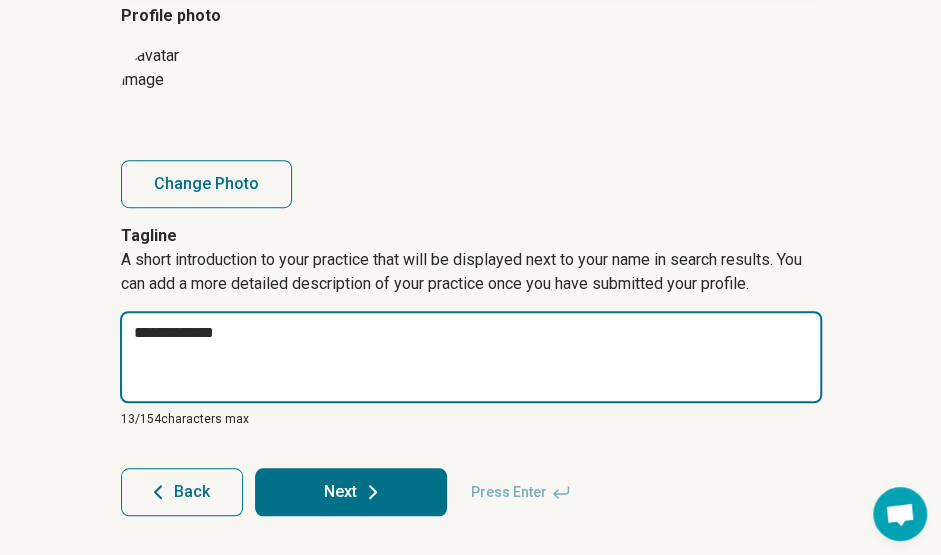 type on "*" 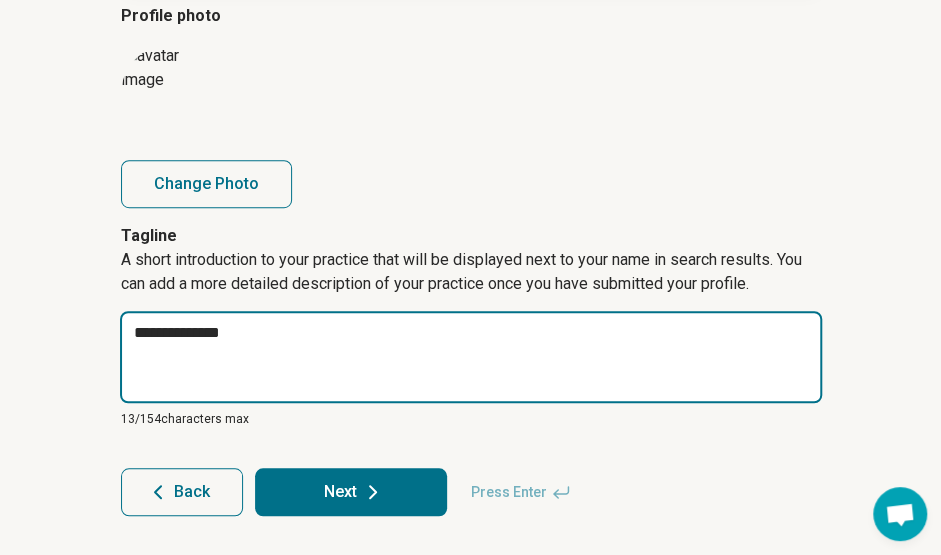 type on "*" 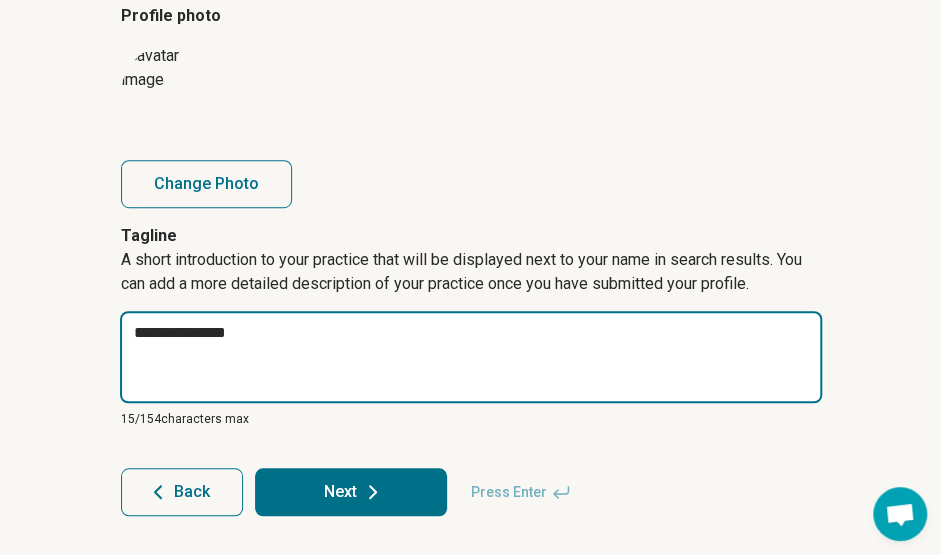 type on "*" 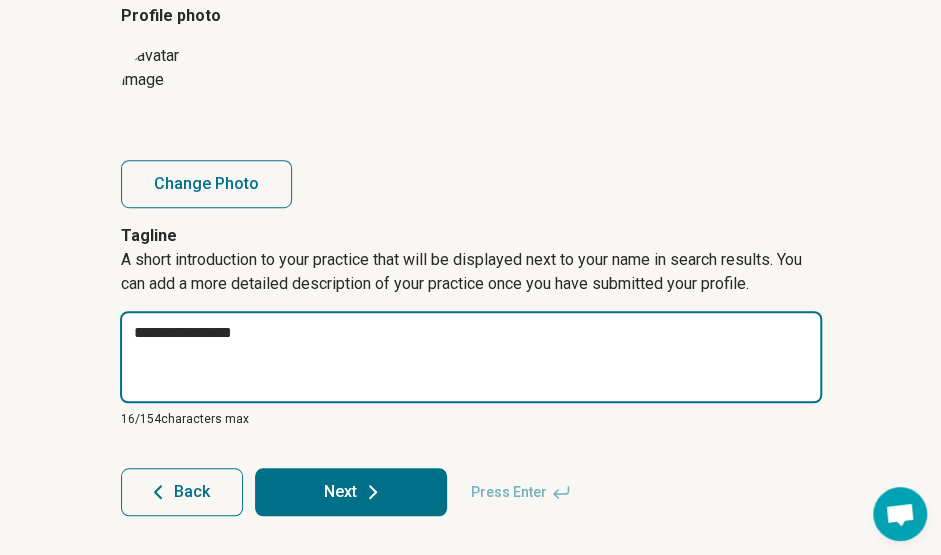 type on "*" 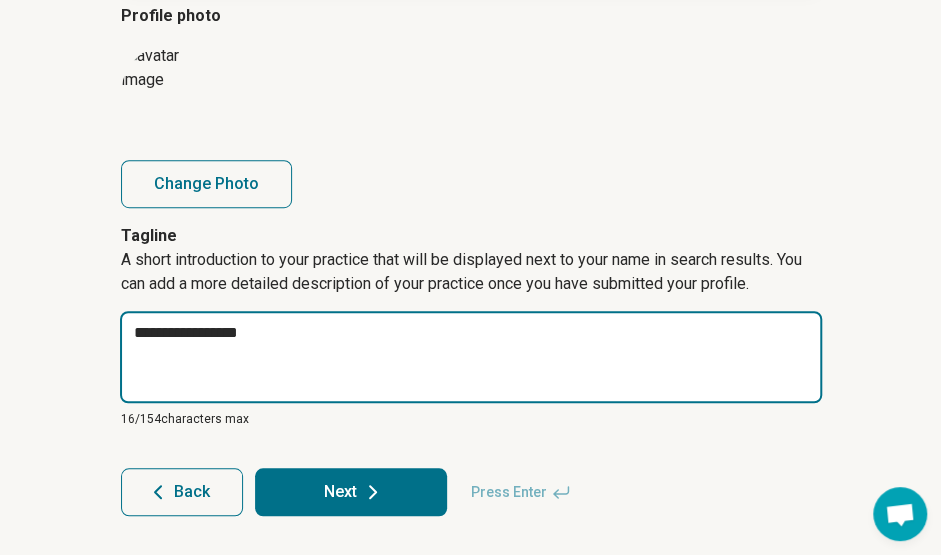 type on "*" 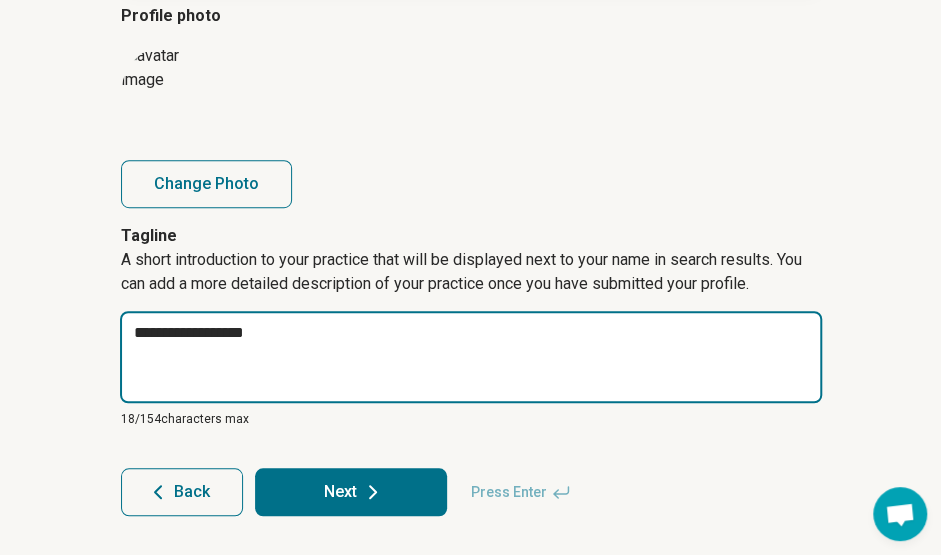 type on "*" 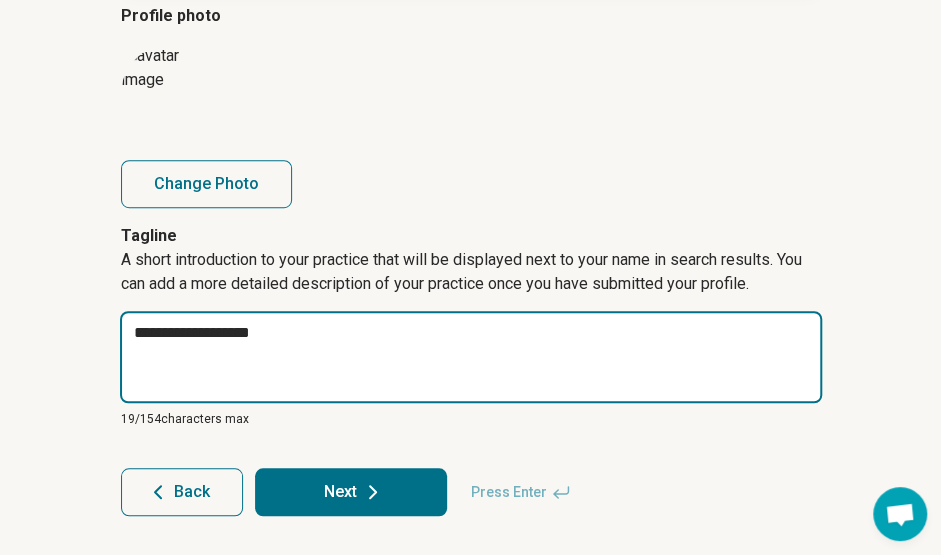 type on "*" 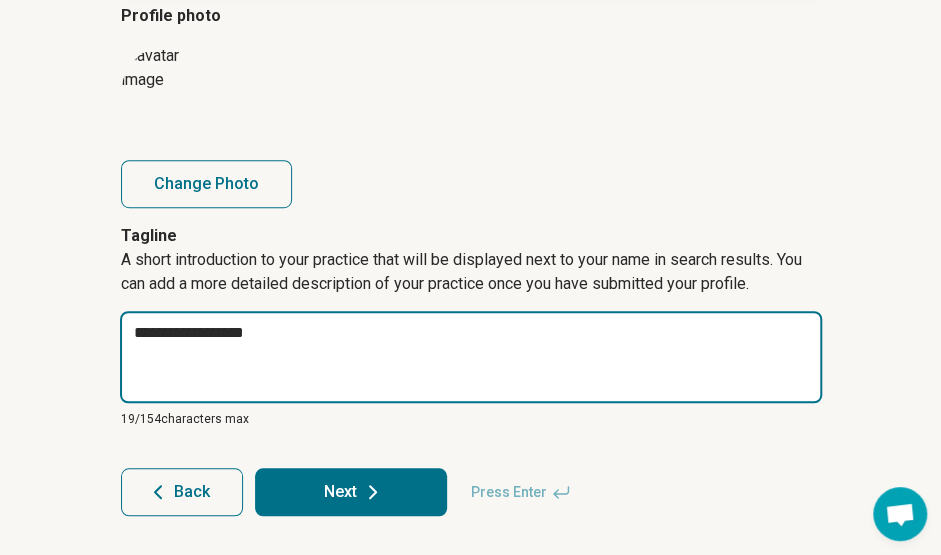 type on "*" 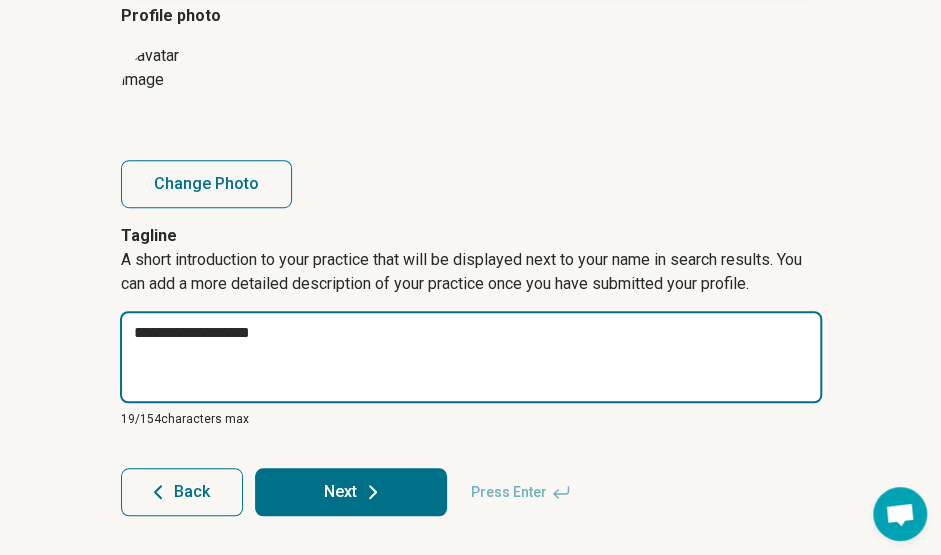 type on "*" 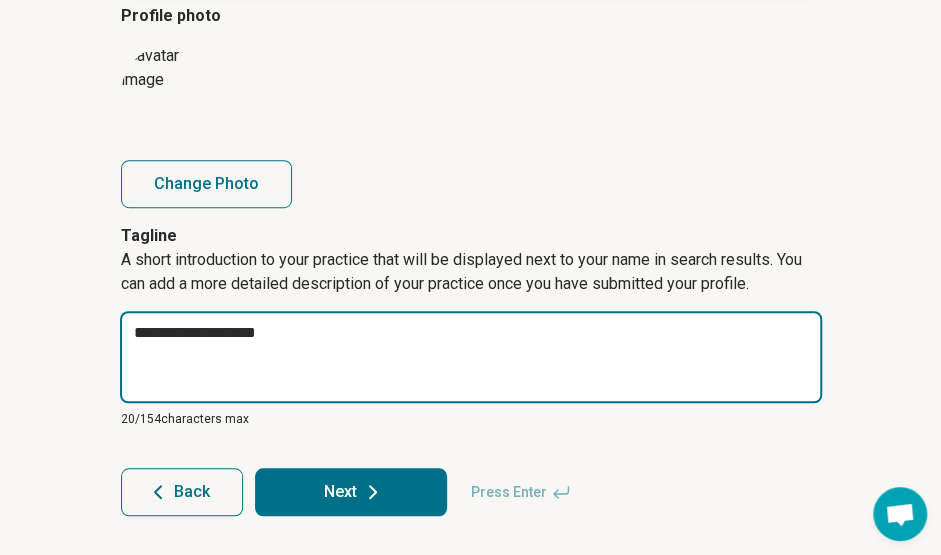 type on "*" 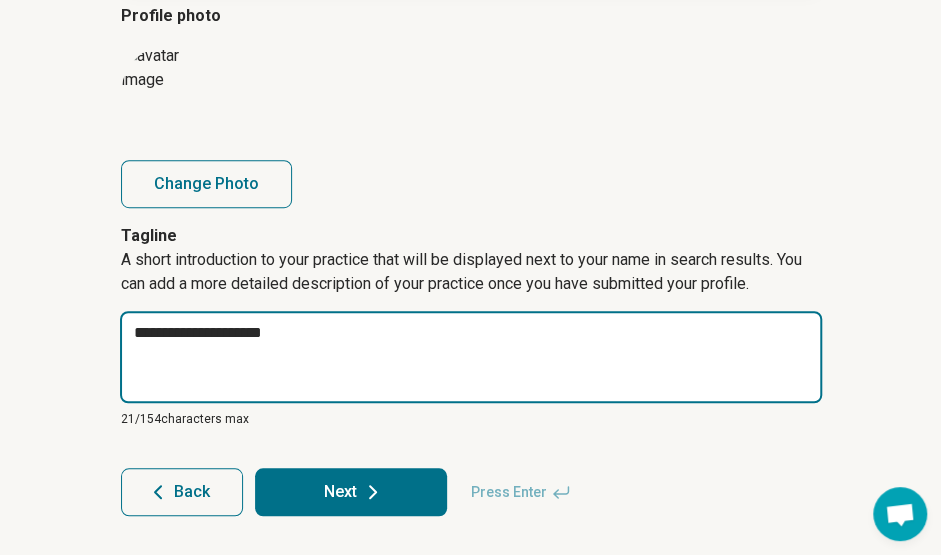 type on "*" 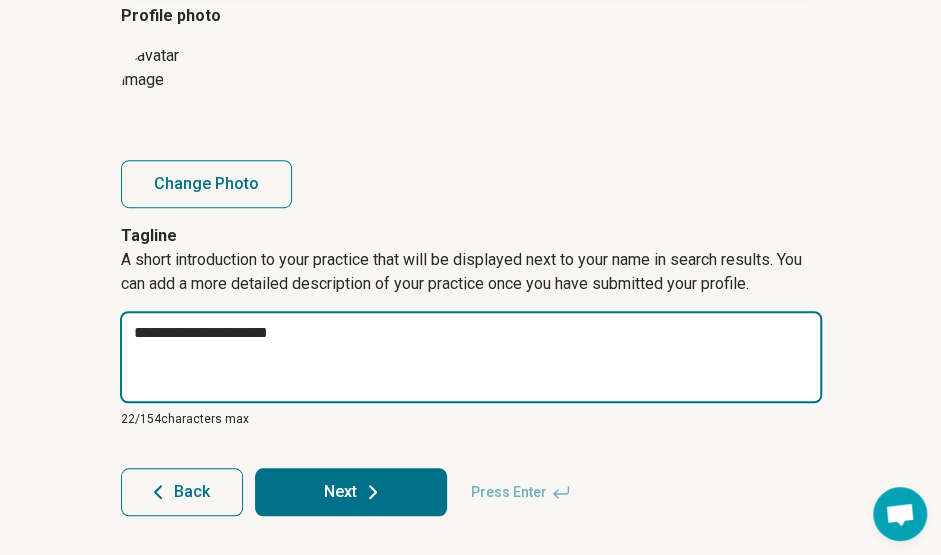 type on "*" 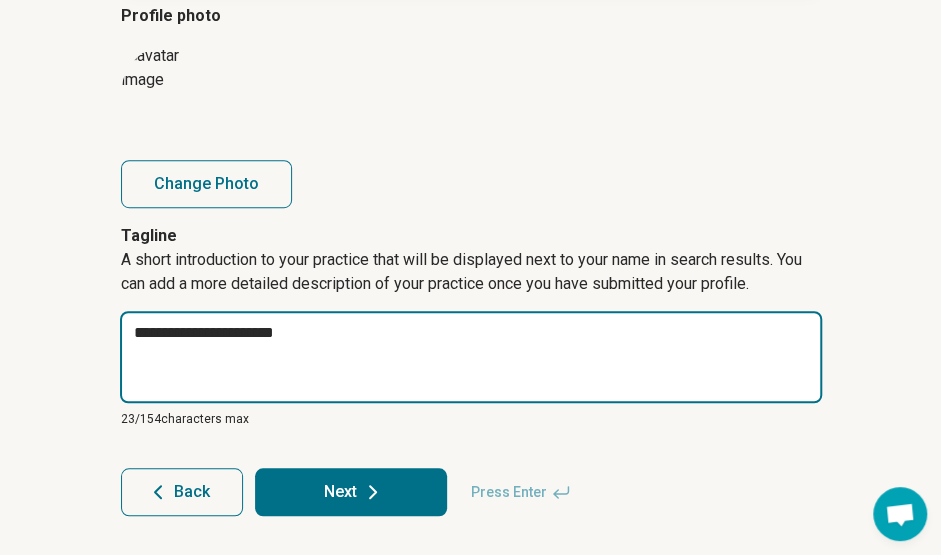 type on "*" 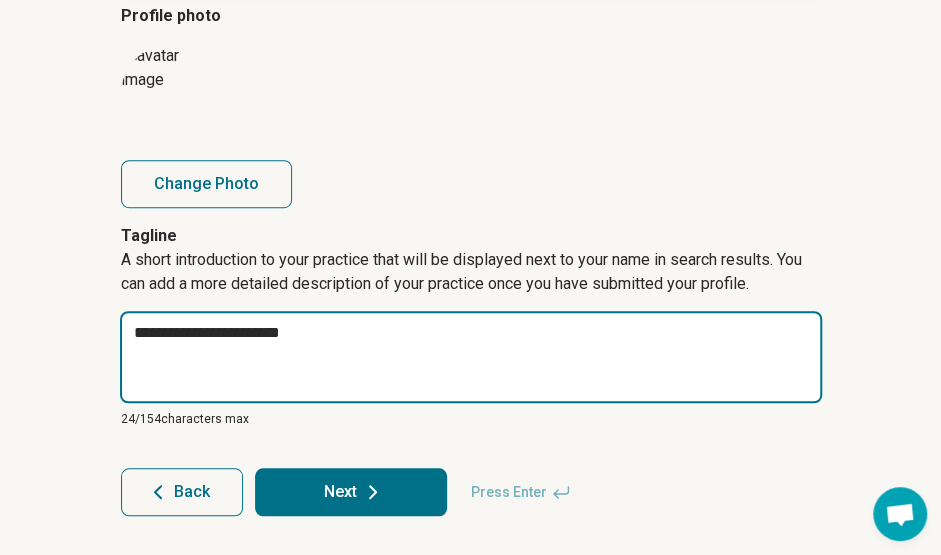type on "*" 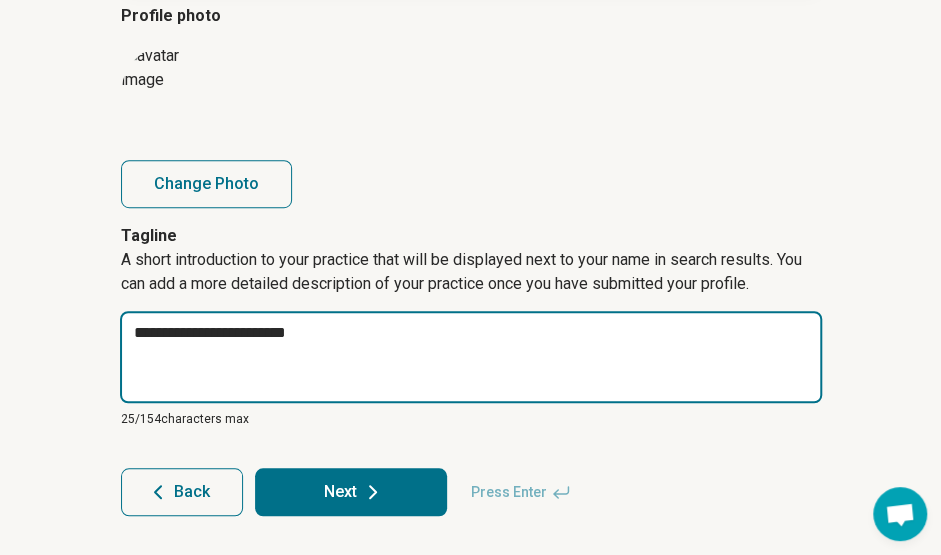 type on "*" 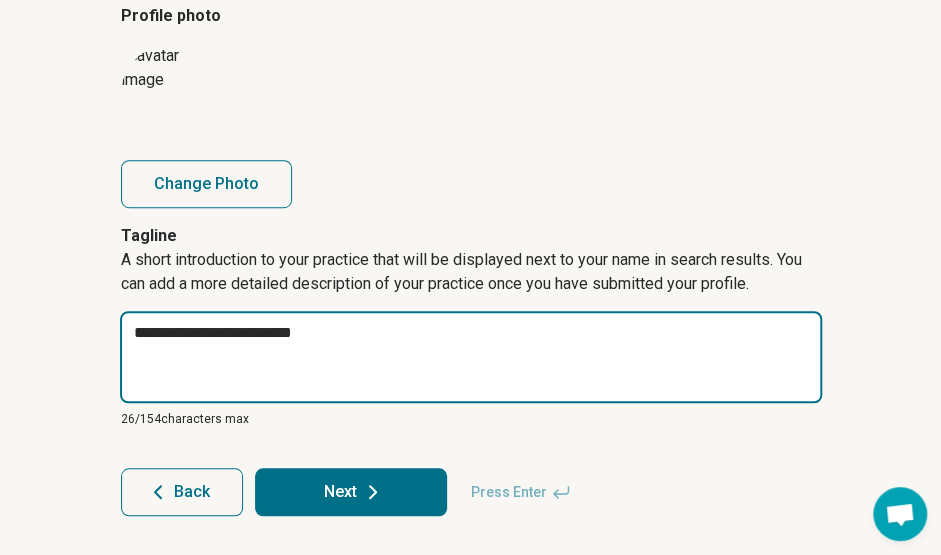 type on "*" 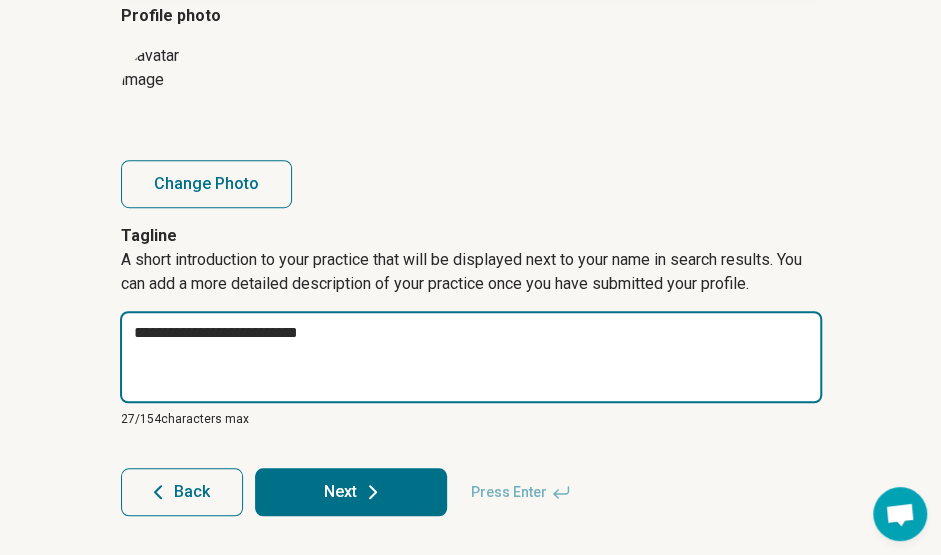 type on "*" 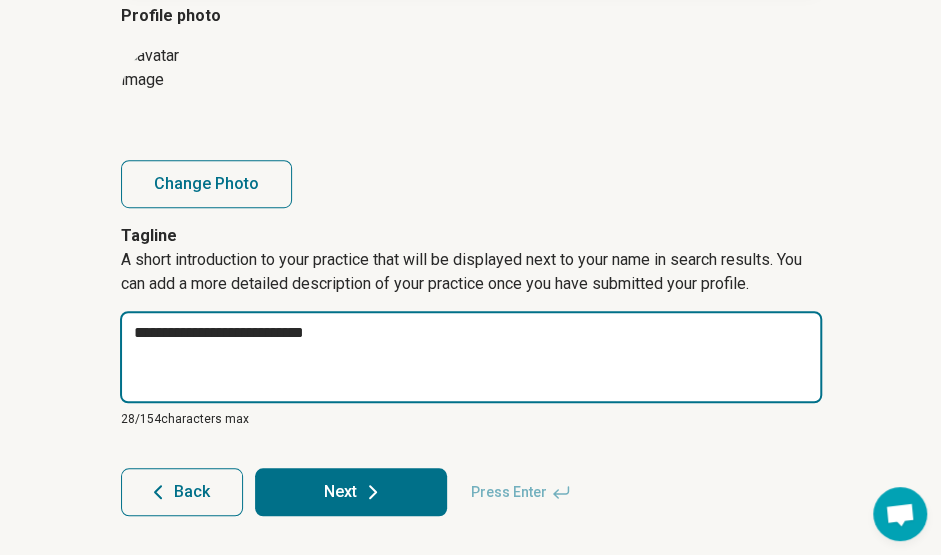 type on "*" 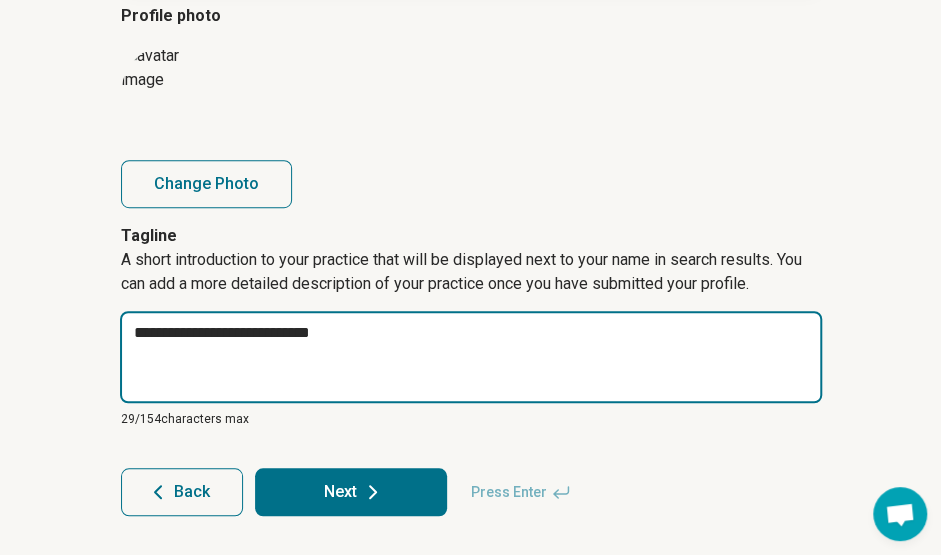 type on "*" 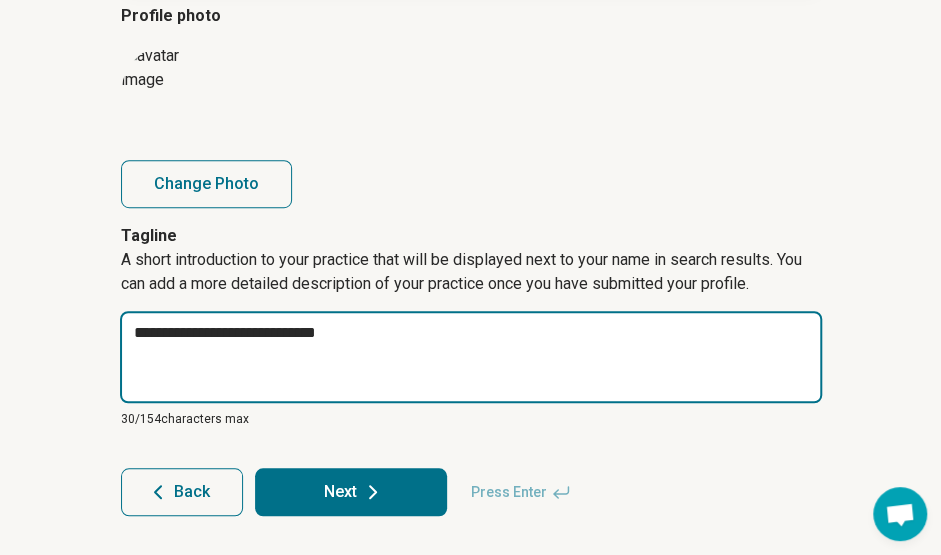 type on "**********" 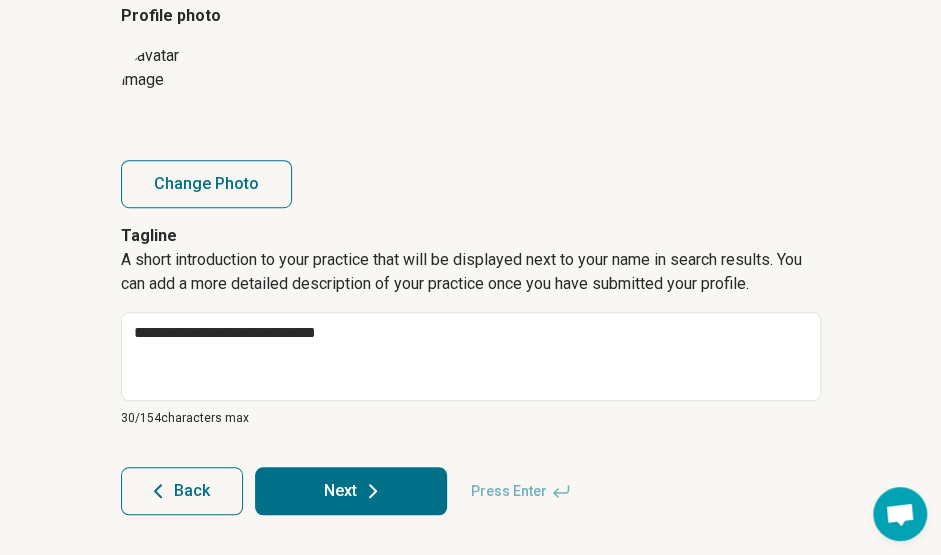 click 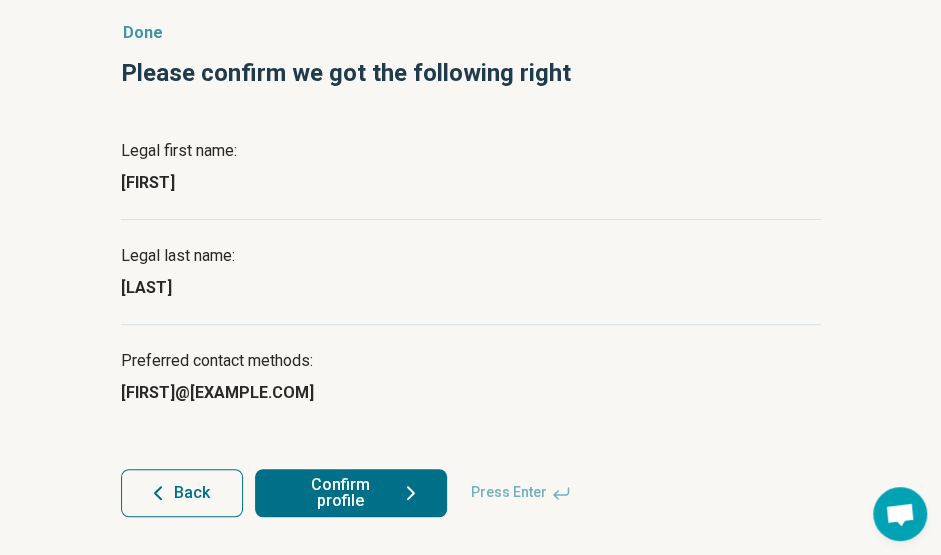 scroll, scrollTop: 0, scrollLeft: 0, axis: both 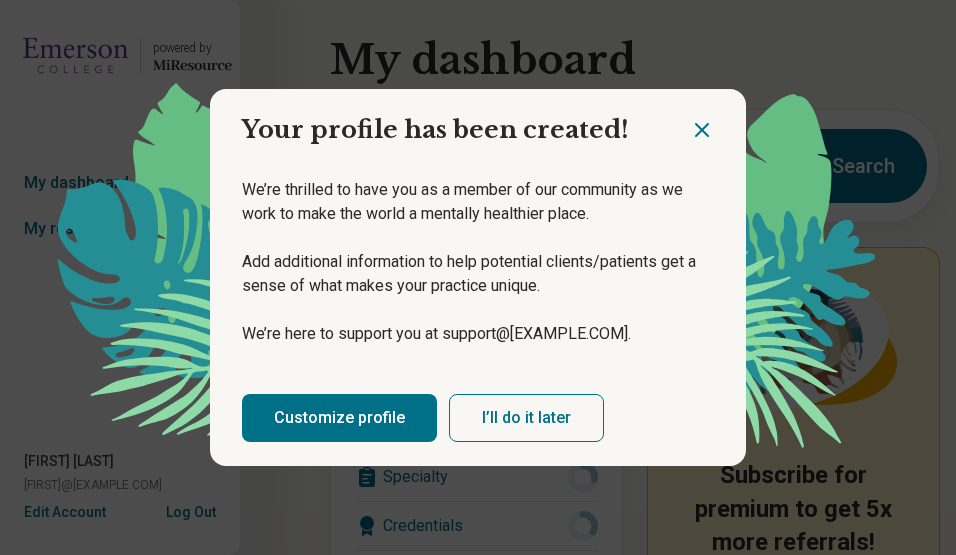 click 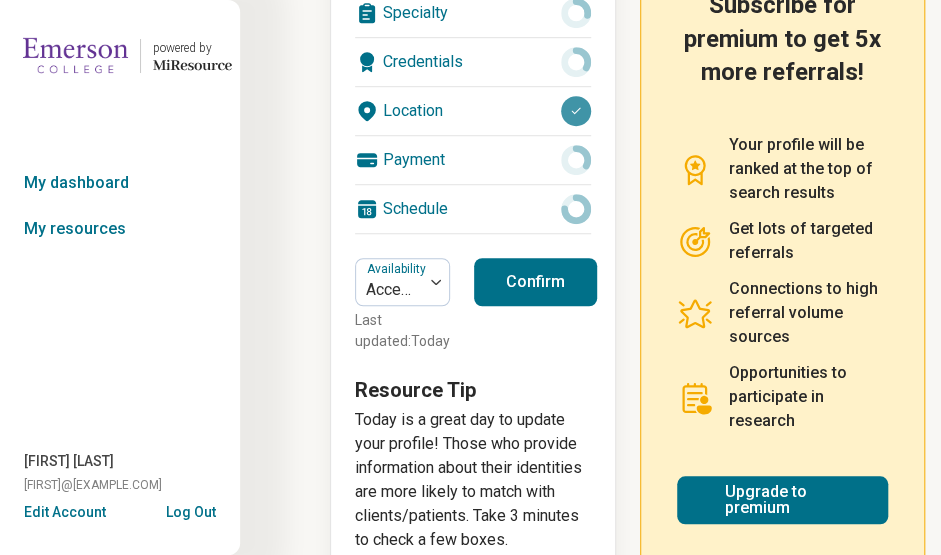 scroll, scrollTop: 534, scrollLeft: 0, axis: vertical 